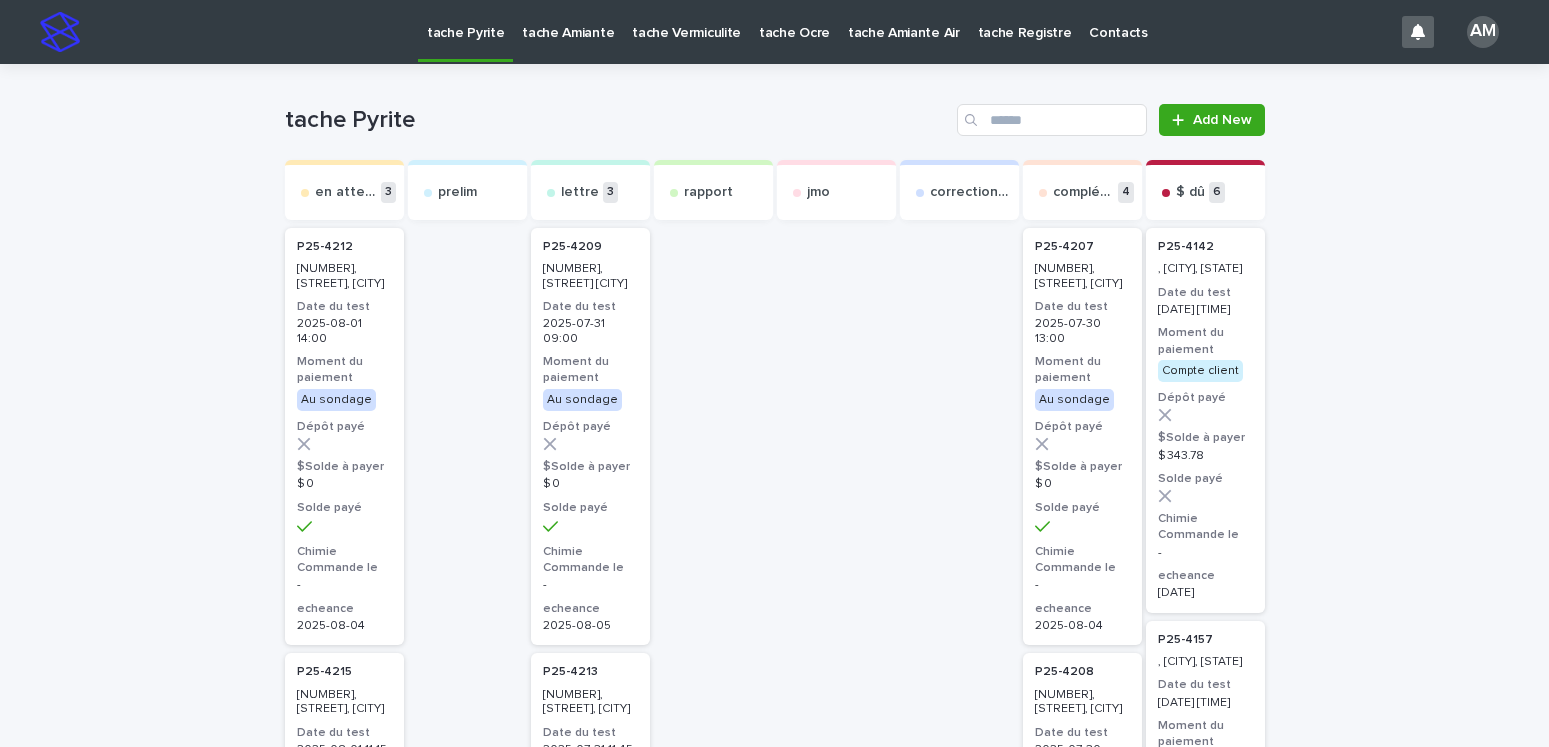 scroll, scrollTop: 0, scrollLeft: 0, axis: both 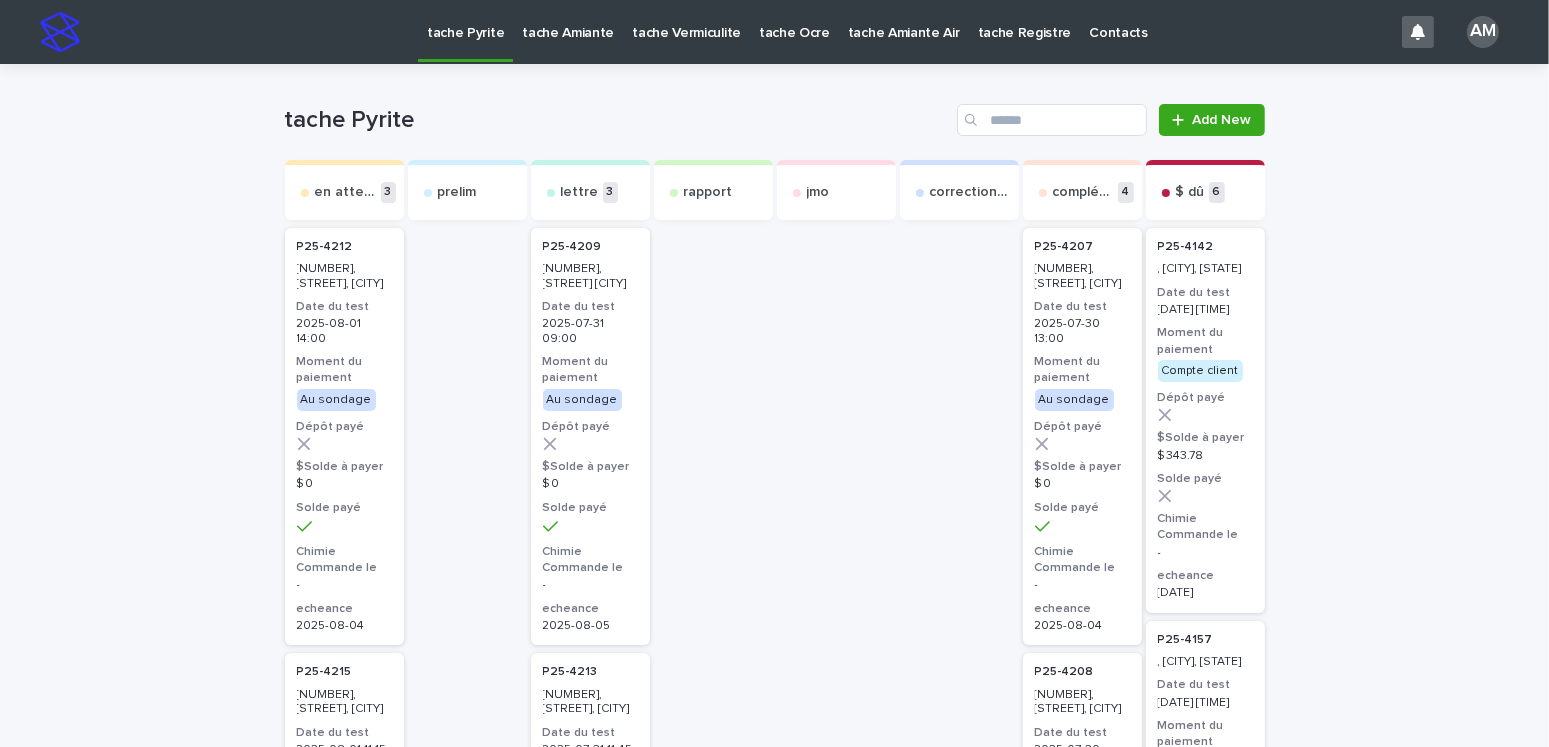 click on "Loading... Saving… Loading... Saving… tache Pyrite Add New en attente 3 P25-4212   1, [STREET], [CITY] Date du test [DATE] [TIME] Moment du paiement Au sondage Dépôt payé $Solde à payer $ 0 Solde payé Chimie Commande le - echeance [DATE] P25-4215   207, [STREET], [CITY] Date du test [DATE] [TIME] Moment du paiement Au sondage Dépôt payé $Solde à payer $ 0 Solde payé Chimie Commande le - echeance [DATE] P25-4221   170, [STREET], [CITY] Date du test [DATE] [TIME] Moment du paiement Au sondage Dépôt payé $Solde à payer $ 0 Solde payé Chimie Commande le - echeance [DATE] prelim lettre 3 P25-4209   1770, [STREET], [CITY] Date du test [DATE] [TIME] Moment du paiement Au sondage Dépôt payé $Solde à payer $ 0 Solde payé Chimie Commande le - echeance [DATE] P25-4213   101-101B, [STREET], [CITY] Date du test [DATE] [TIME] Moment du paiement Au sondage Dépôt payé $Solde à payer $ 0 -" at bounding box center [774, 1438] 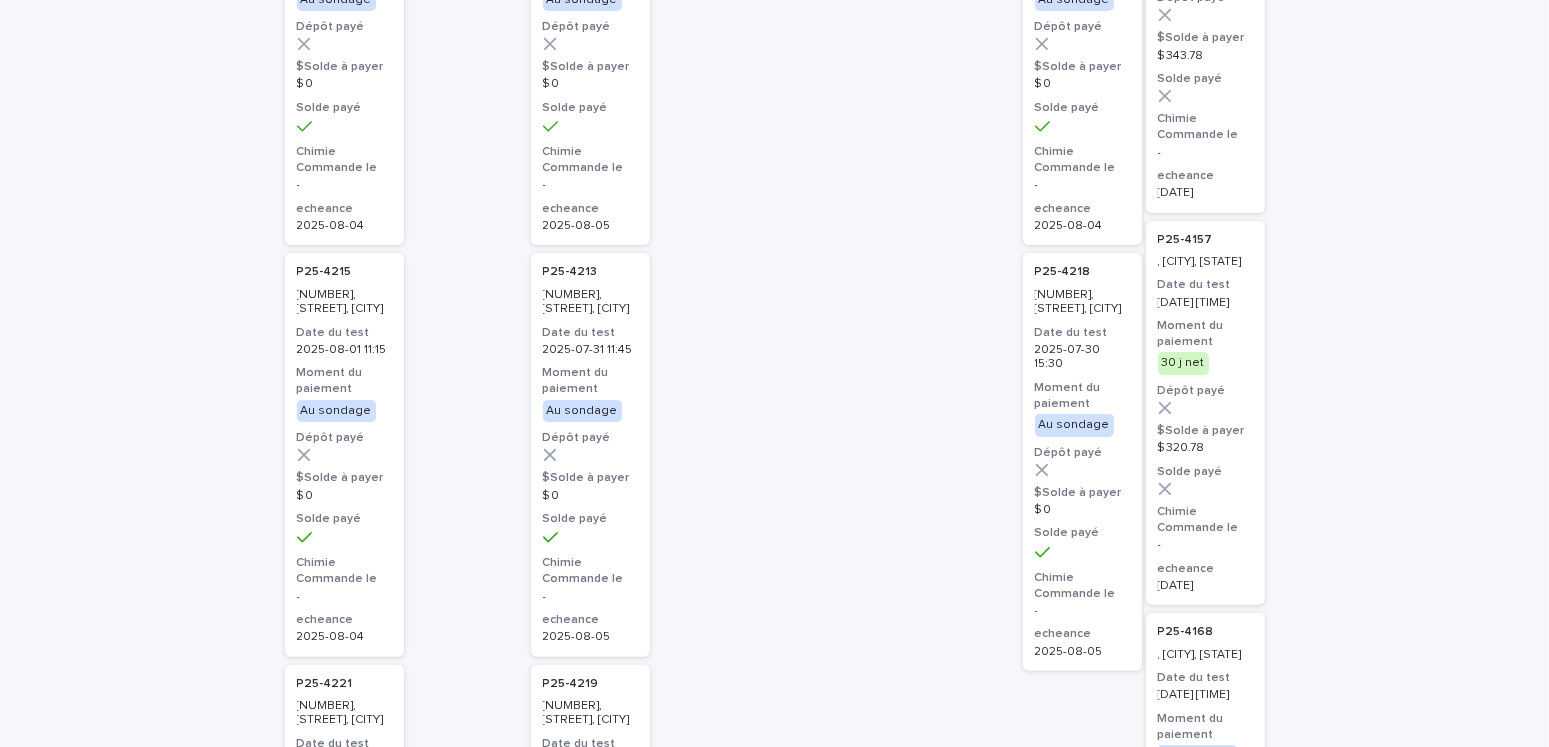 scroll, scrollTop: 0, scrollLeft: 0, axis: both 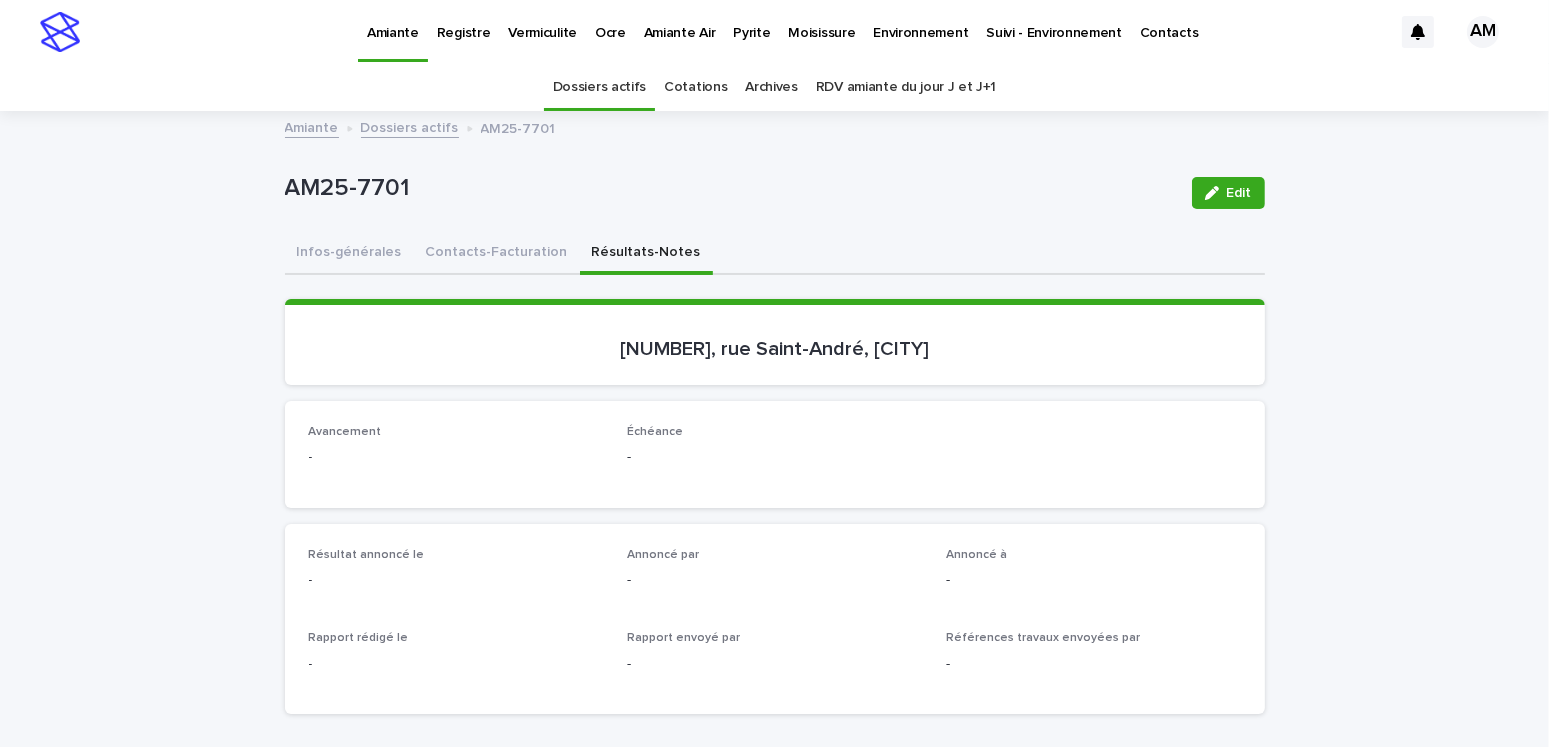 click on "Moisissure" at bounding box center [821, 21] 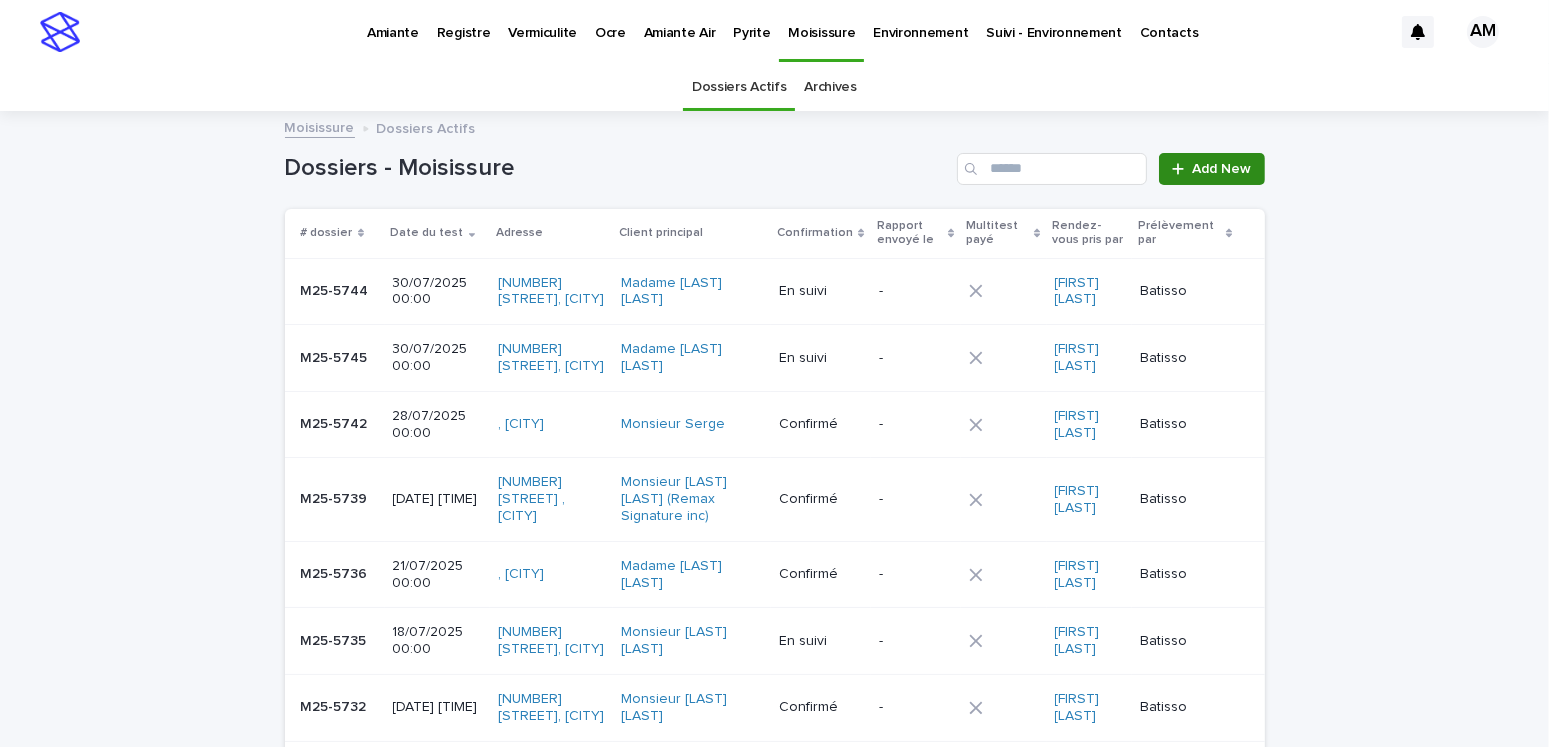 click on "Add New" at bounding box center [1222, 169] 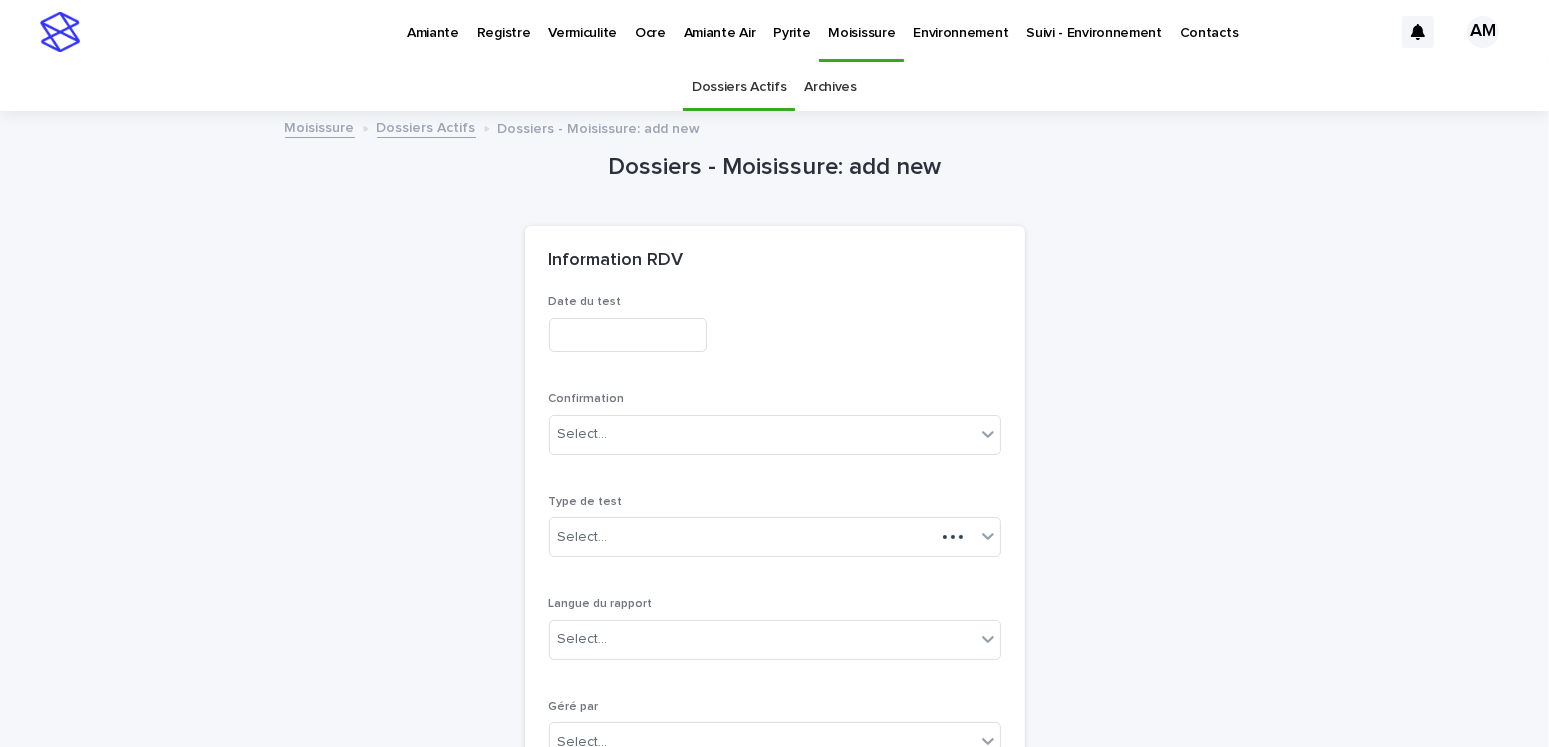 scroll, scrollTop: 63, scrollLeft: 0, axis: vertical 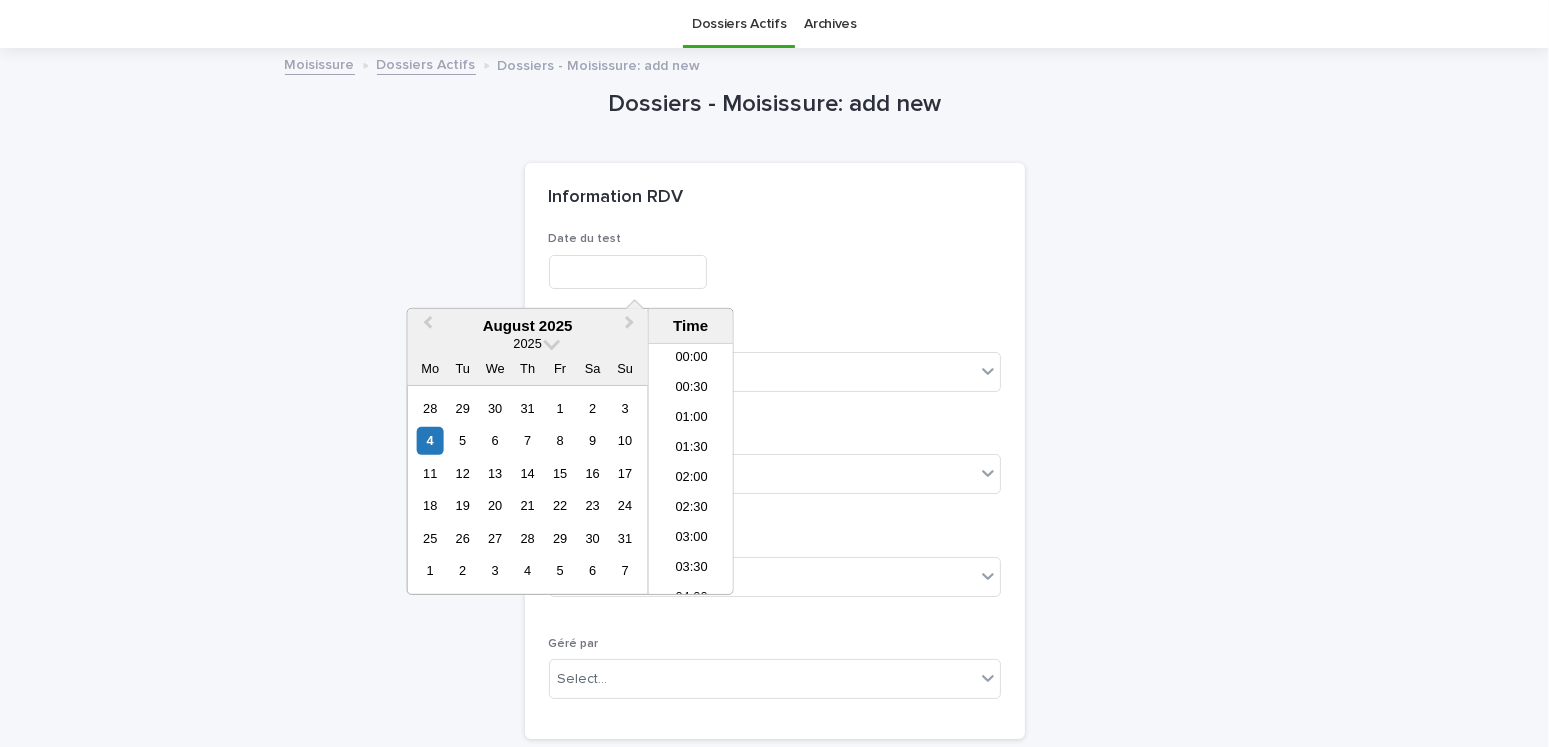click at bounding box center (628, 272) 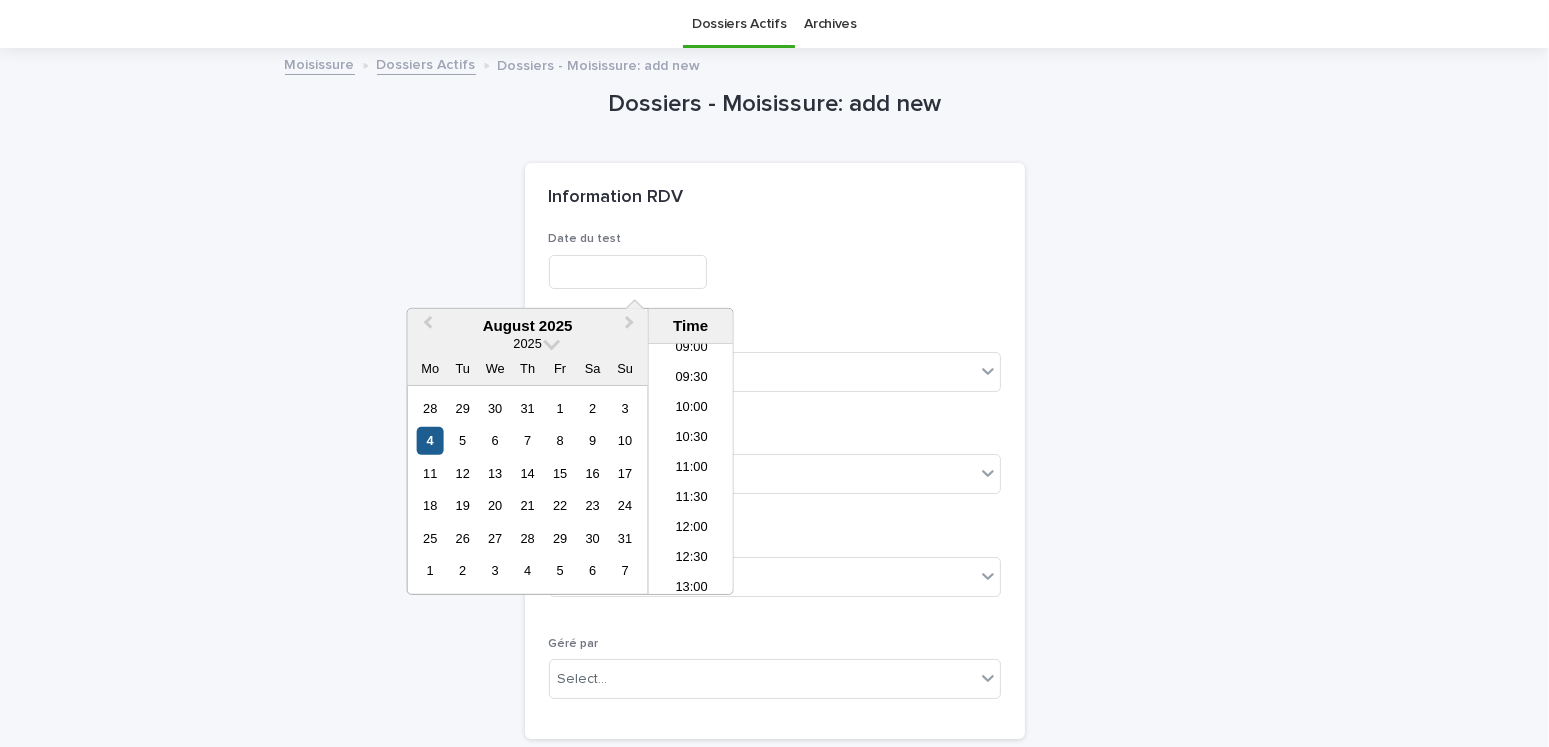 click on "4" at bounding box center [430, 440] 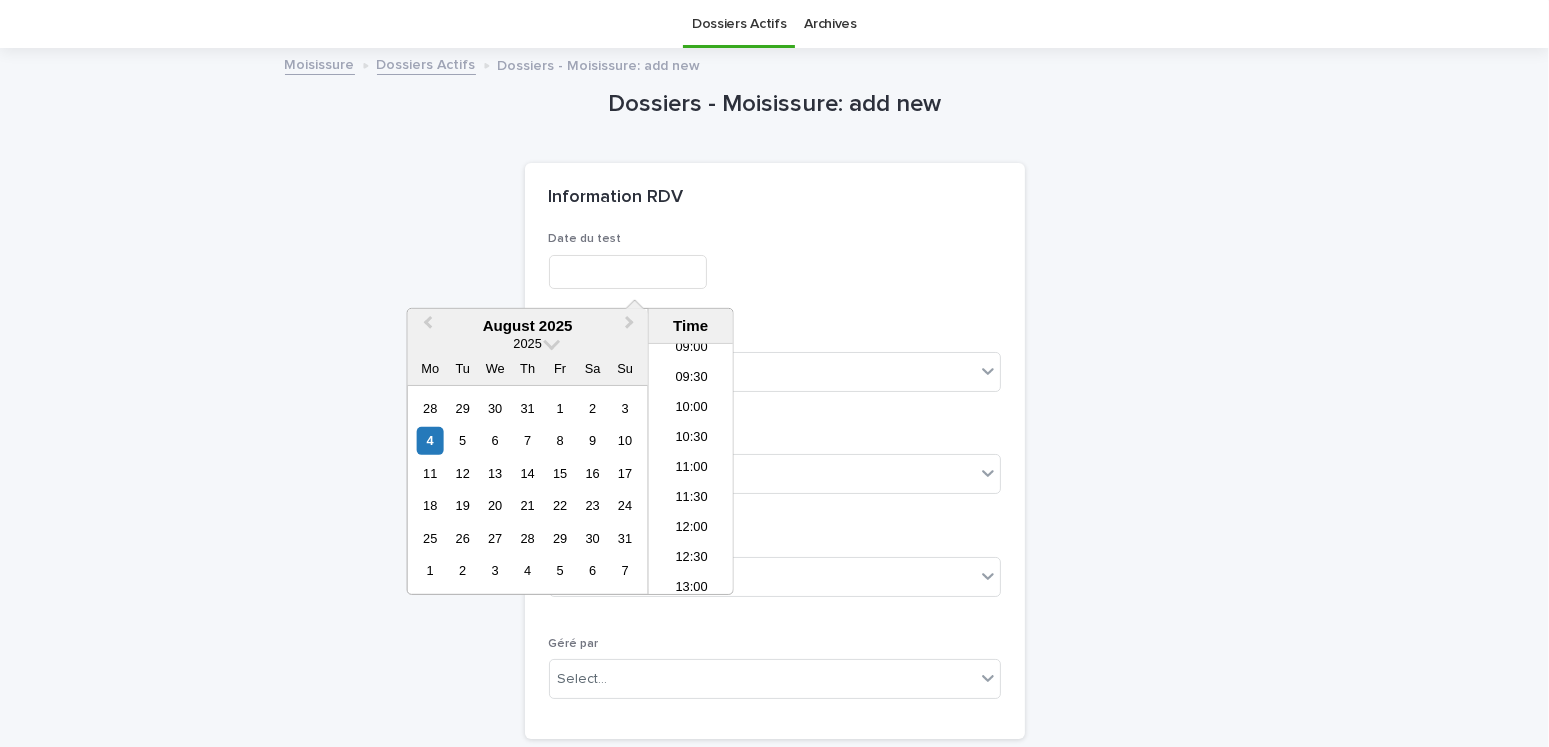 type on "**********" 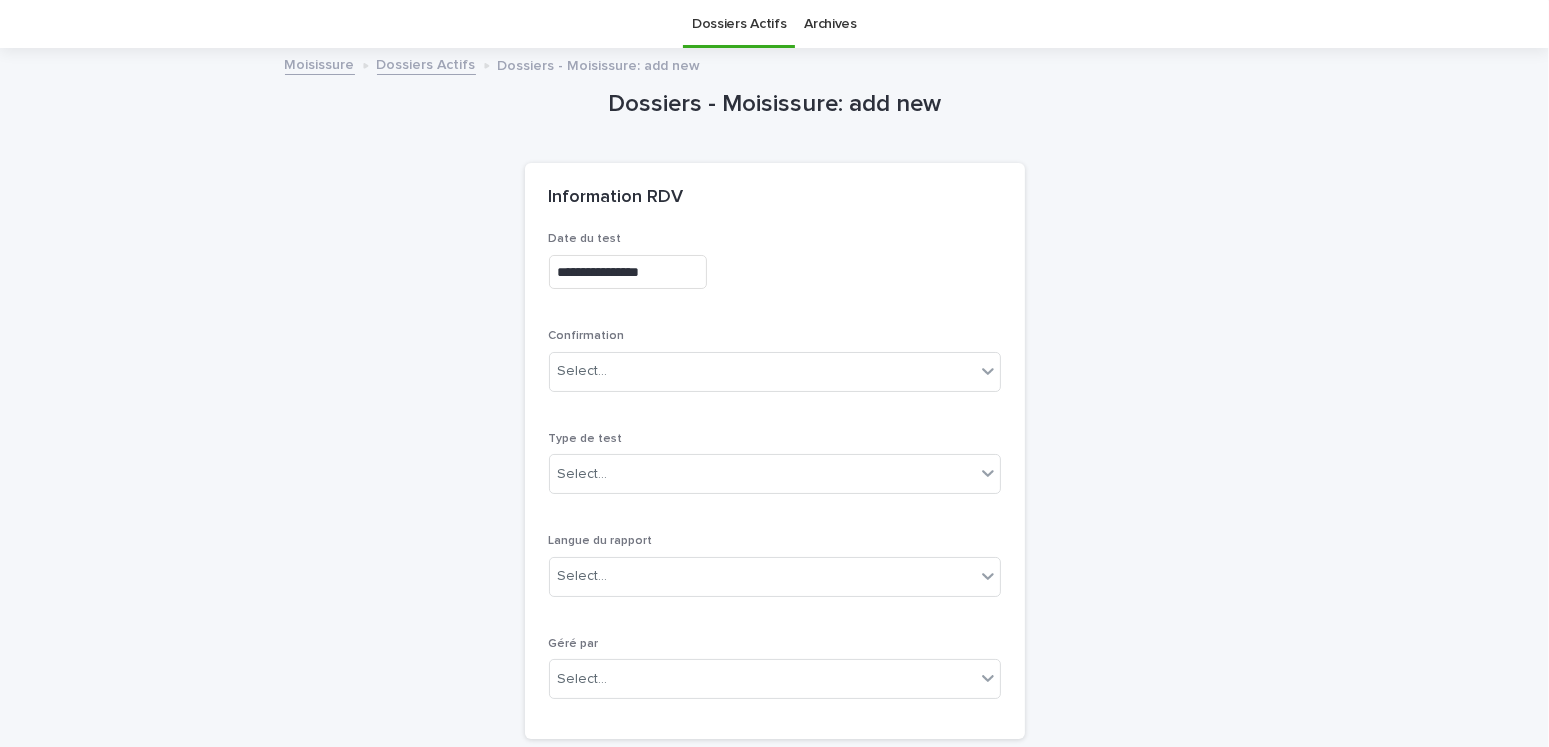 click on "Date du test" at bounding box center [775, 239] 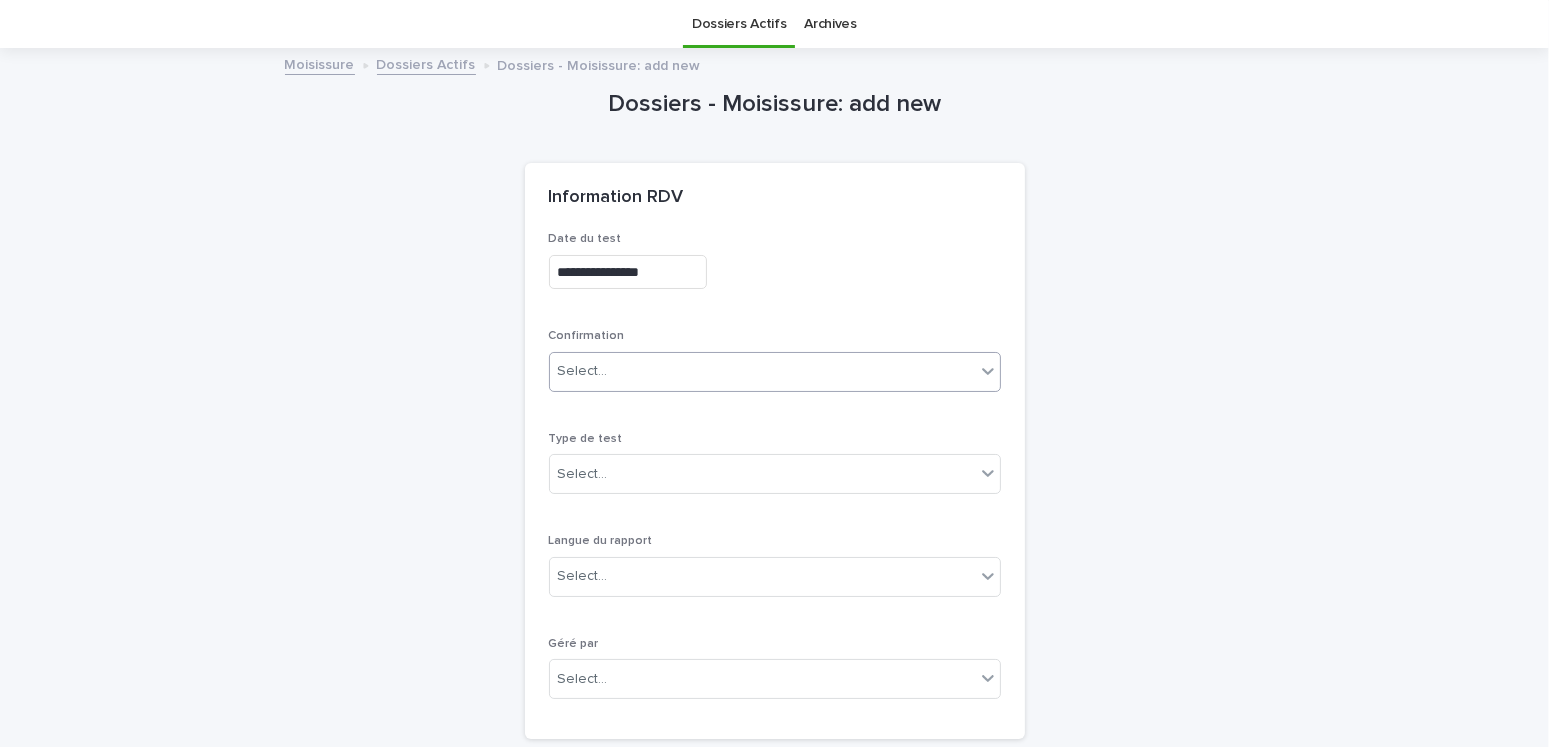 click on "Select..." at bounding box center (762, 371) 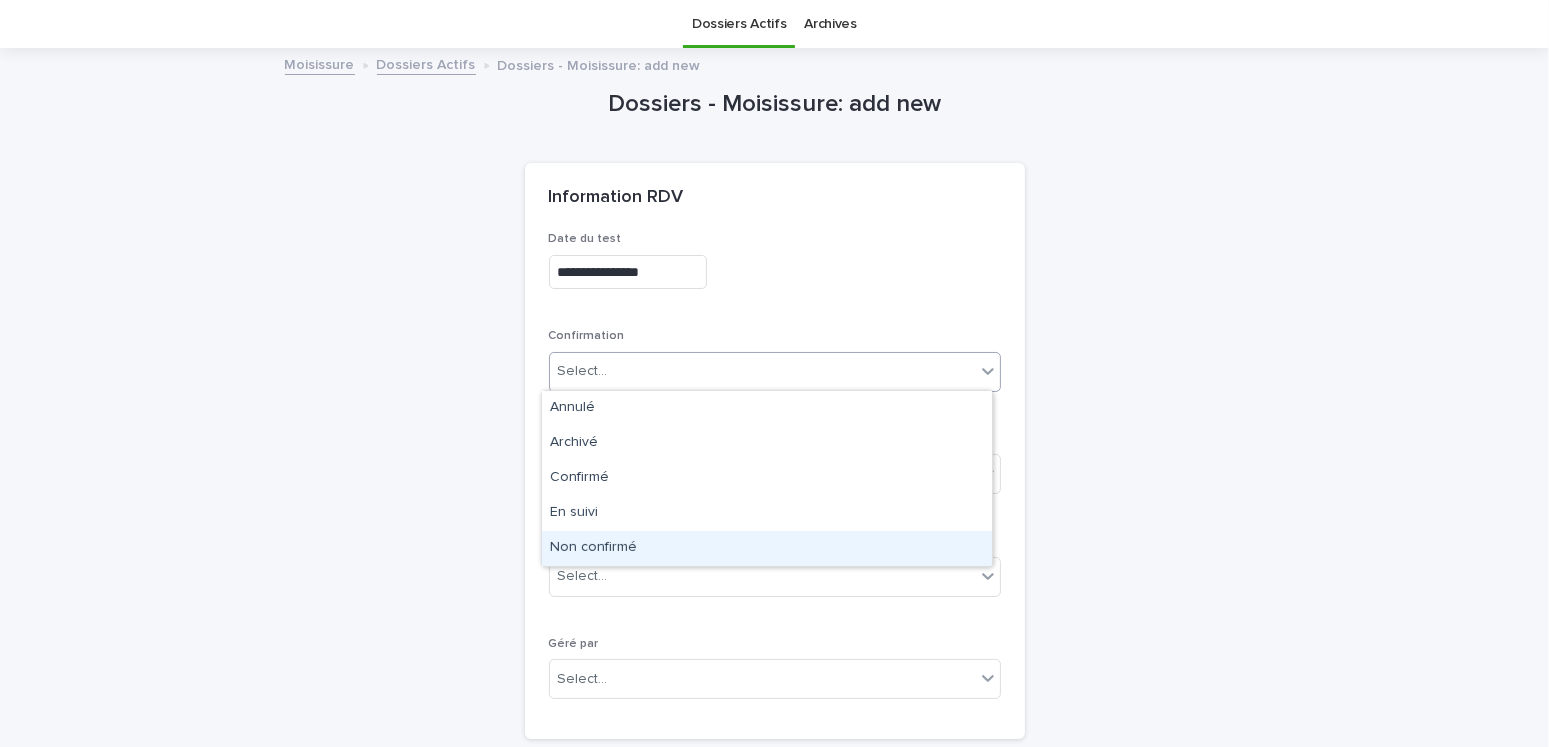 drag, startPoint x: 591, startPoint y: 542, endPoint x: 591, endPoint y: 500, distance: 42 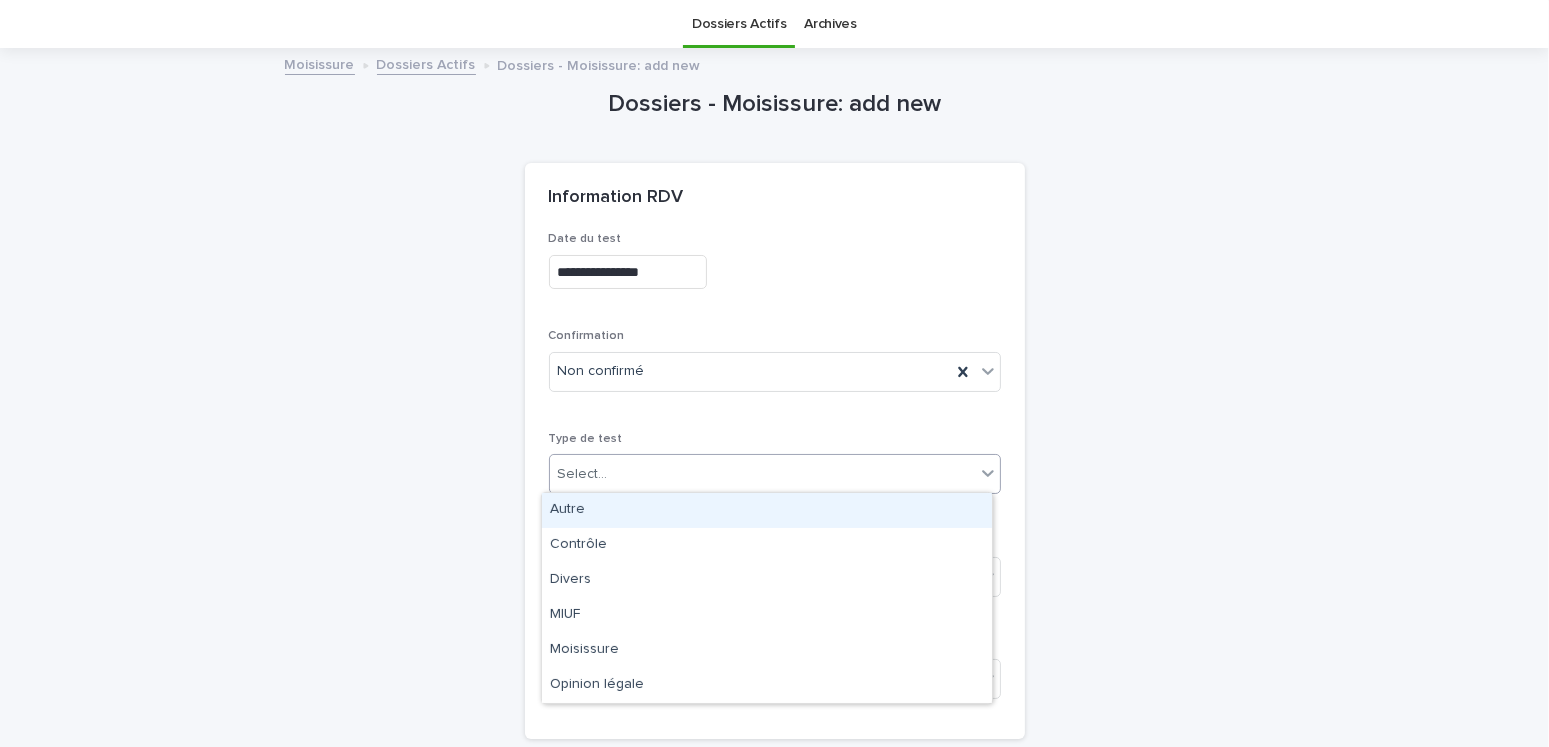 click on "Select..." at bounding box center (583, 474) 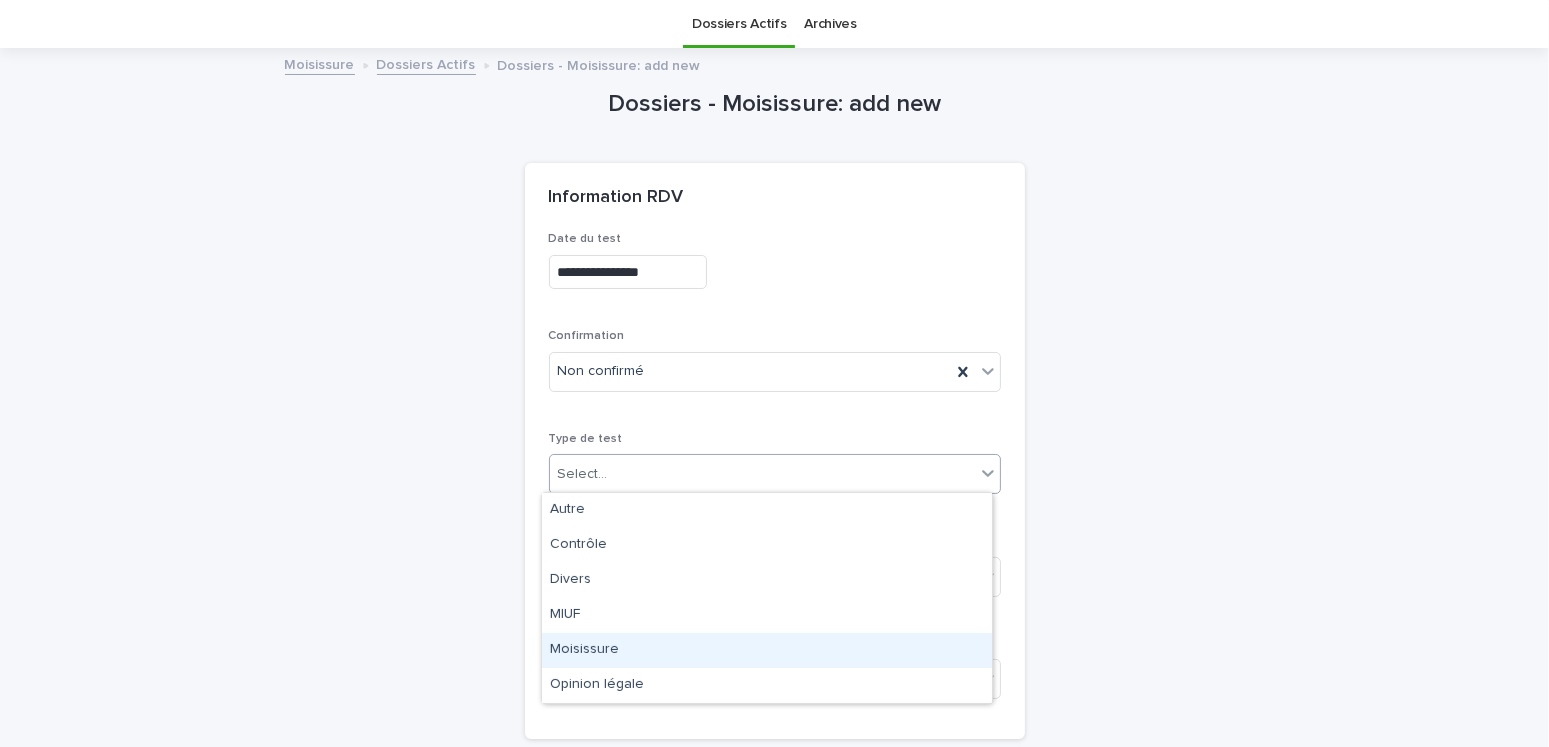 click on "Moisissure" at bounding box center [767, 650] 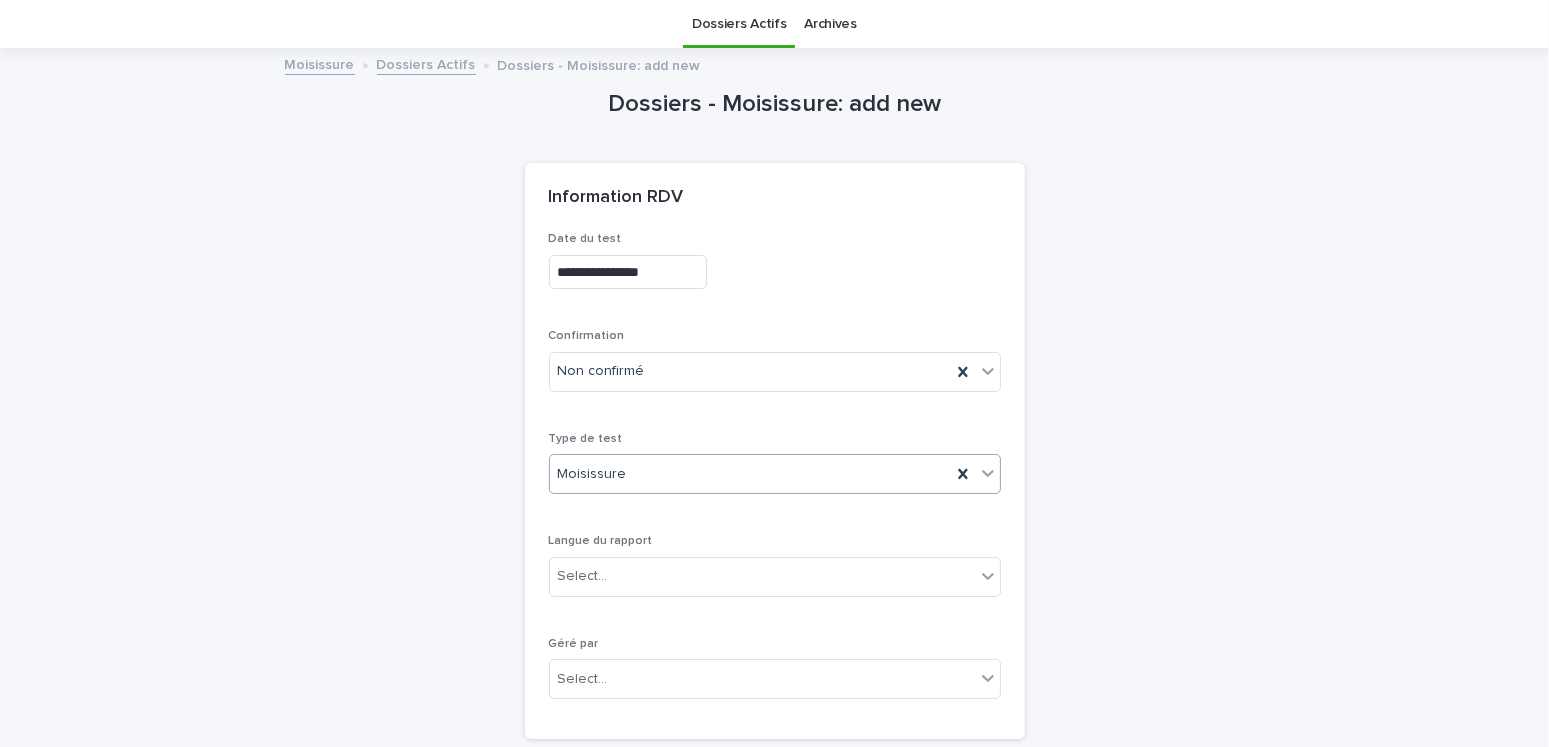 scroll, scrollTop: 363, scrollLeft: 0, axis: vertical 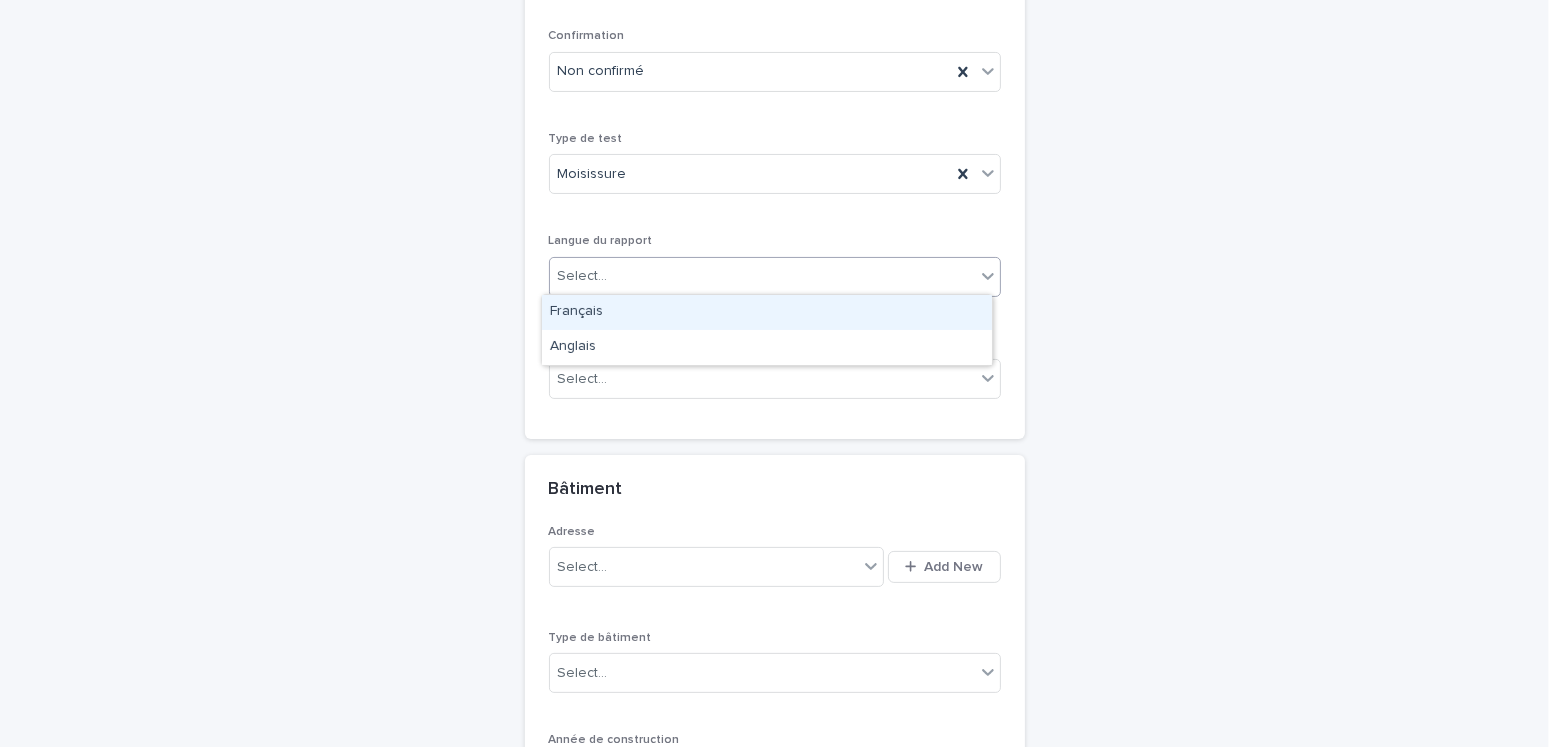 click on "Select..." at bounding box center (762, 276) 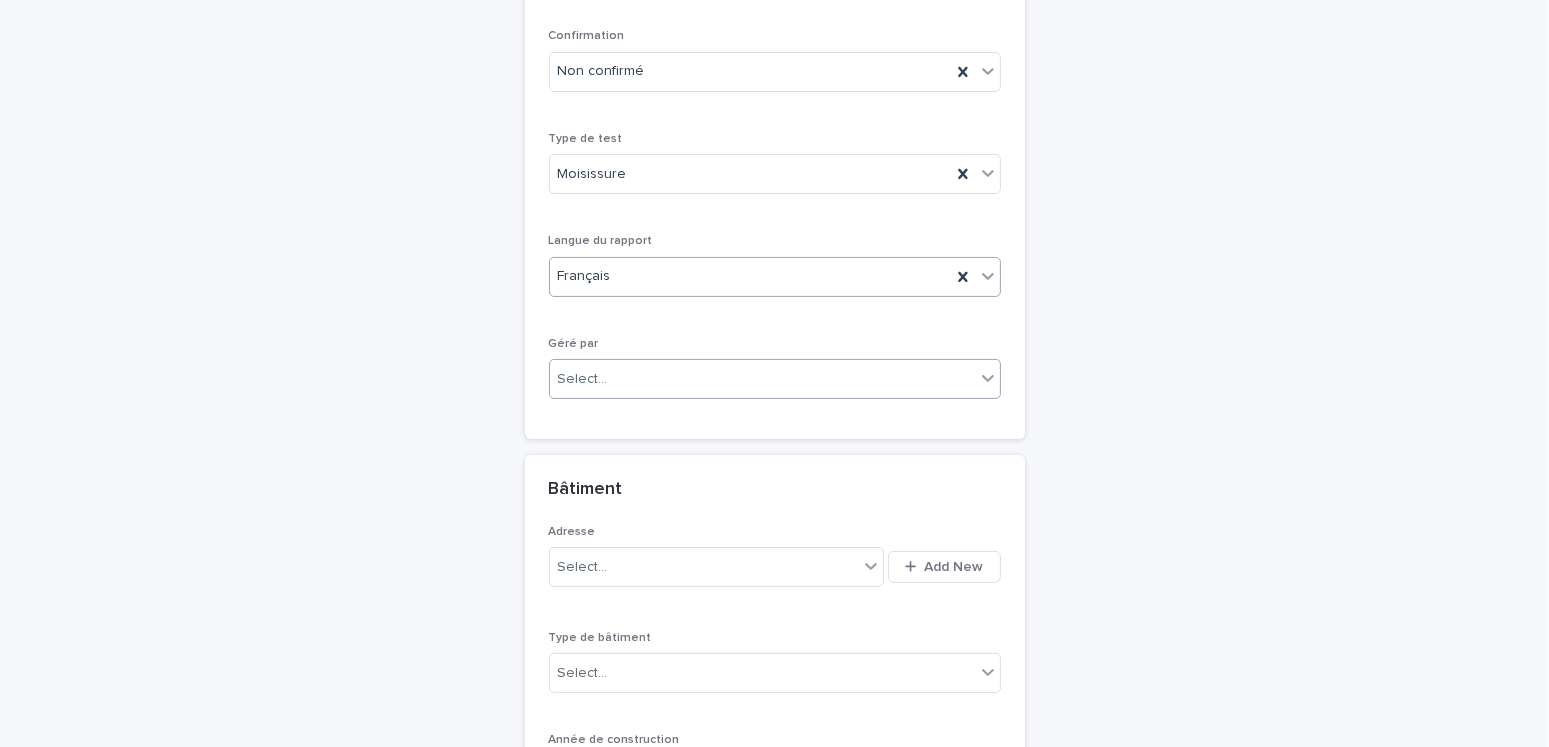 click on "Select..." at bounding box center [762, 379] 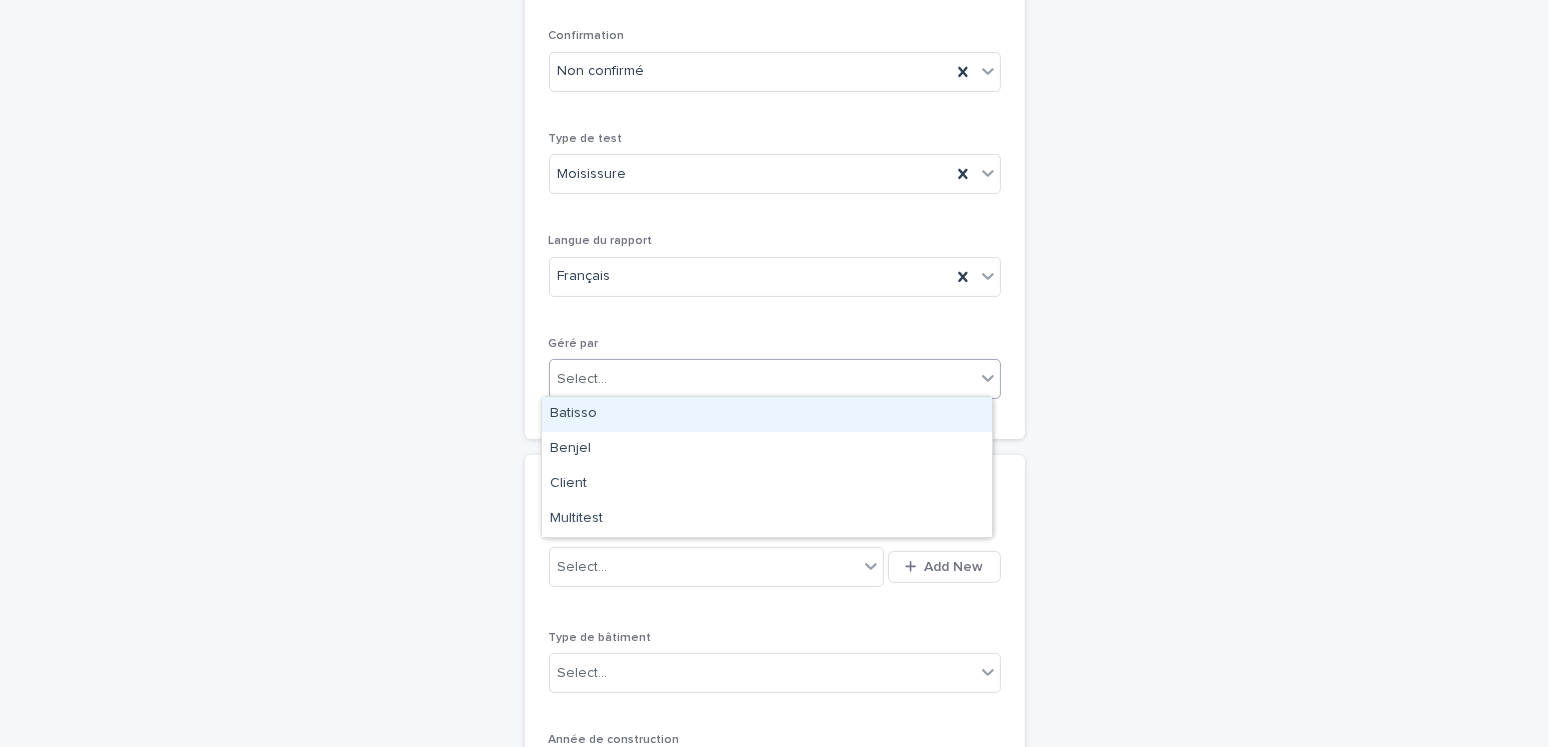 click on "Batisso" at bounding box center [767, 414] 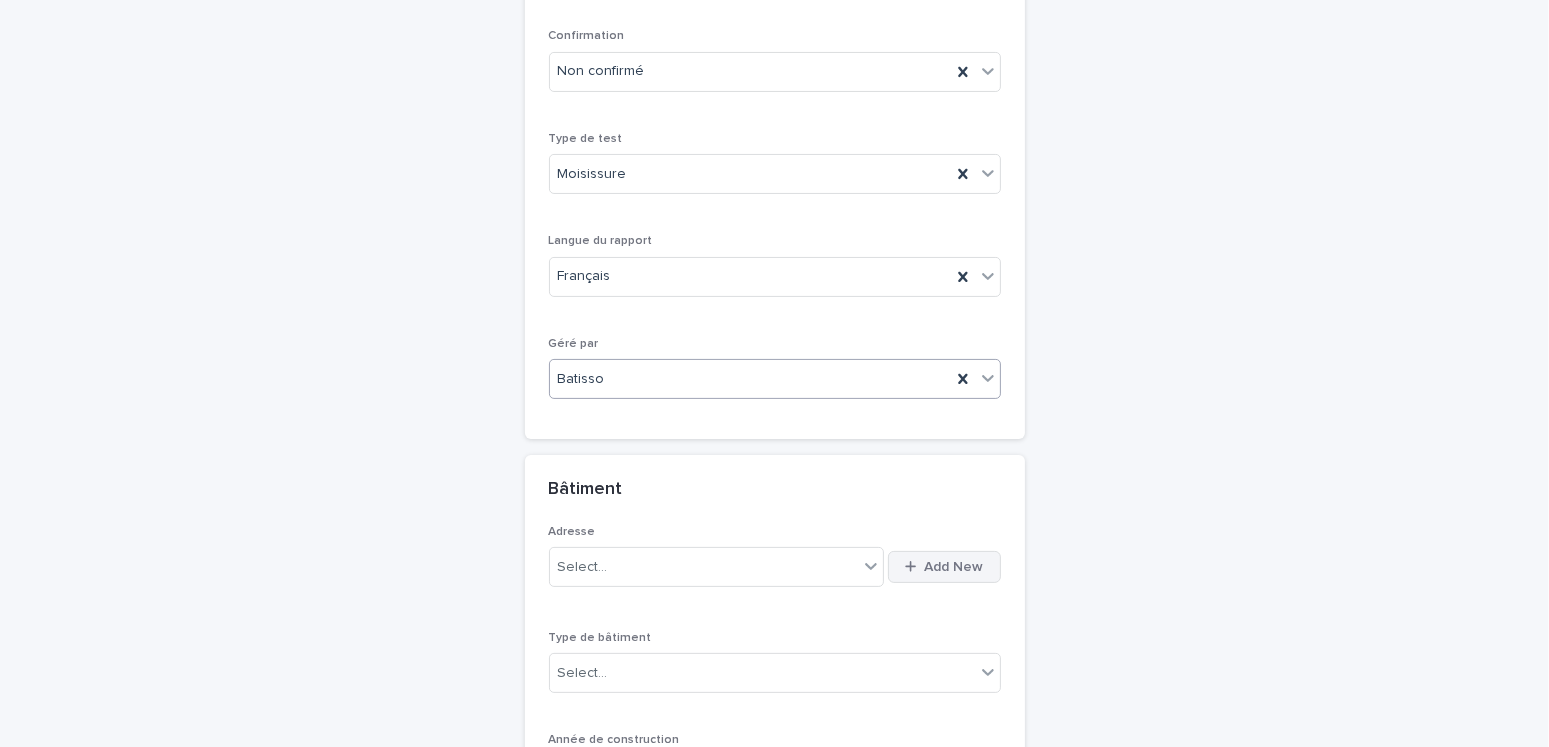 click on "Add New" at bounding box center (954, 567) 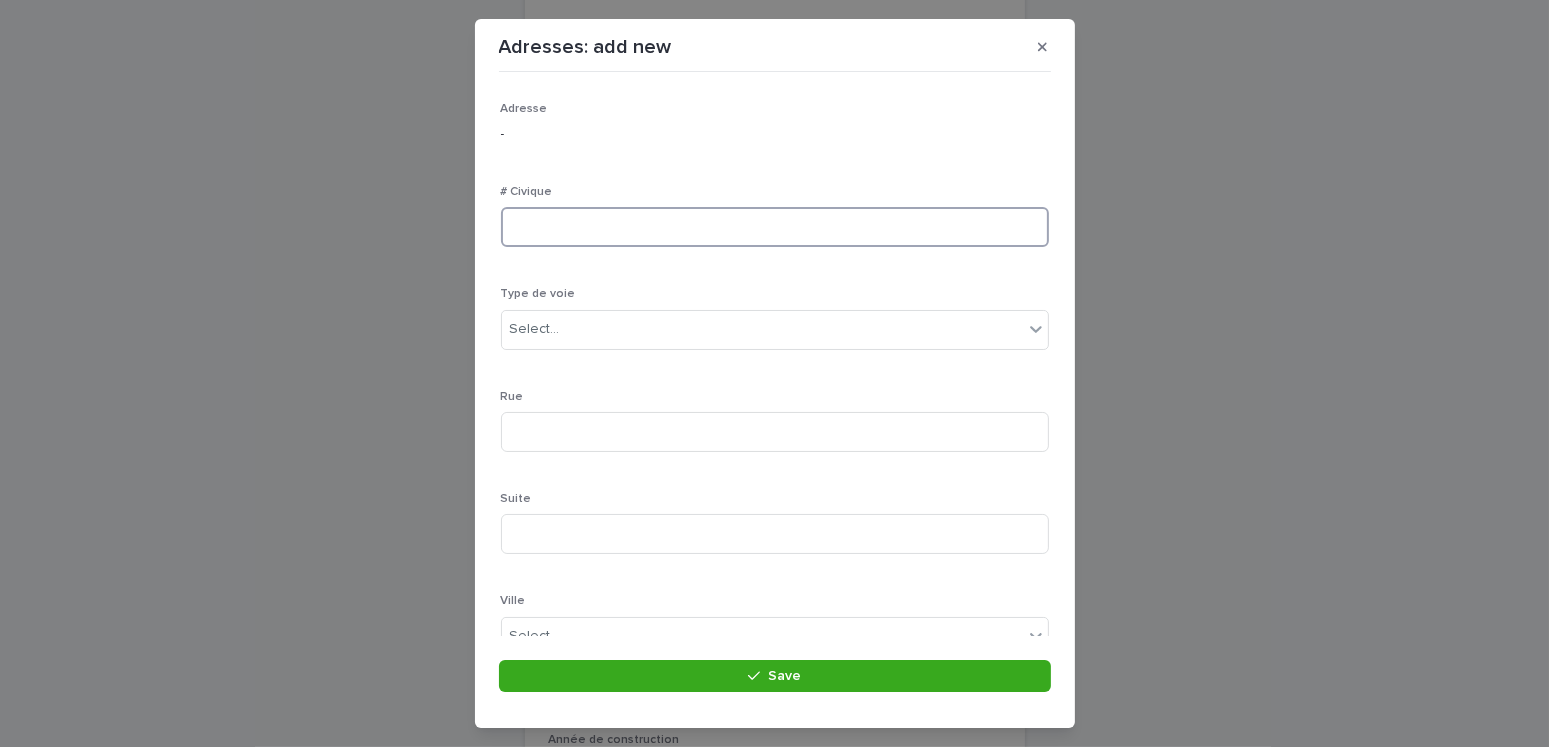 click at bounding box center [775, 227] 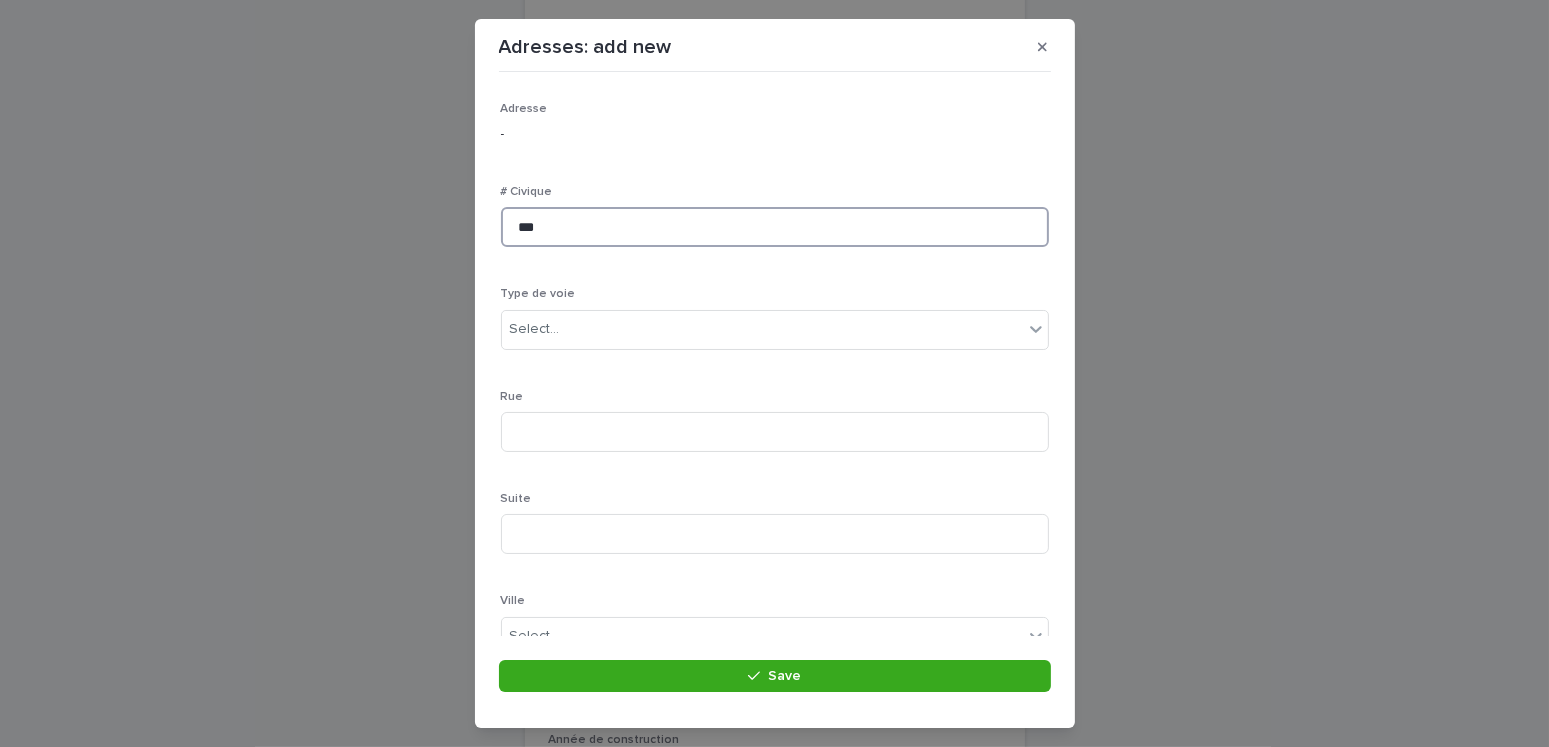 type on "***" 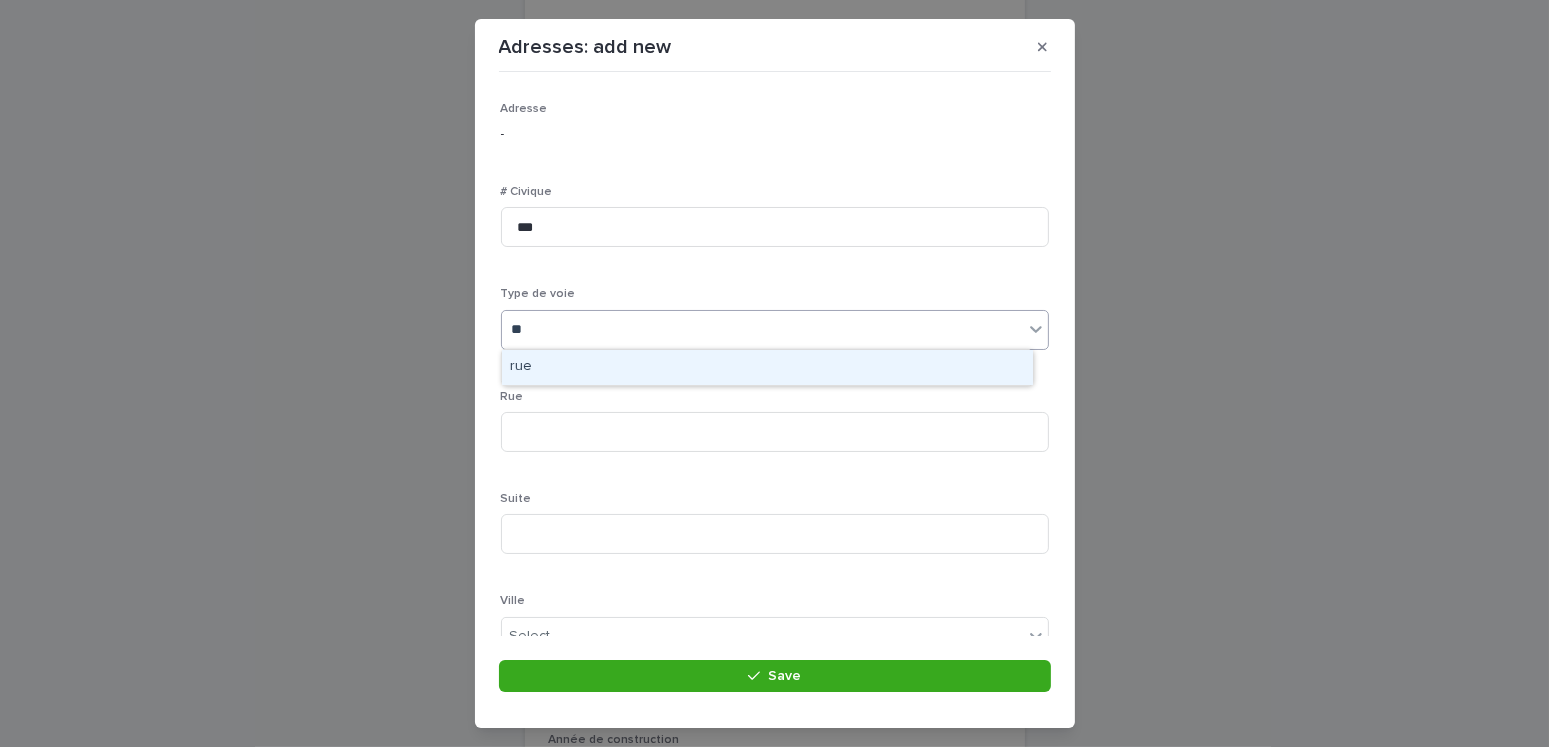 type on "***" 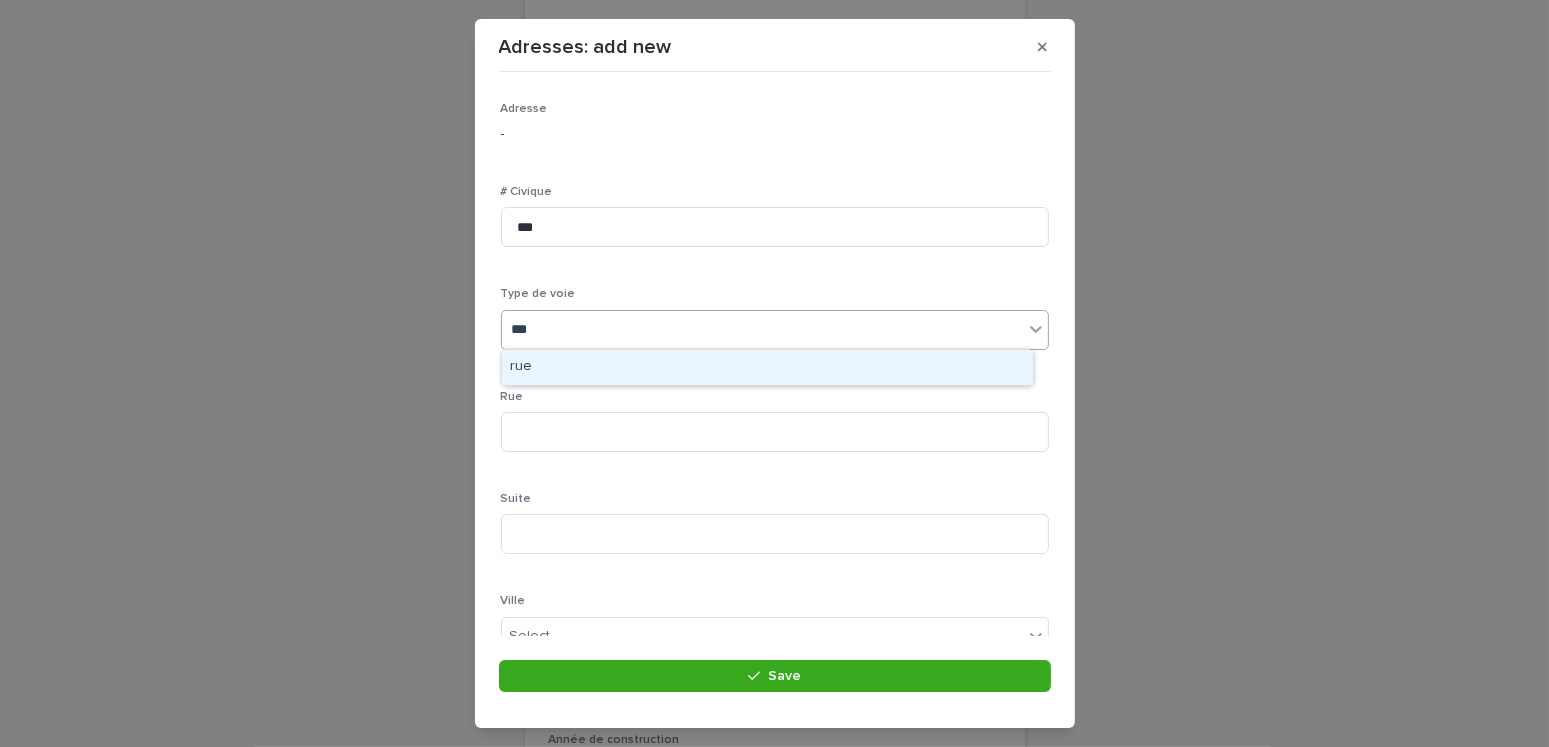 click on "rue" at bounding box center (767, 367) 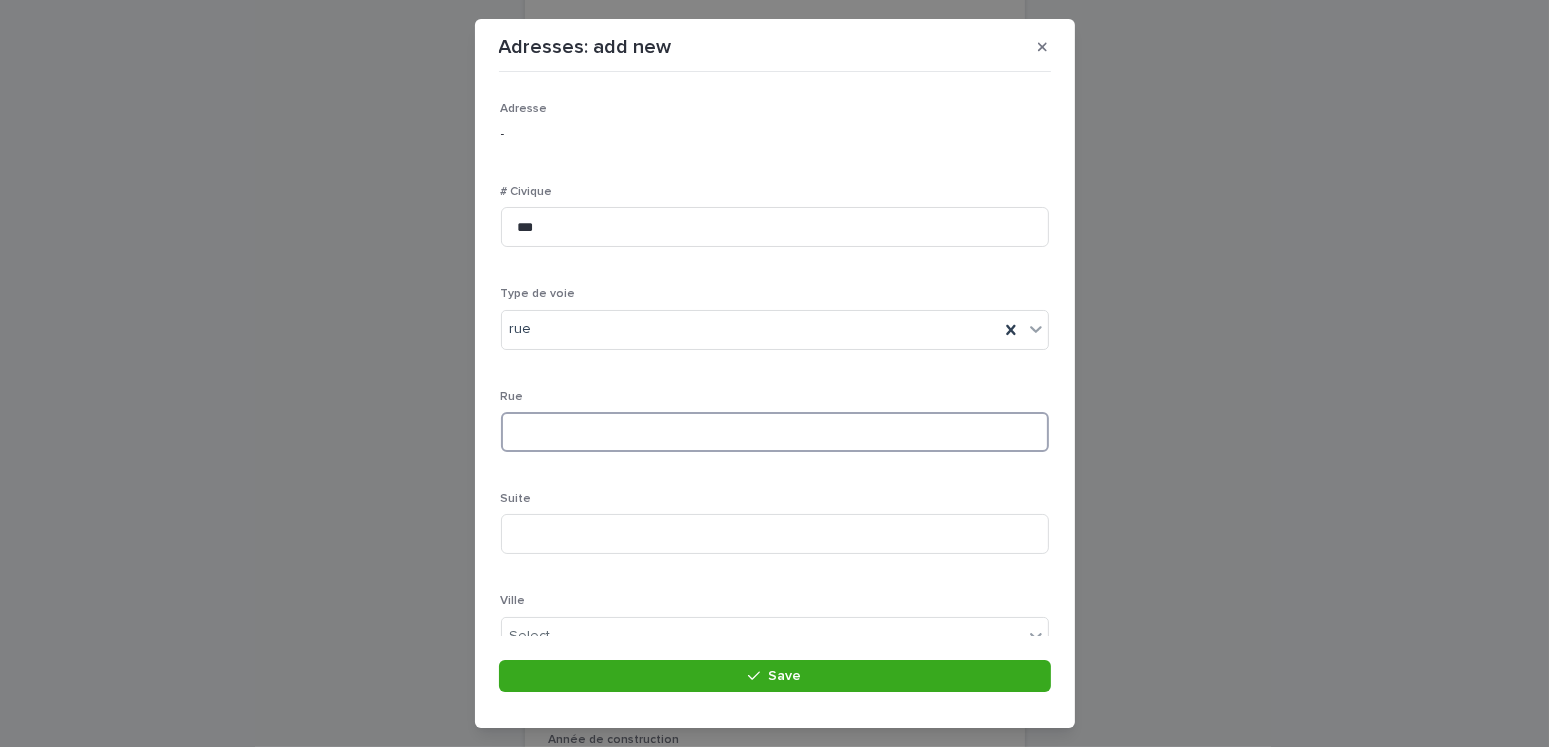 click at bounding box center [775, 432] 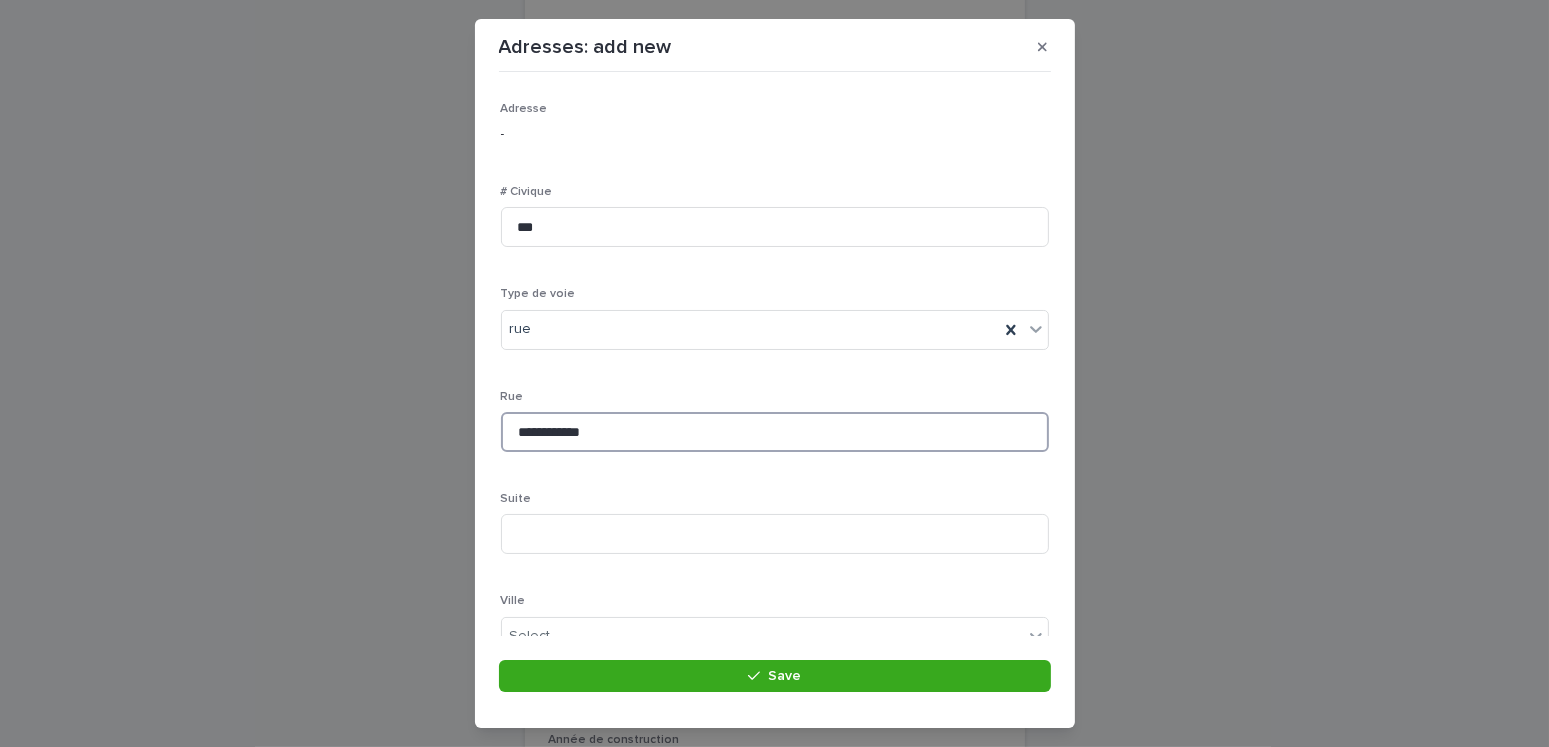 type on "**********" 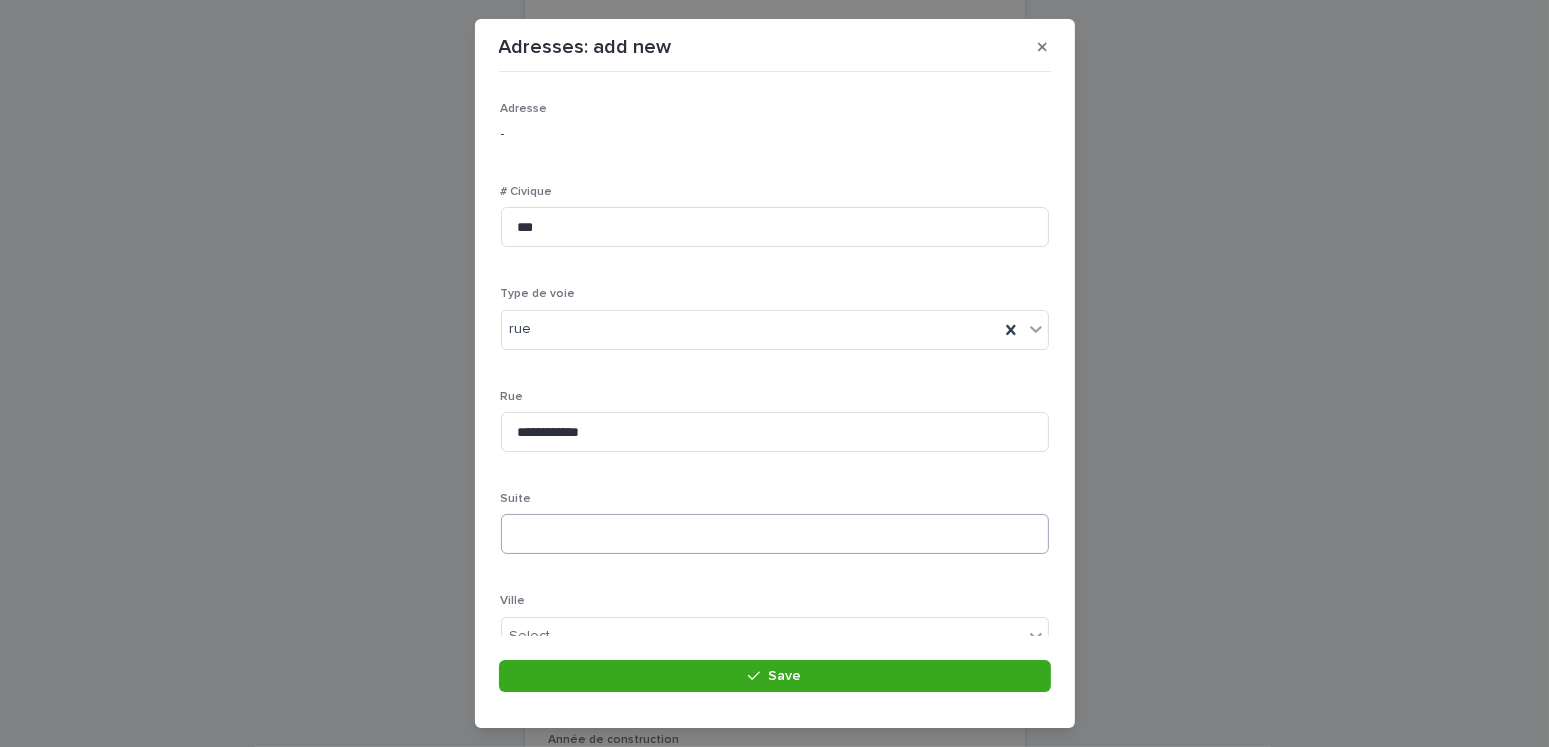 scroll, scrollTop: 8, scrollLeft: 0, axis: vertical 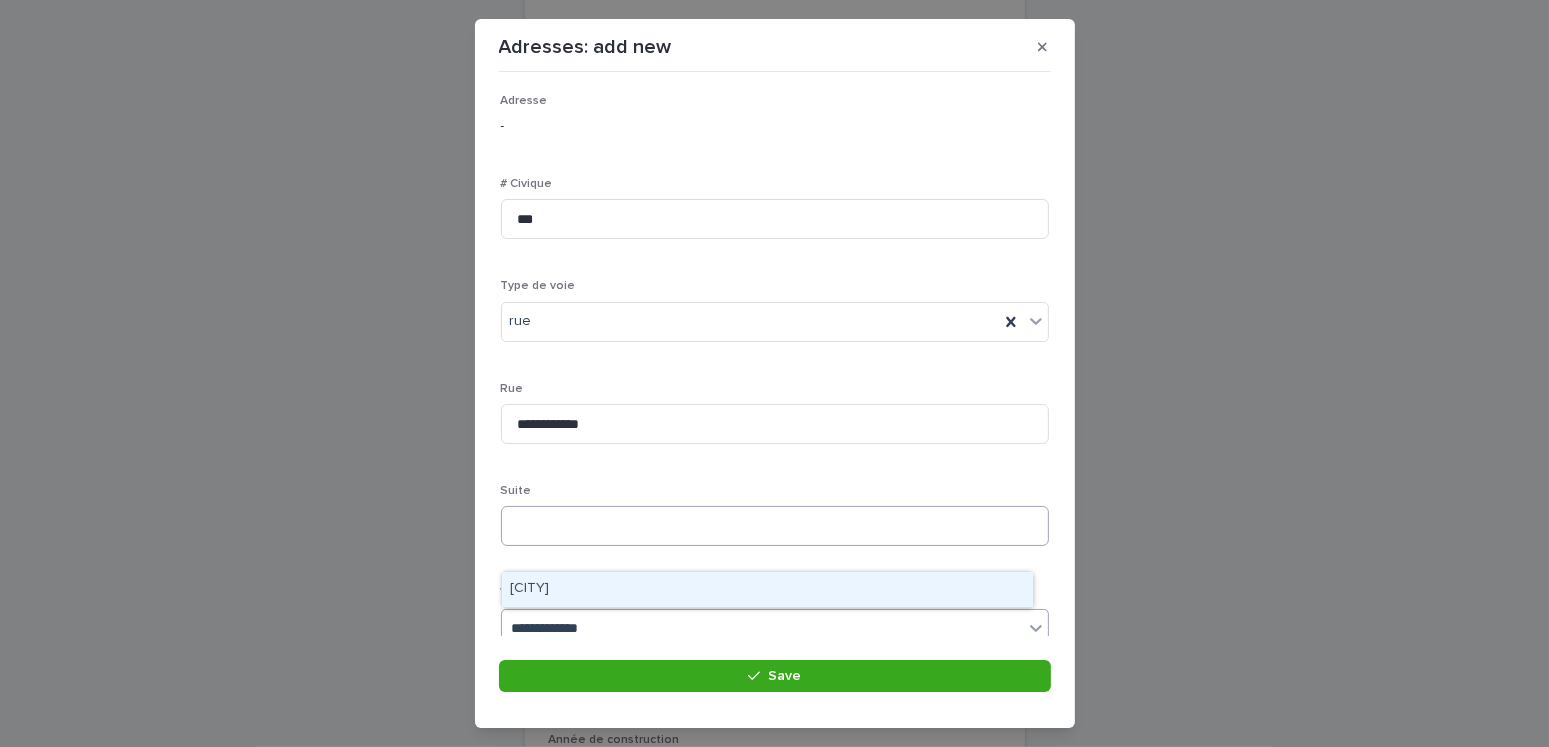 type on "**********" 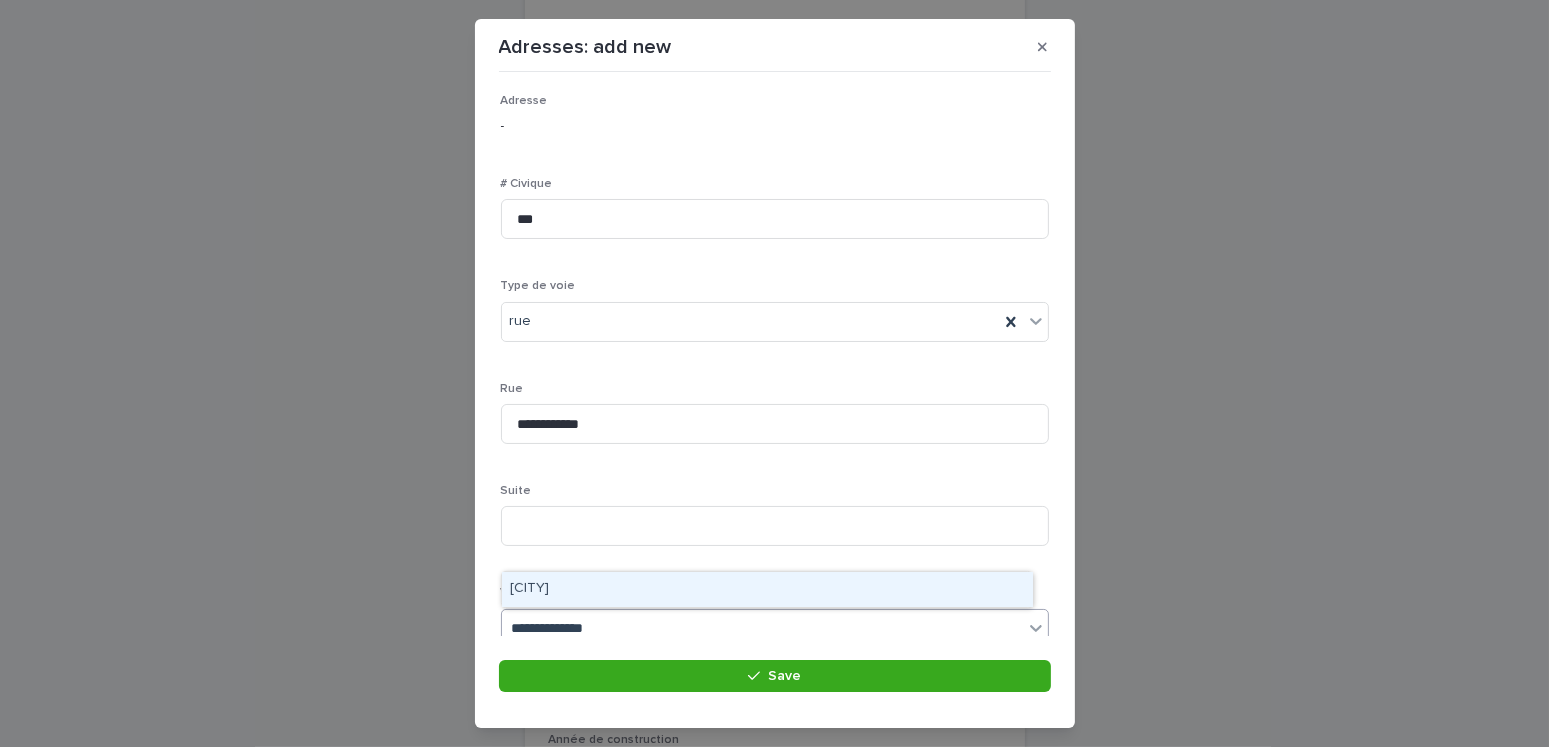 click on "[CITY]" at bounding box center (767, 589) 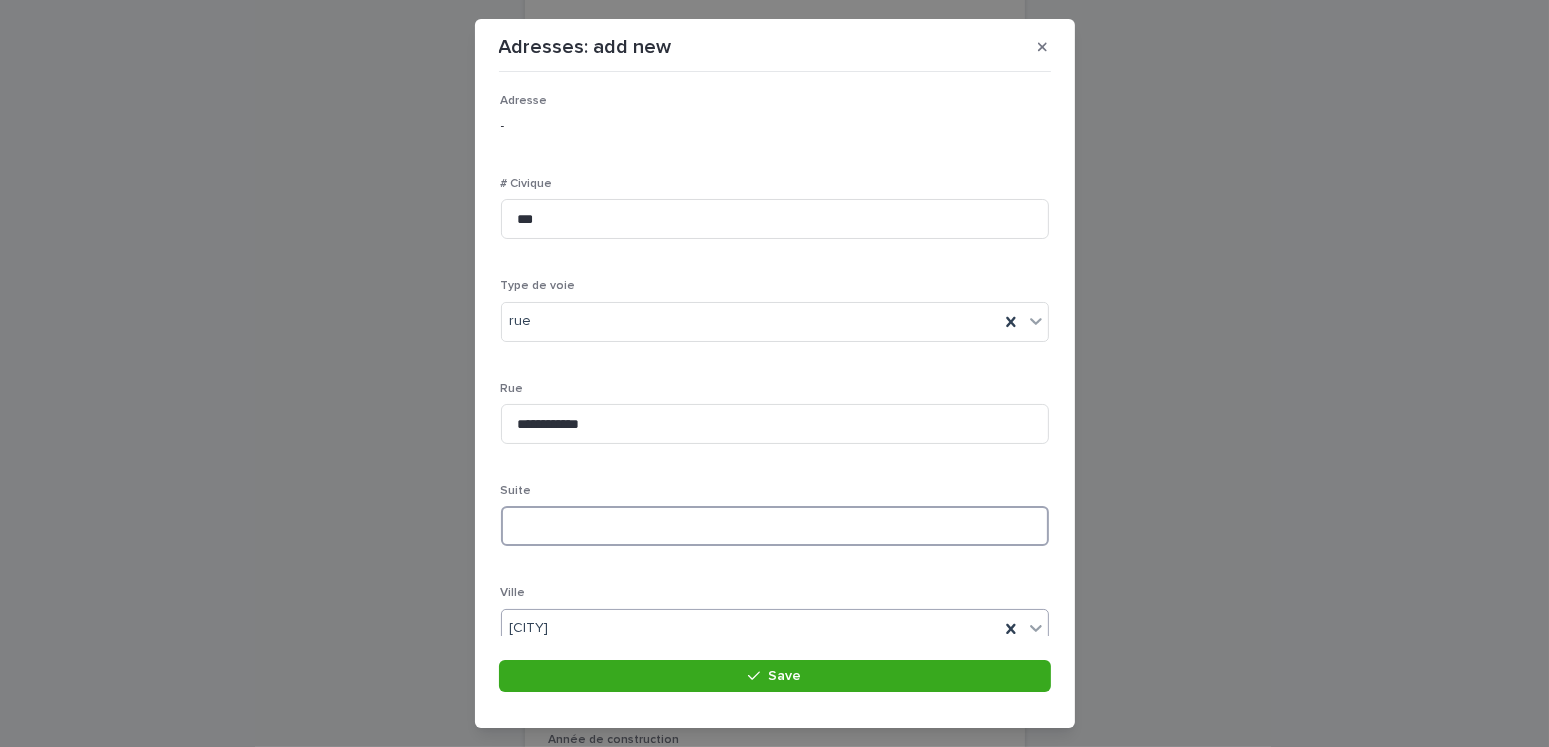 click at bounding box center (775, 526) 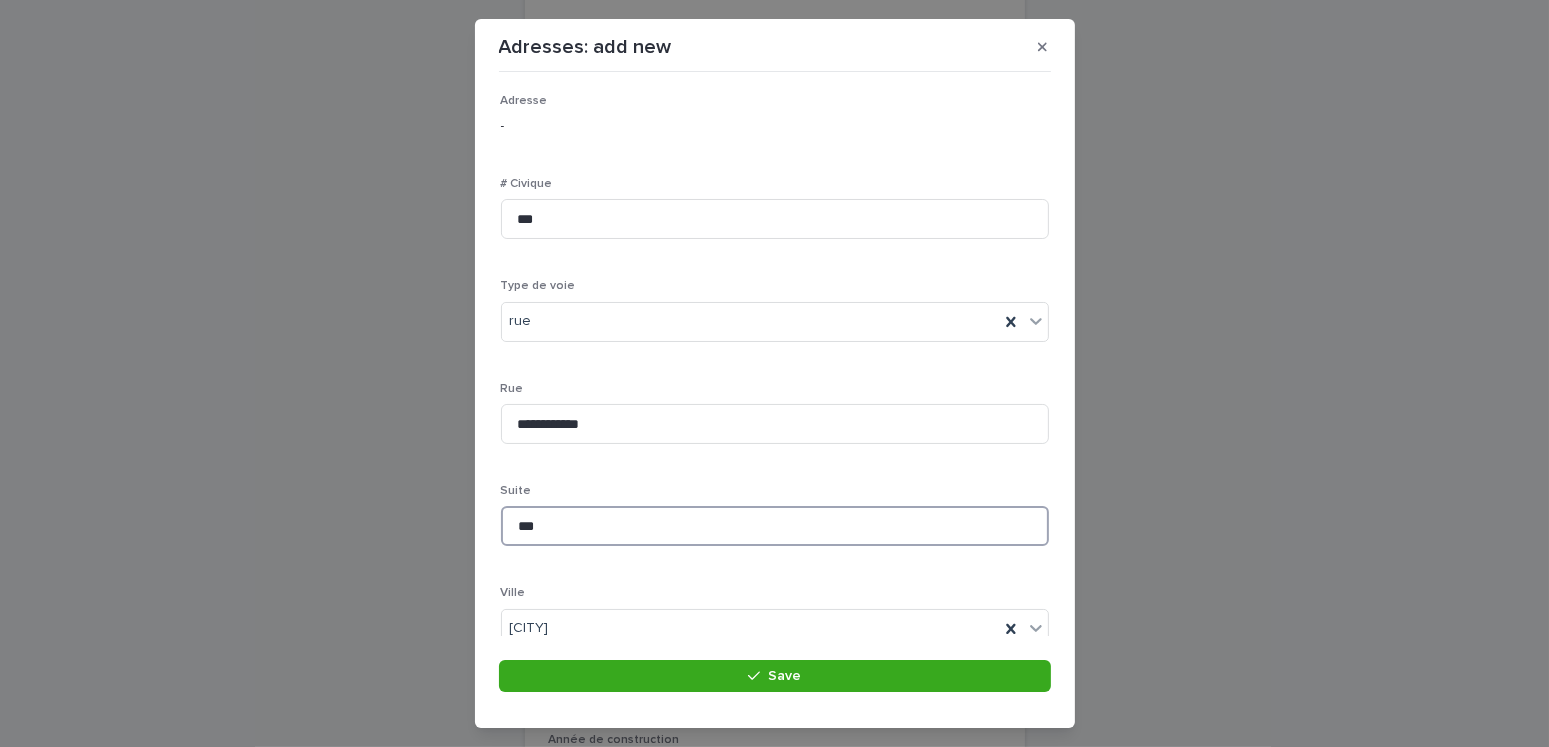 scroll, scrollTop: 387, scrollLeft: 0, axis: vertical 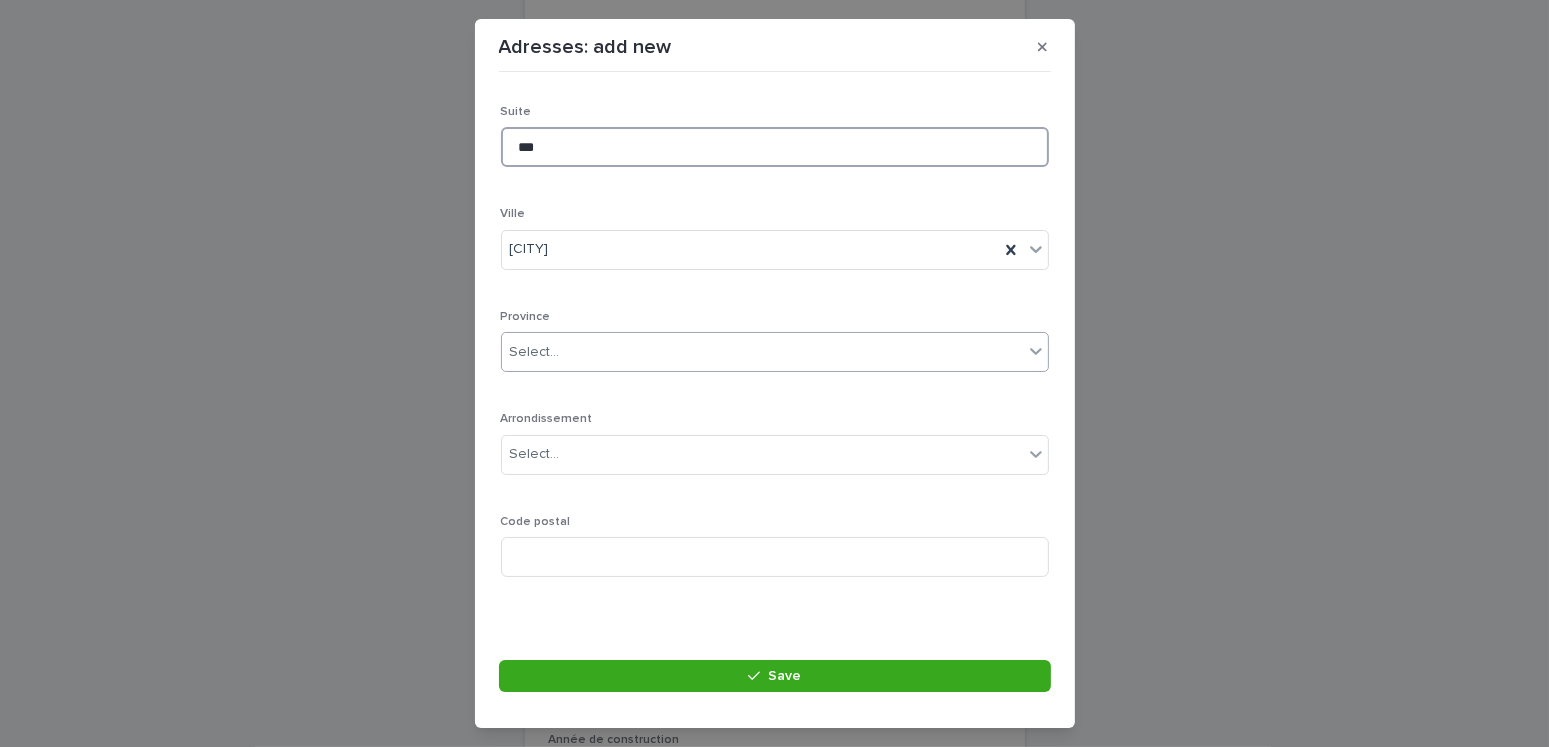 type on "***" 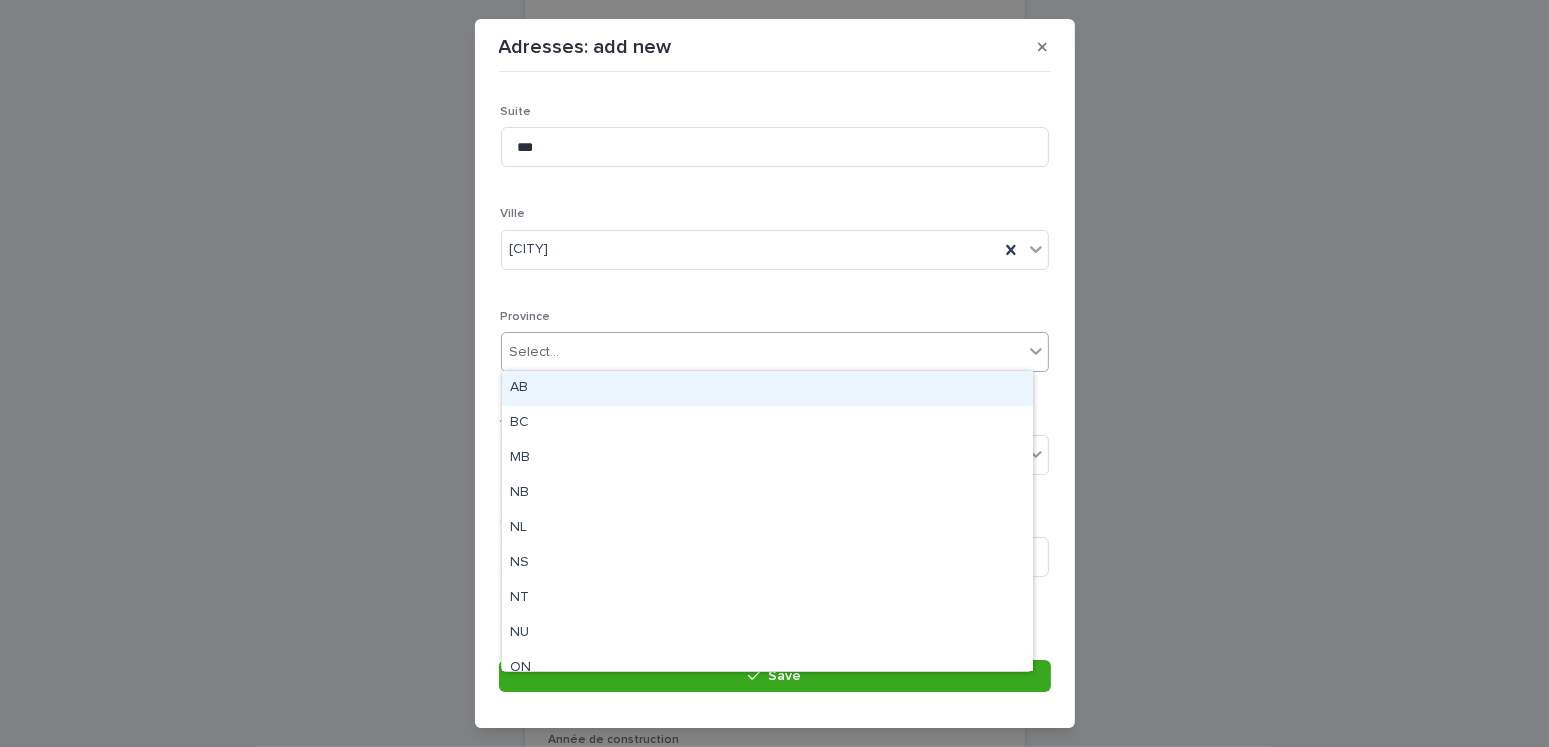 click on "Select..." at bounding box center [535, 352] 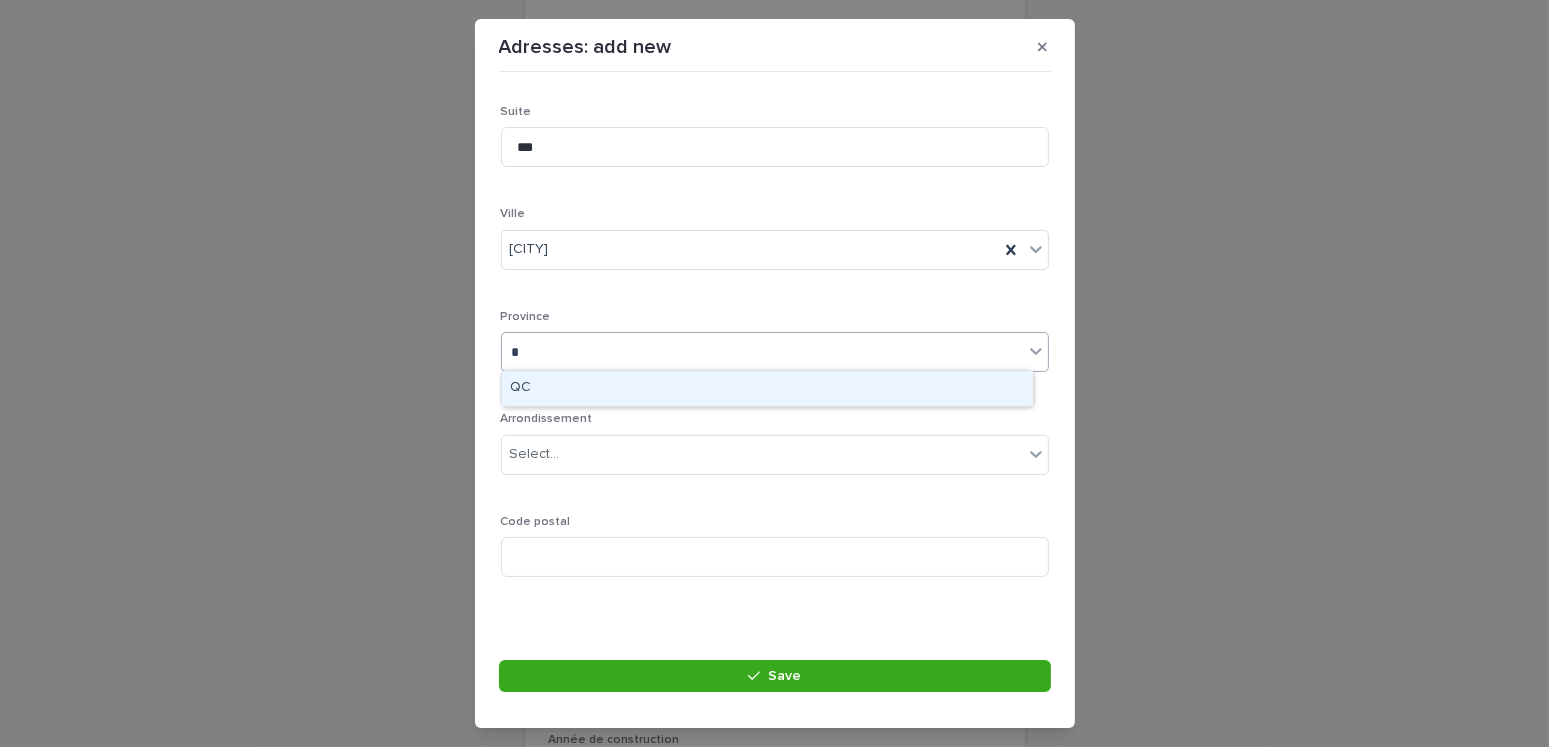 type on "**" 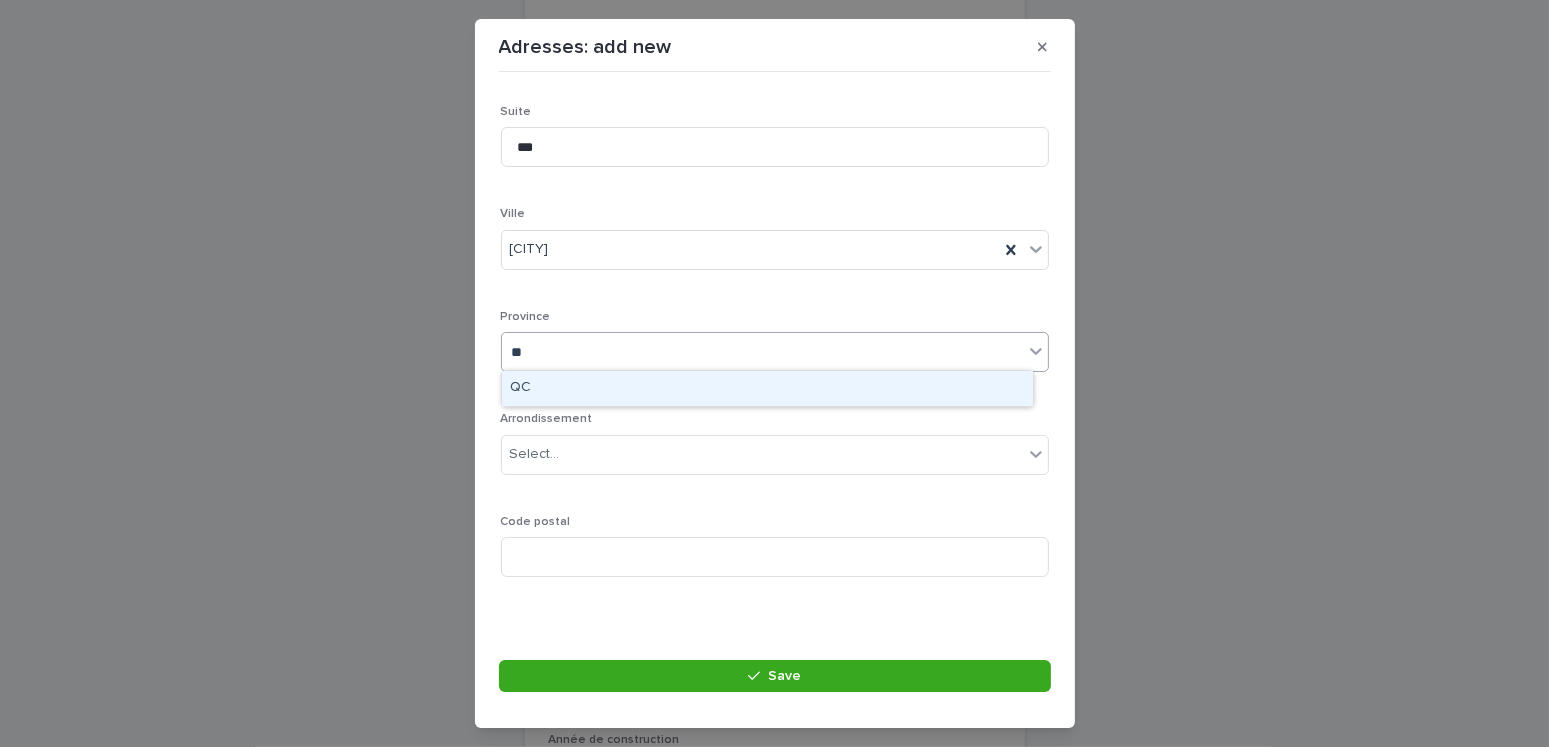 click on "QC" at bounding box center (767, 388) 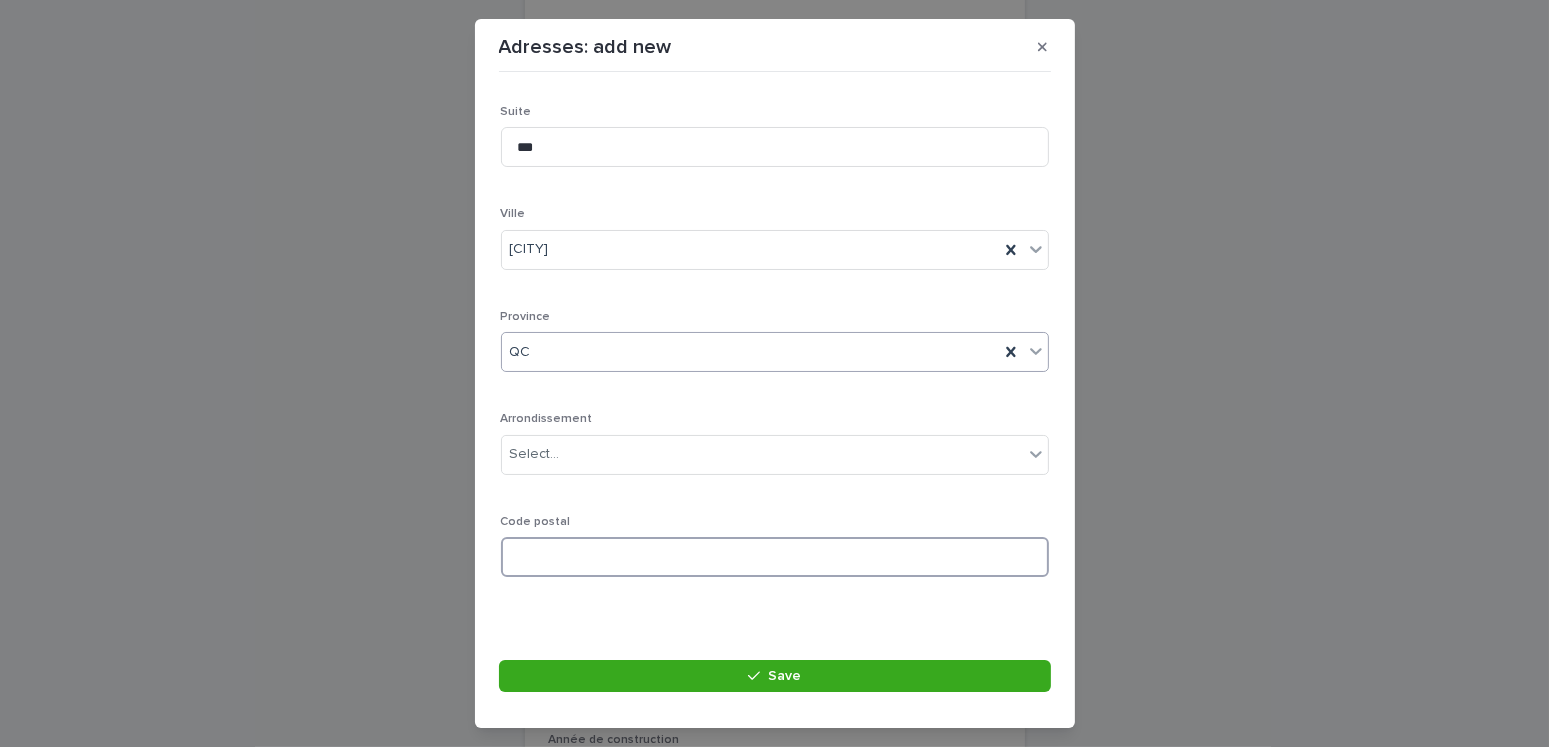 click at bounding box center [775, 557] 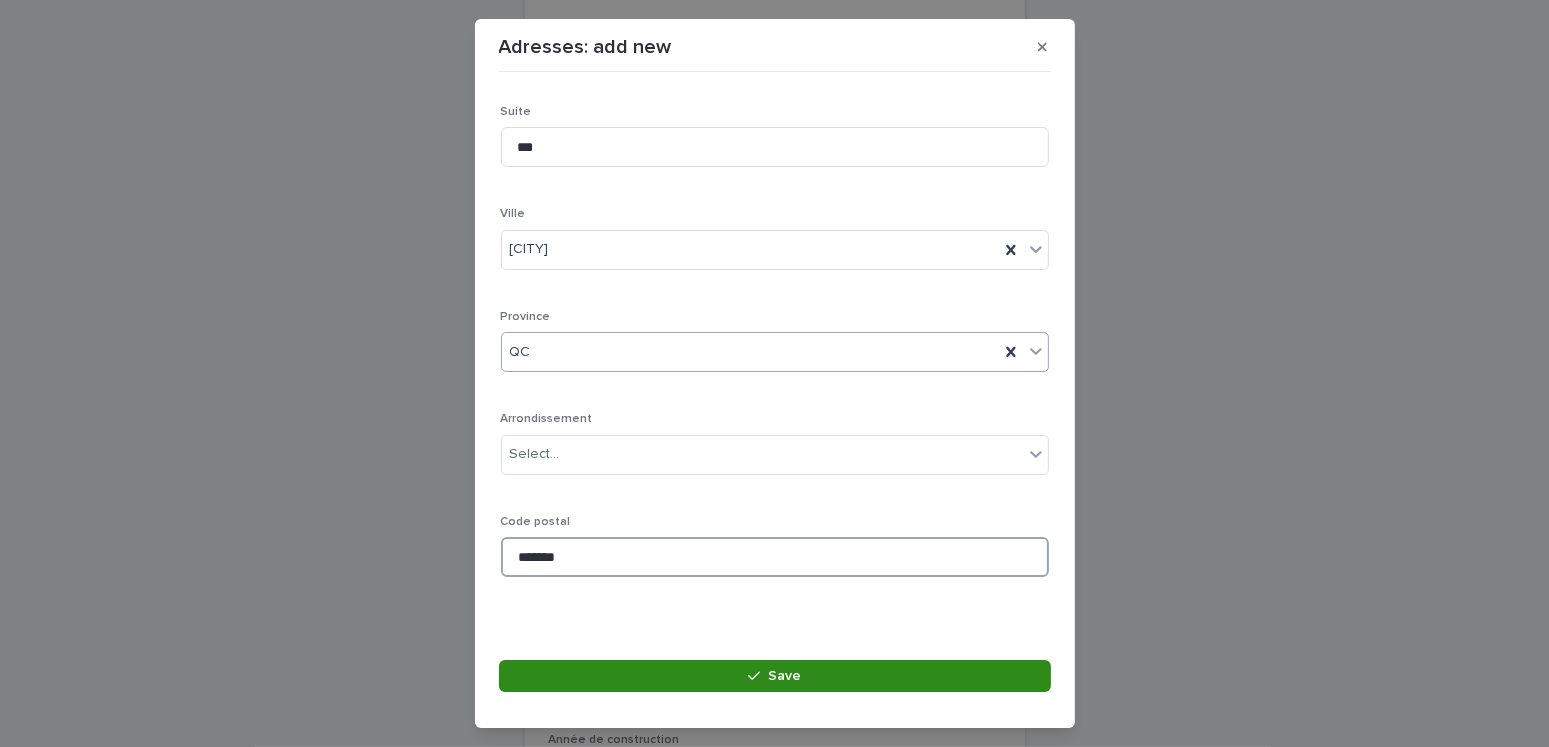 type on "*******" 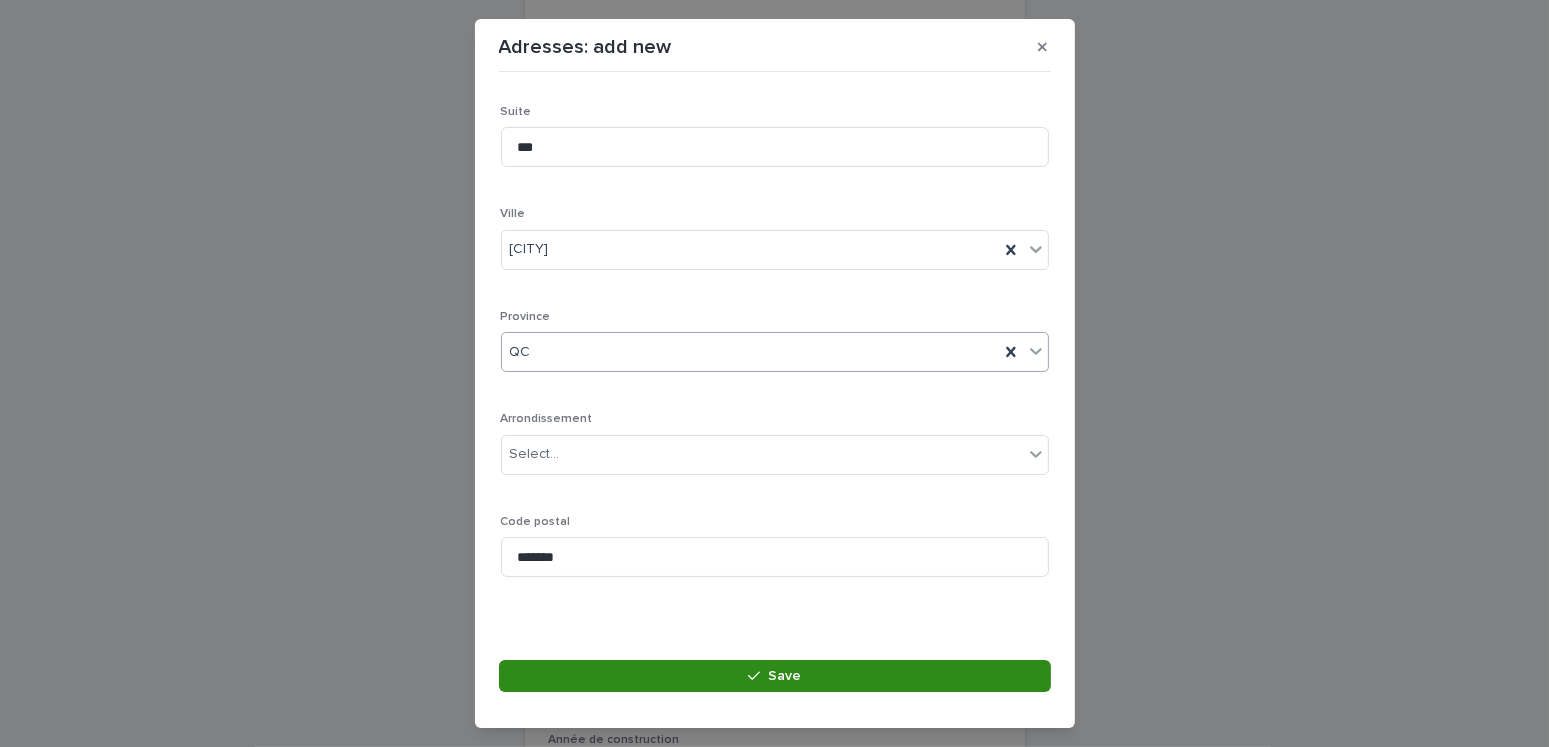 click on "Save" at bounding box center (775, 676) 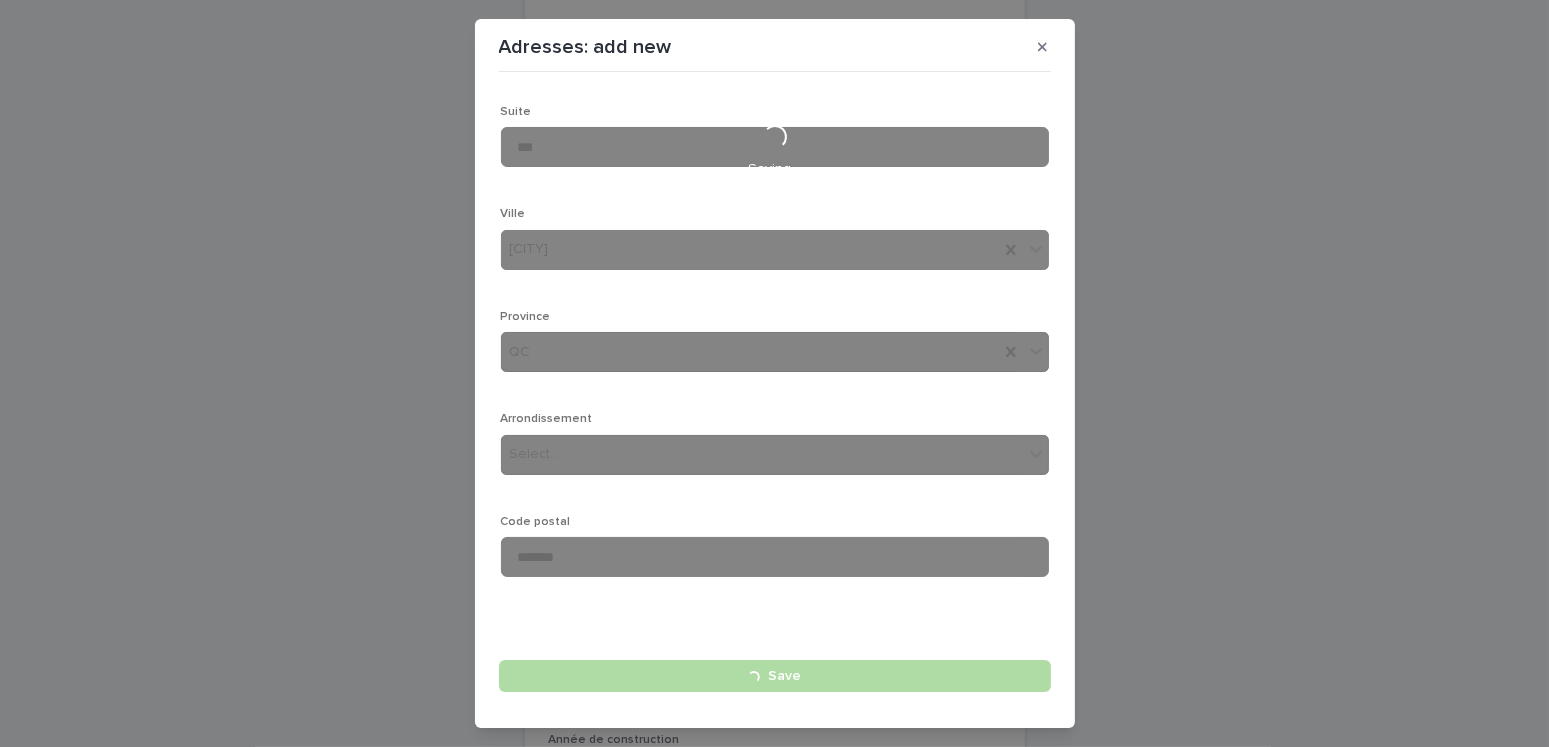 type 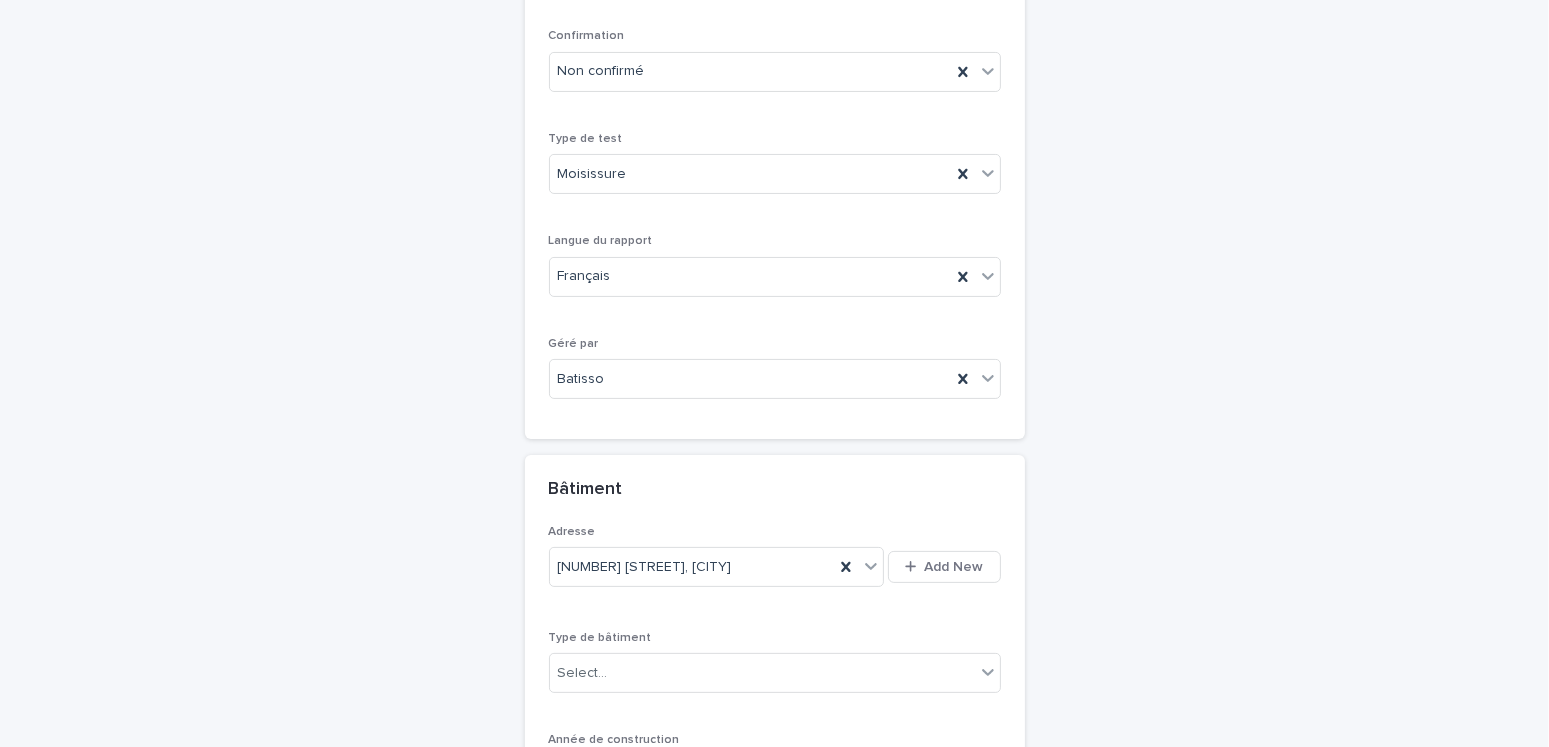 scroll, scrollTop: 563, scrollLeft: 0, axis: vertical 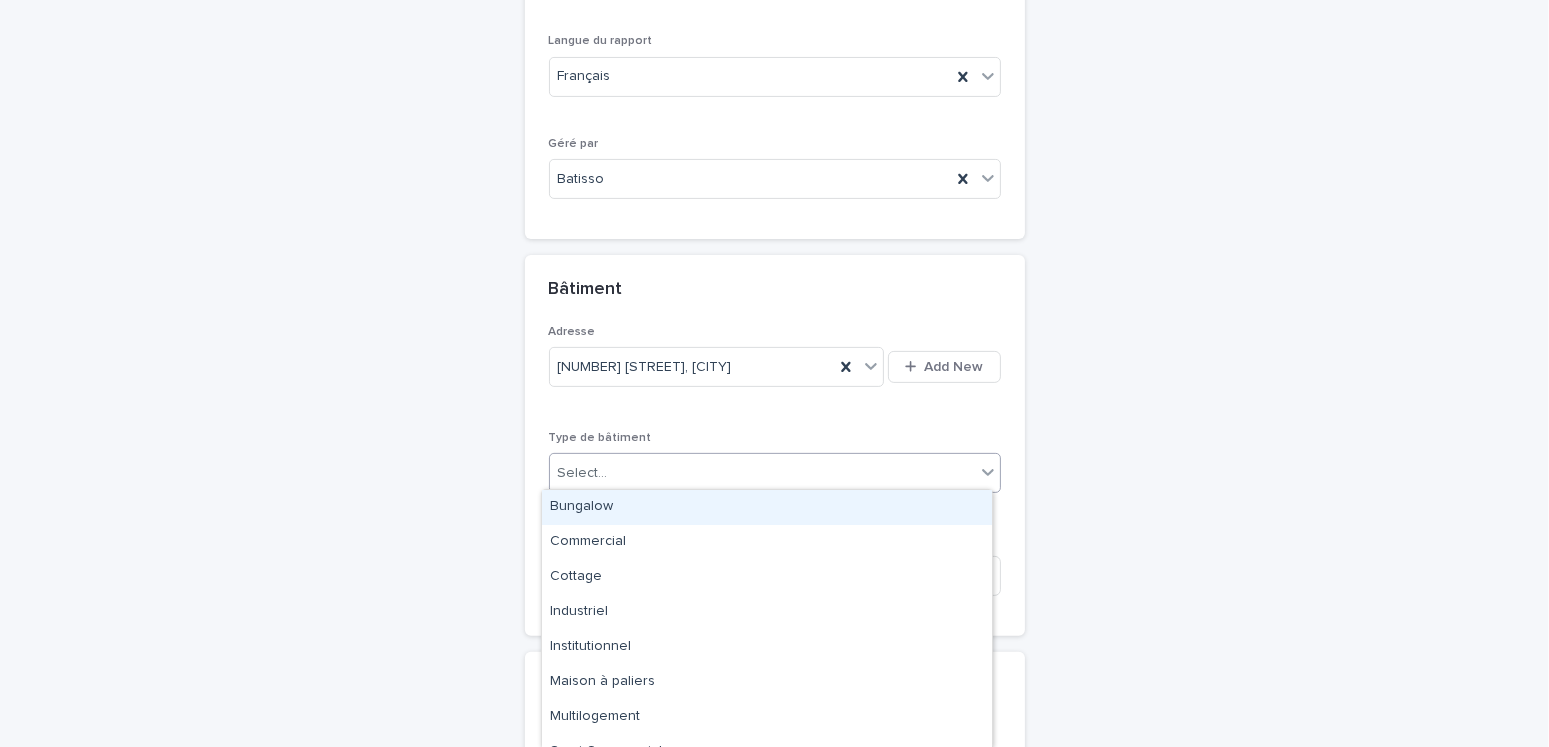 click on "Select..." at bounding box center (762, 473) 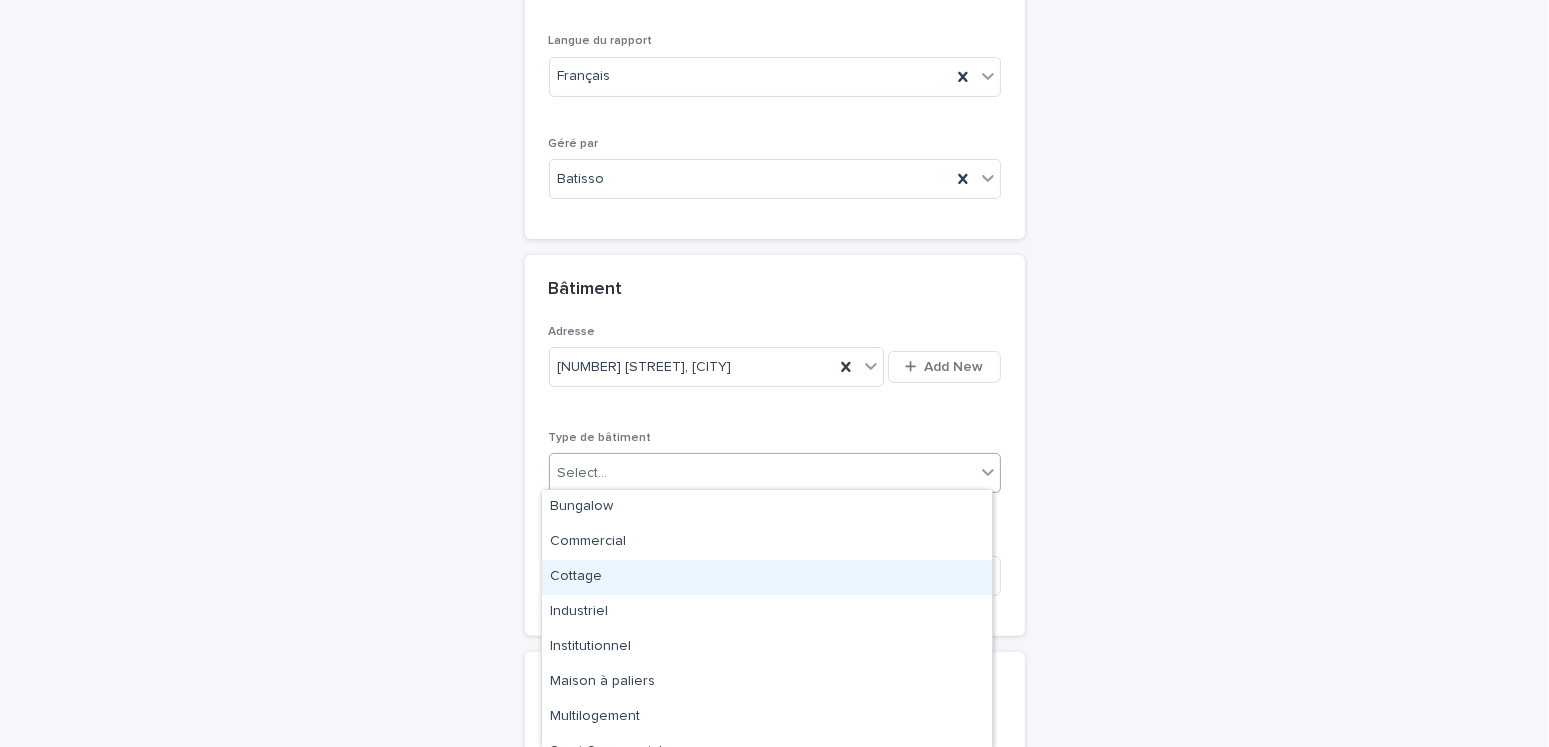 scroll, scrollTop: 58, scrollLeft: 0, axis: vertical 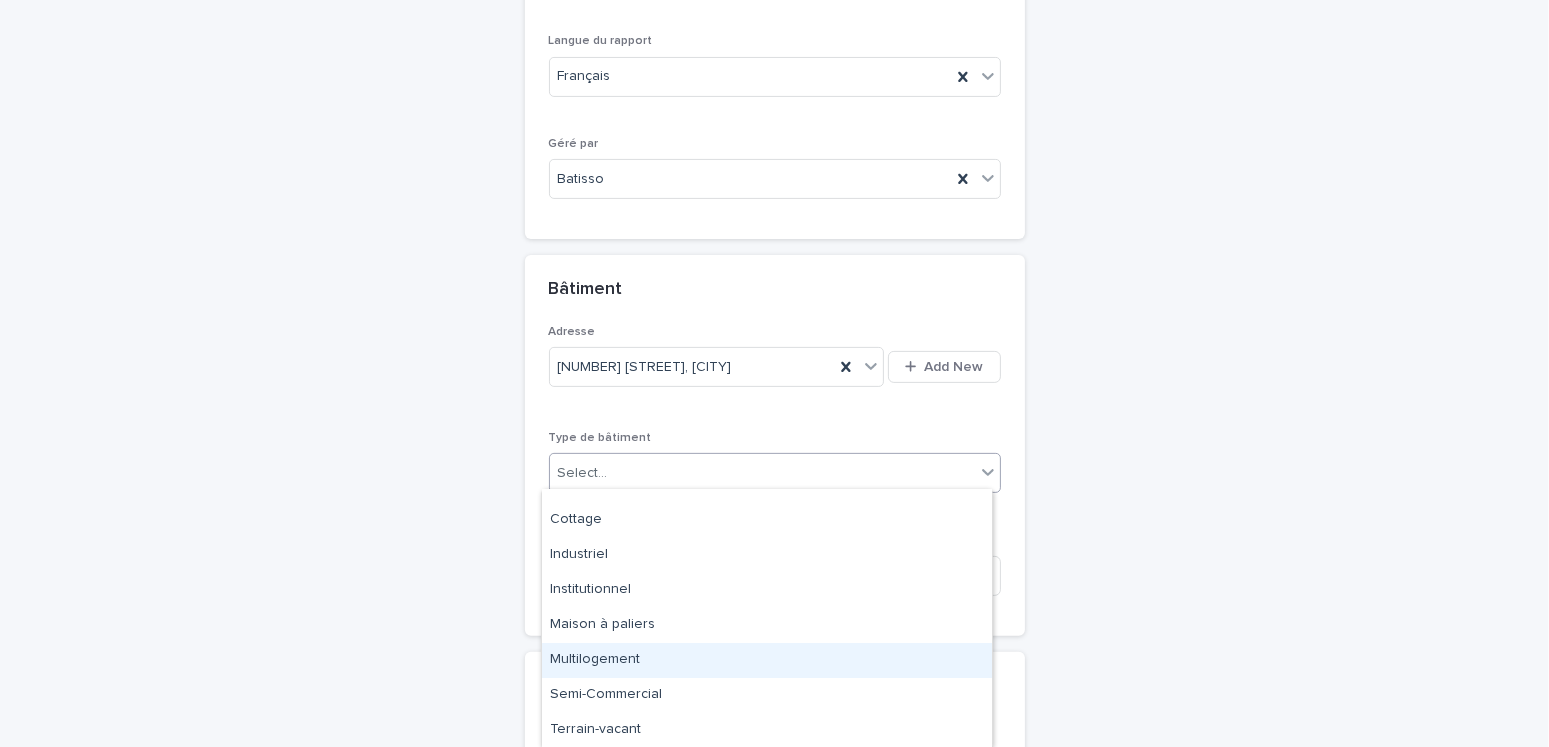 click on "Multilogement" at bounding box center (767, 660) 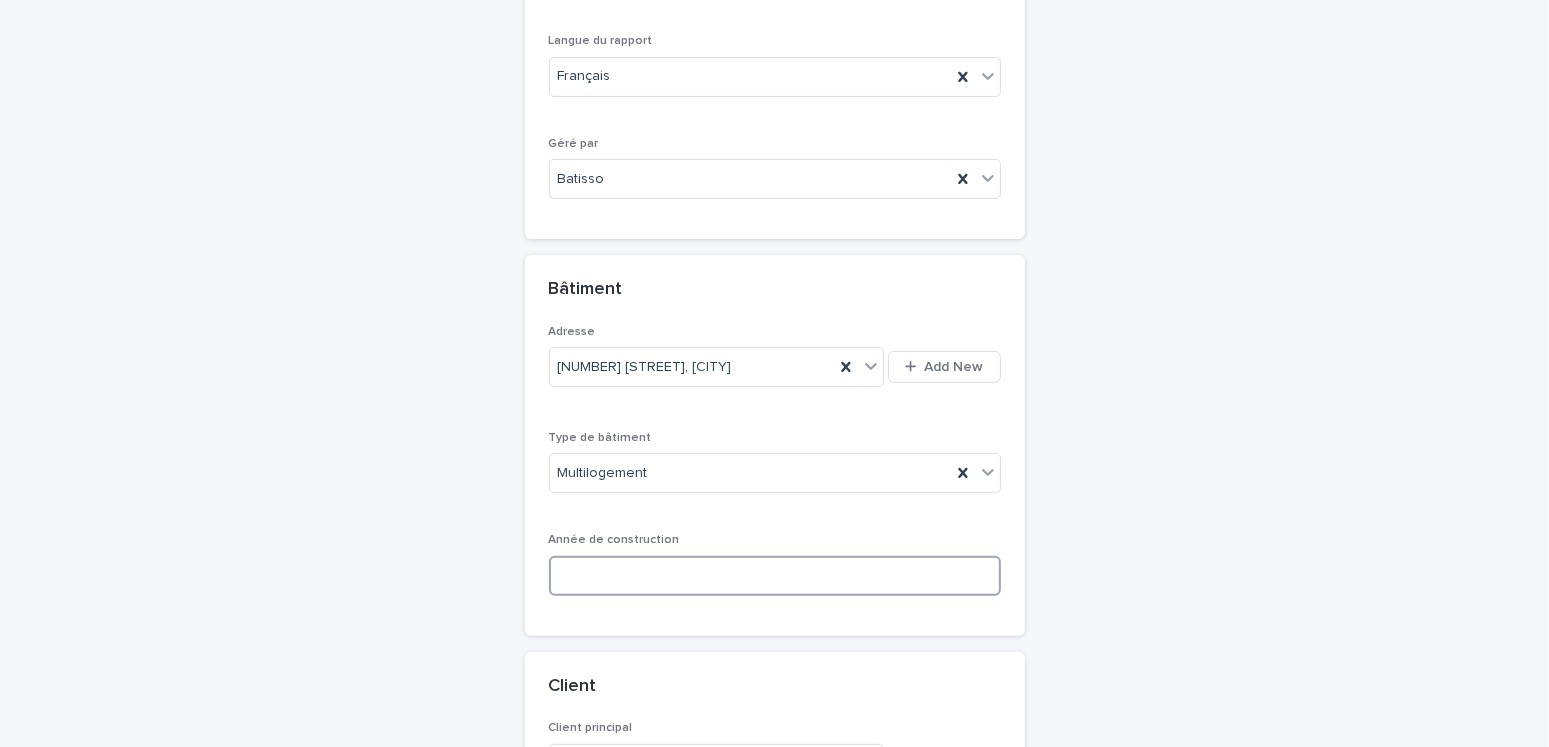 click at bounding box center [775, 576] 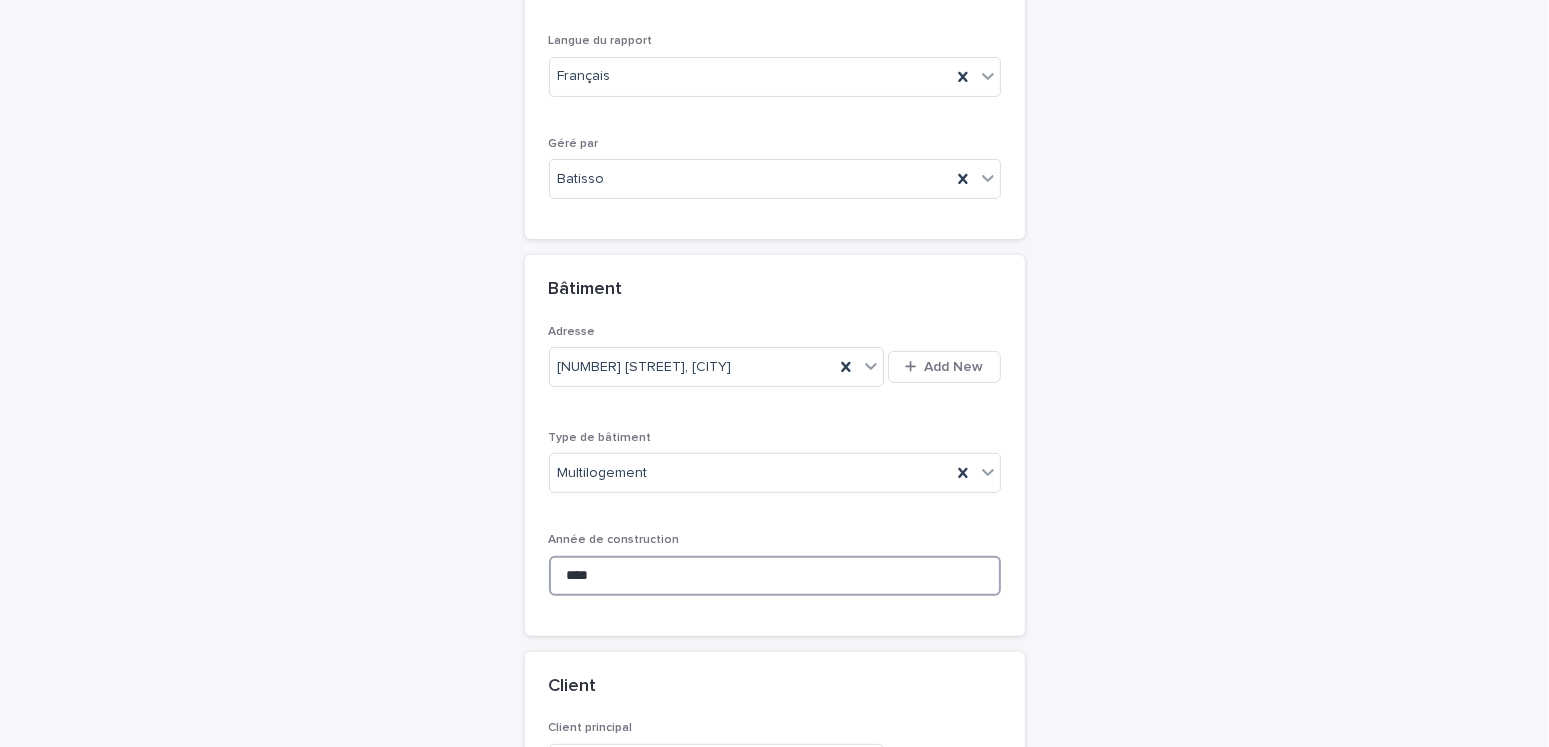 scroll, scrollTop: 946, scrollLeft: 0, axis: vertical 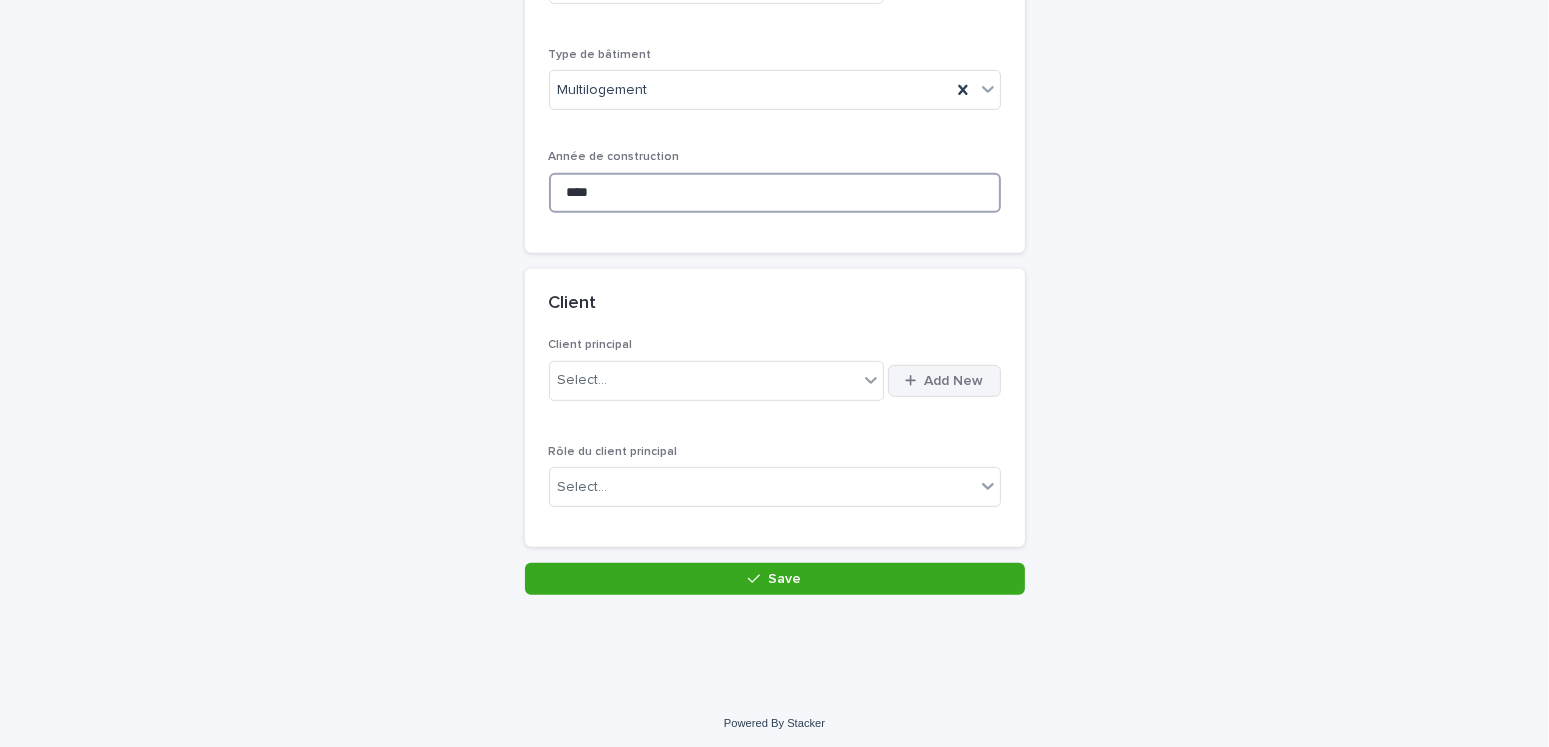 type on "****" 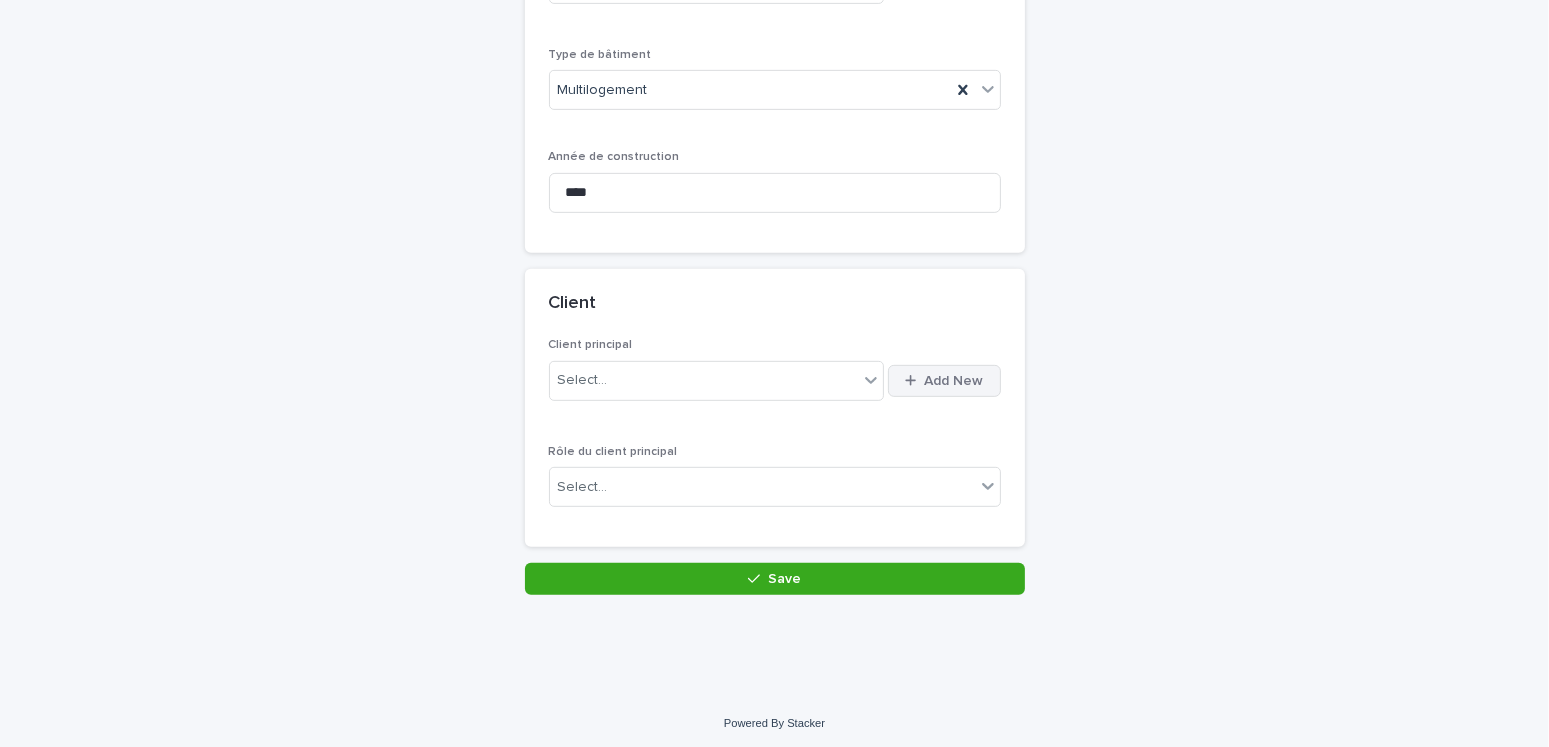 click on "Add New" at bounding box center (944, 381) 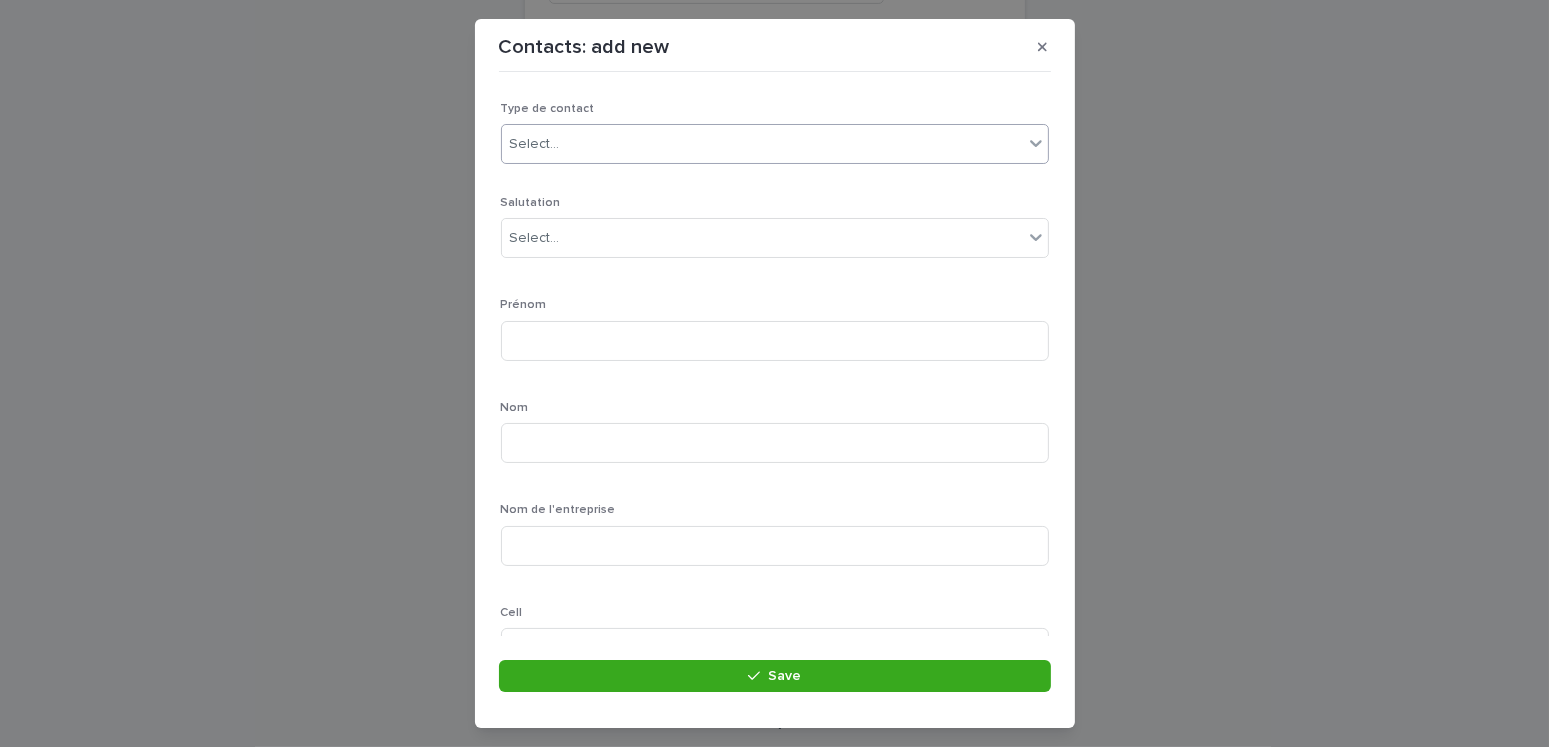 click on "Select..." at bounding box center (762, 144) 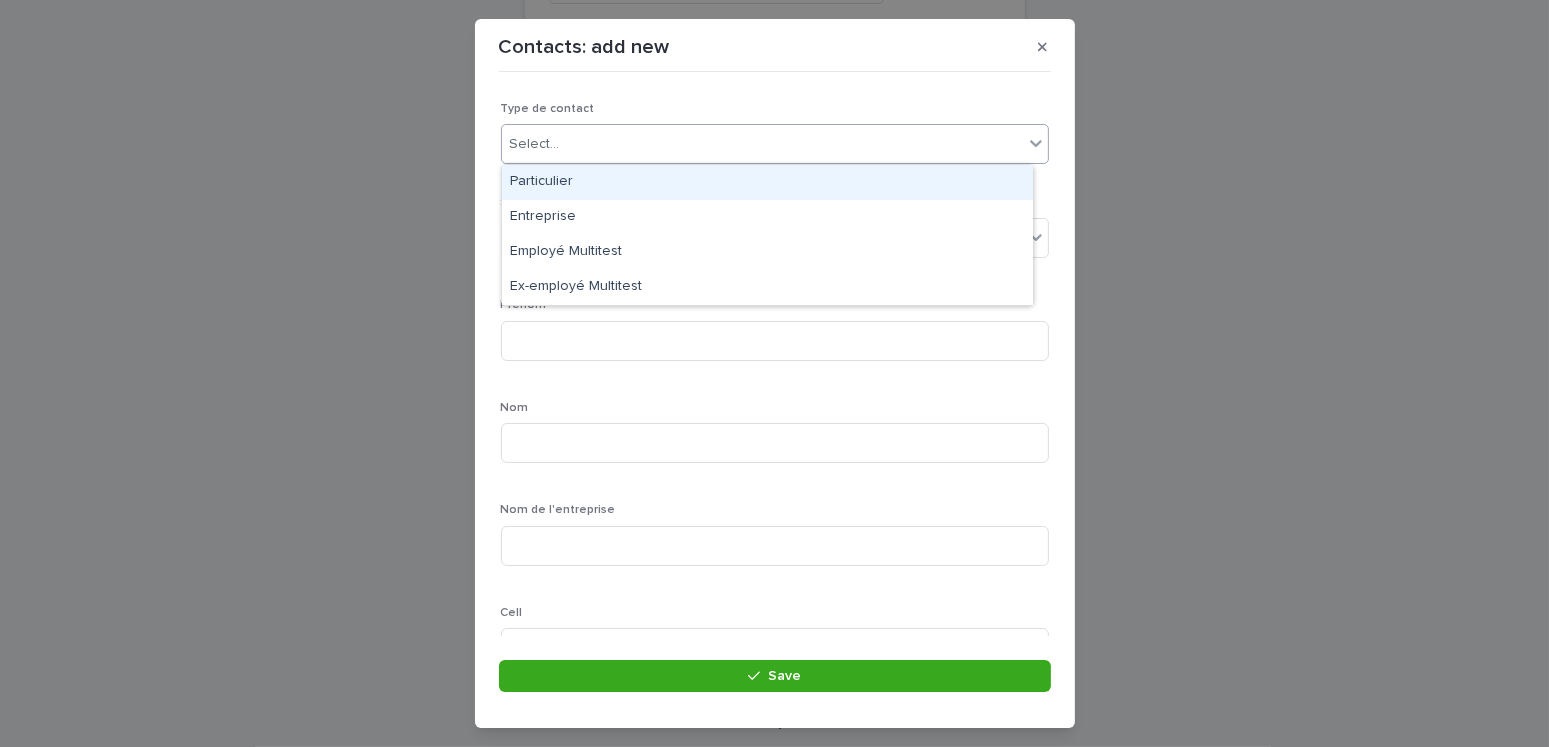 click on "Particulier" at bounding box center [767, 182] 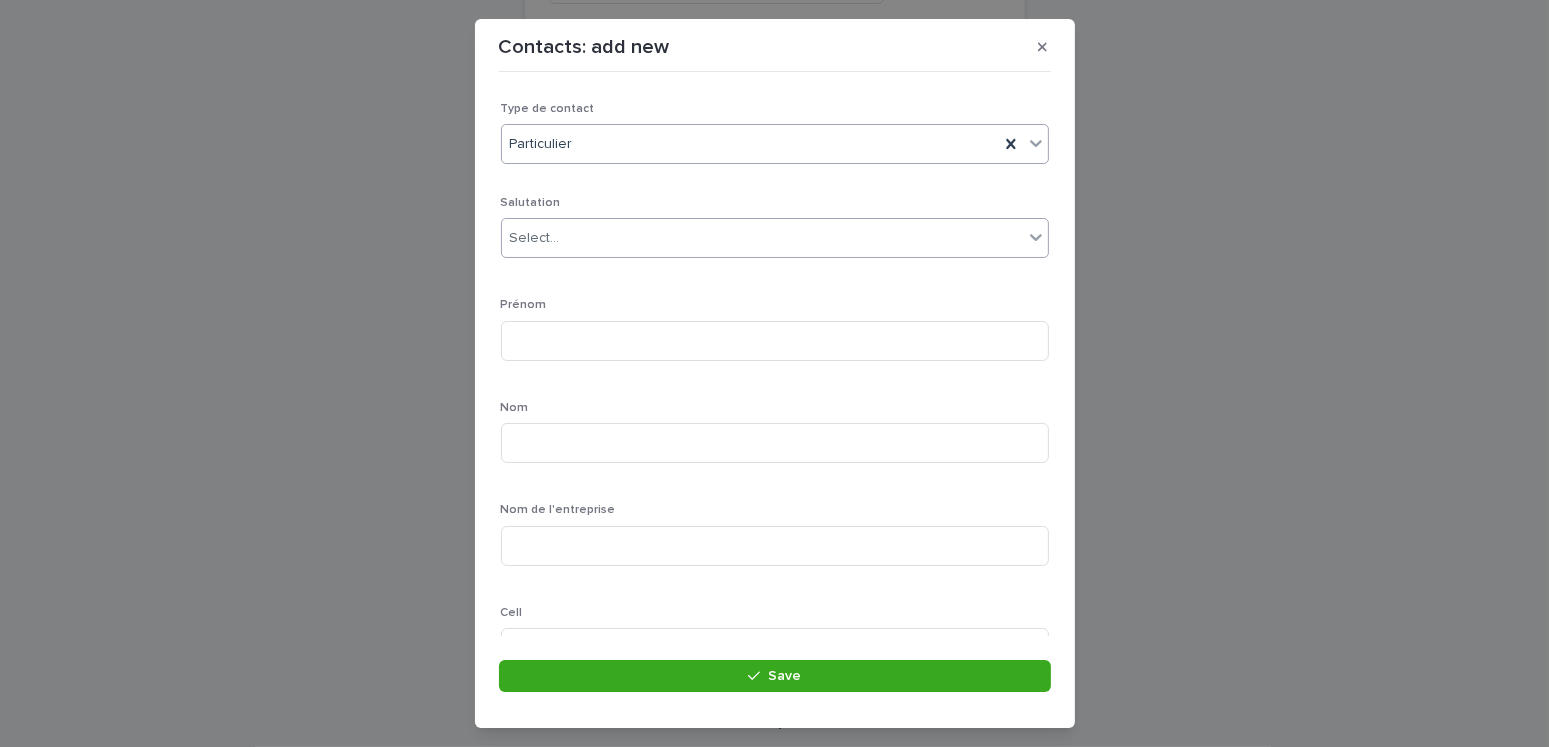 click on "Select..." at bounding box center [535, 238] 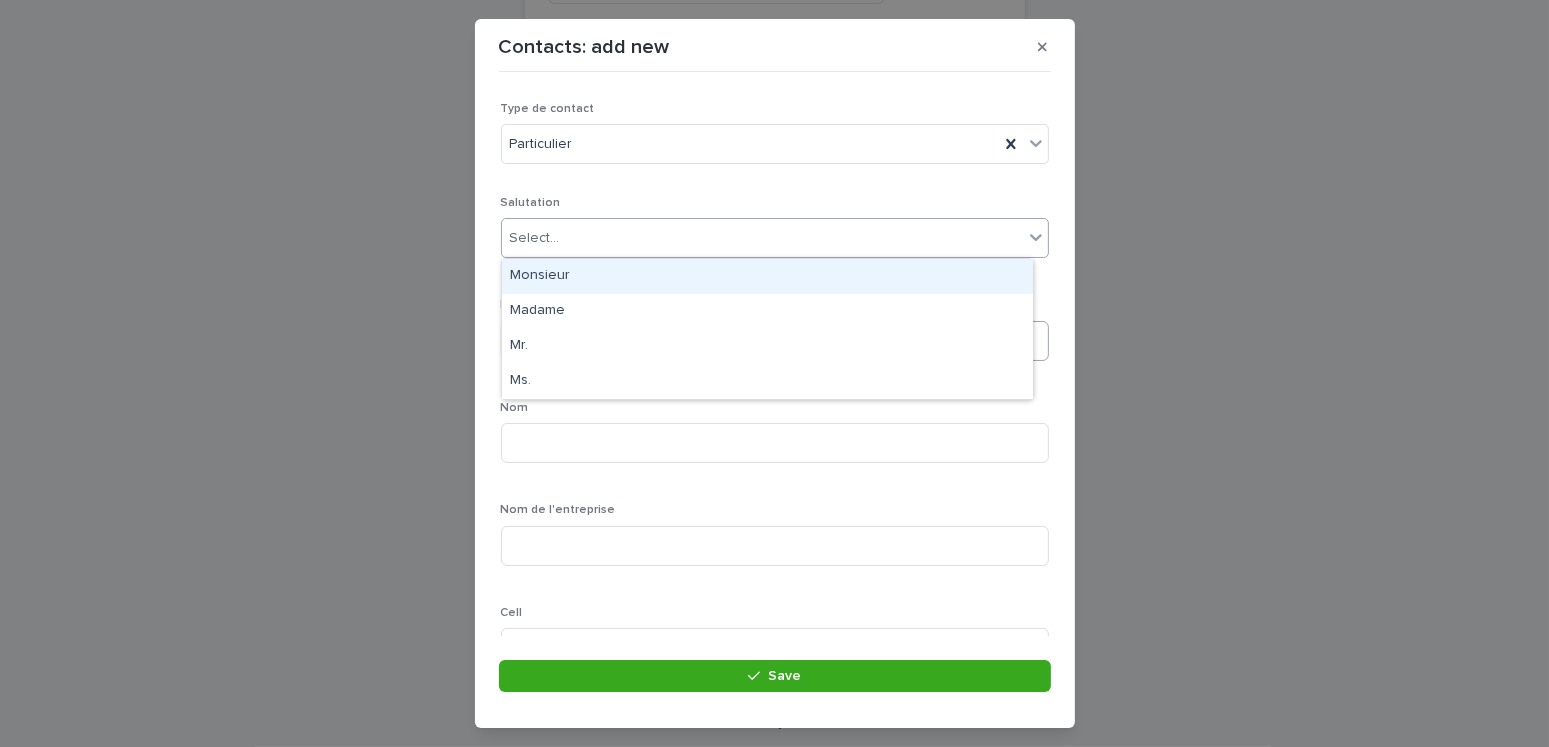 drag, startPoint x: 545, startPoint y: 291, endPoint x: 568, endPoint y: 326, distance: 41.880783 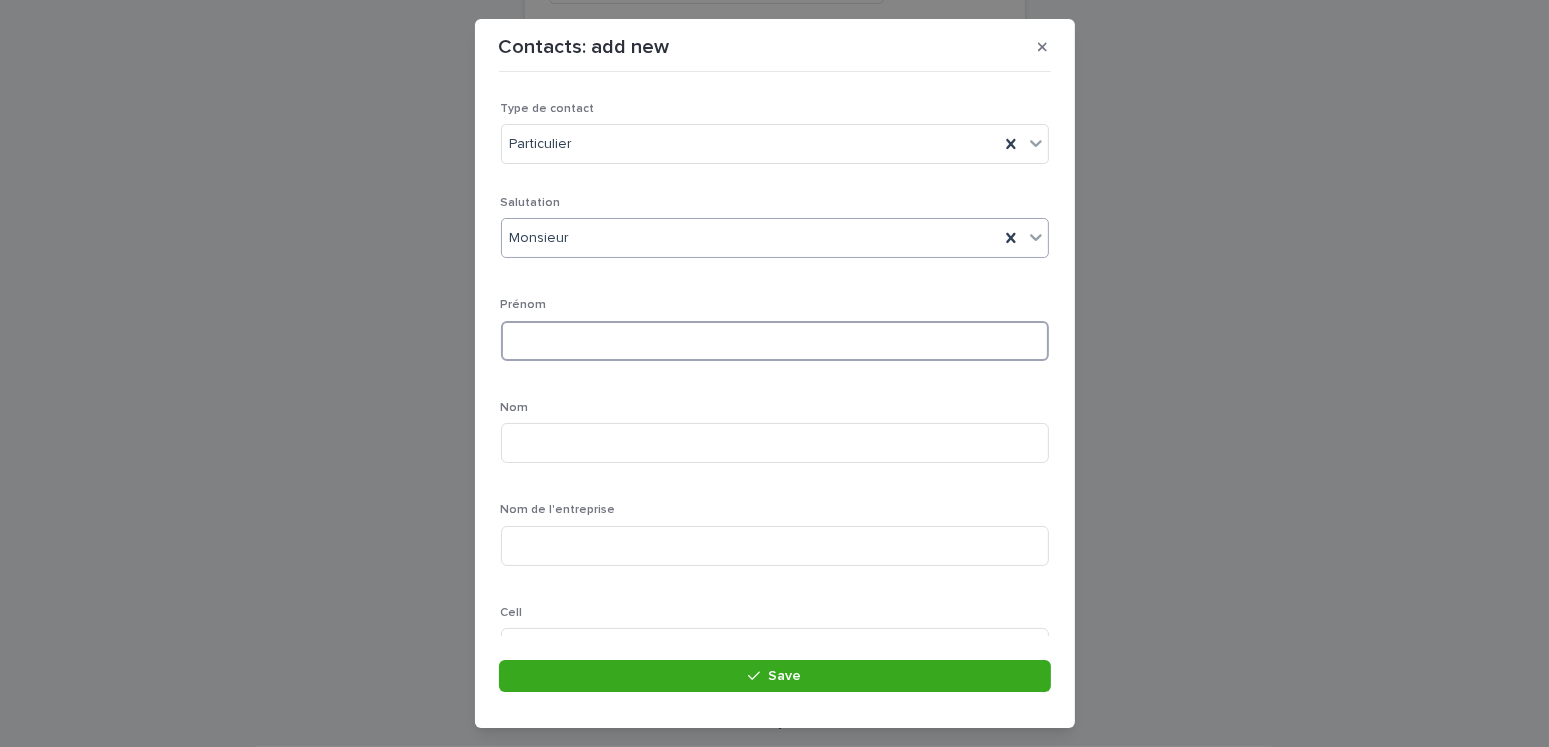 click at bounding box center (775, 341) 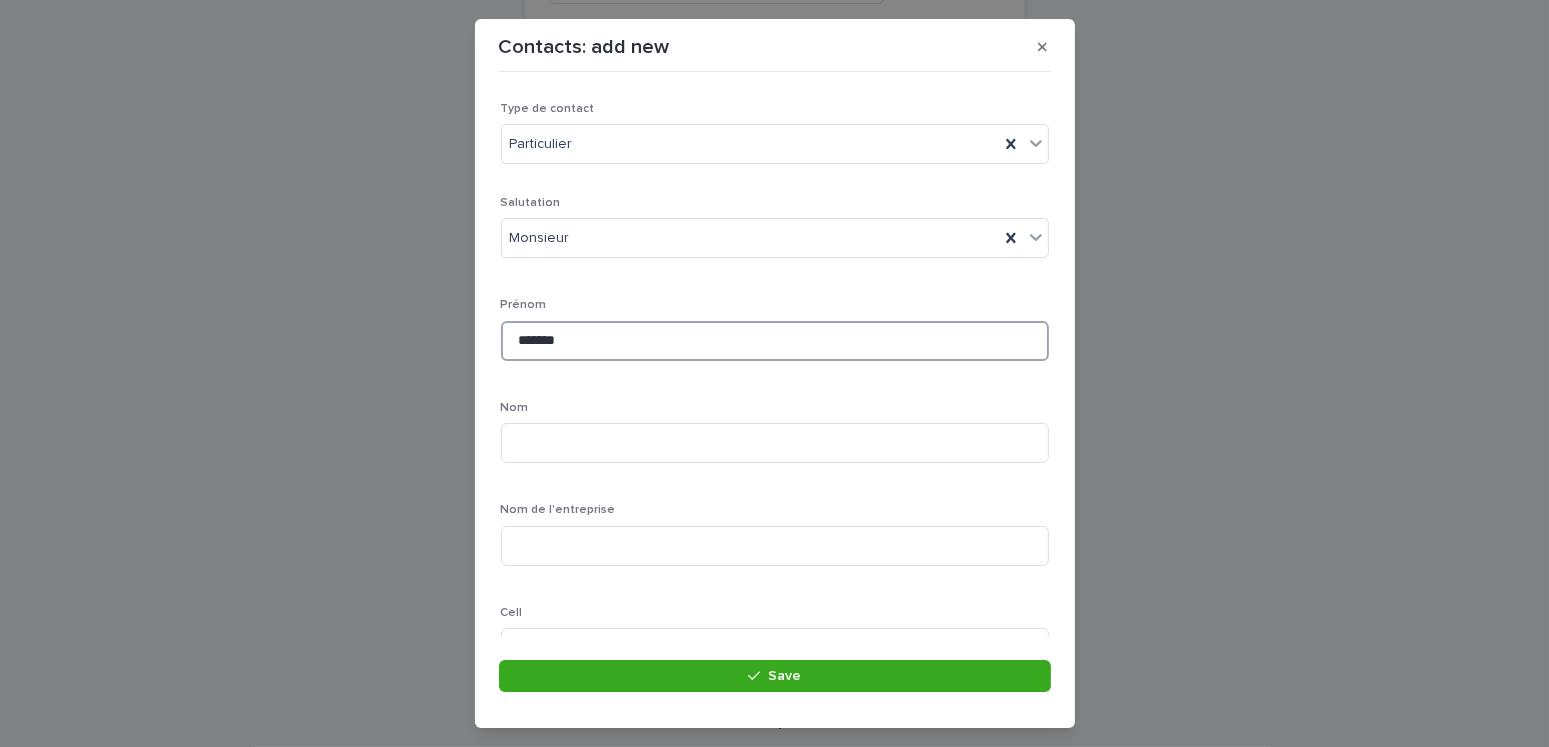 type on "*******" 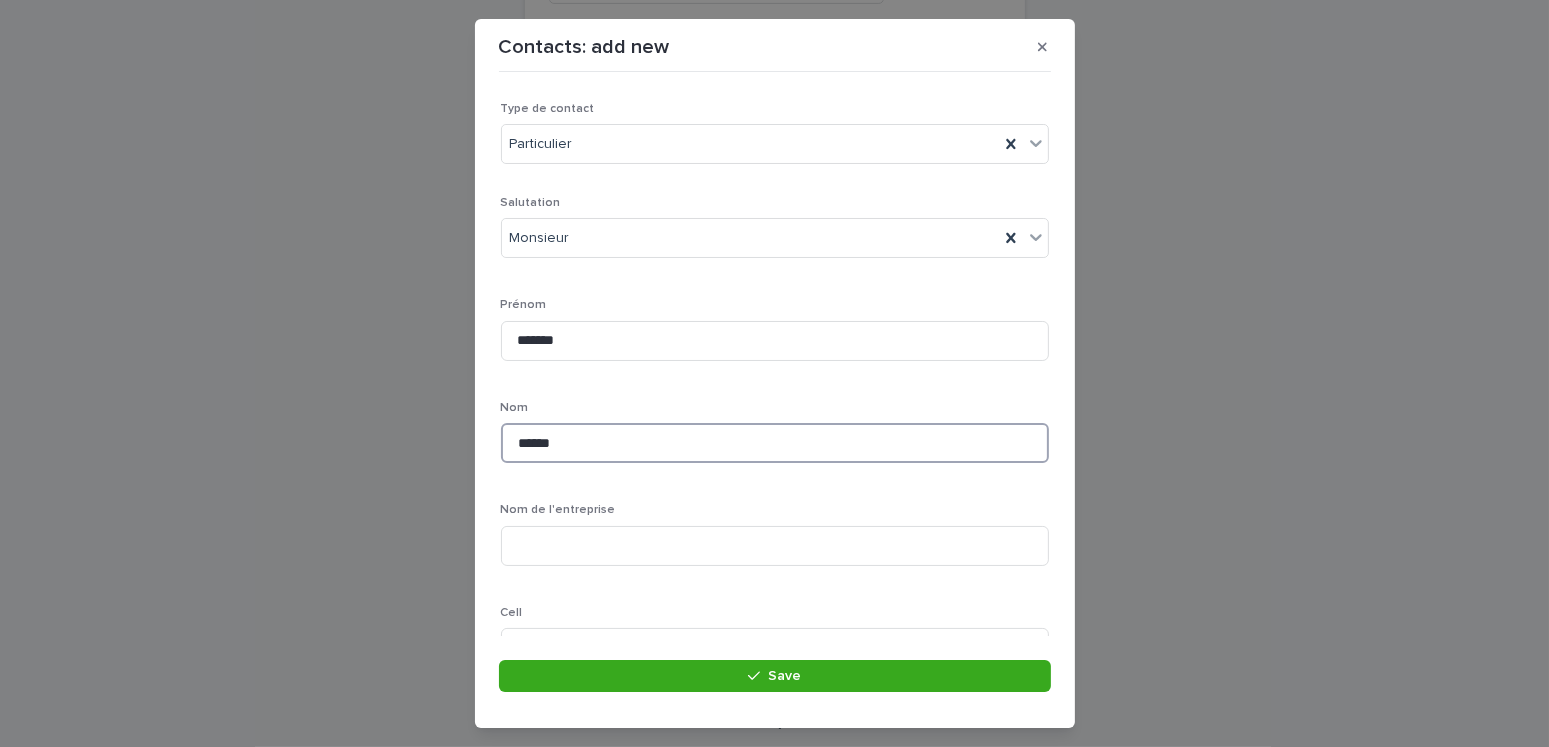 scroll, scrollTop: 300, scrollLeft: 0, axis: vertical 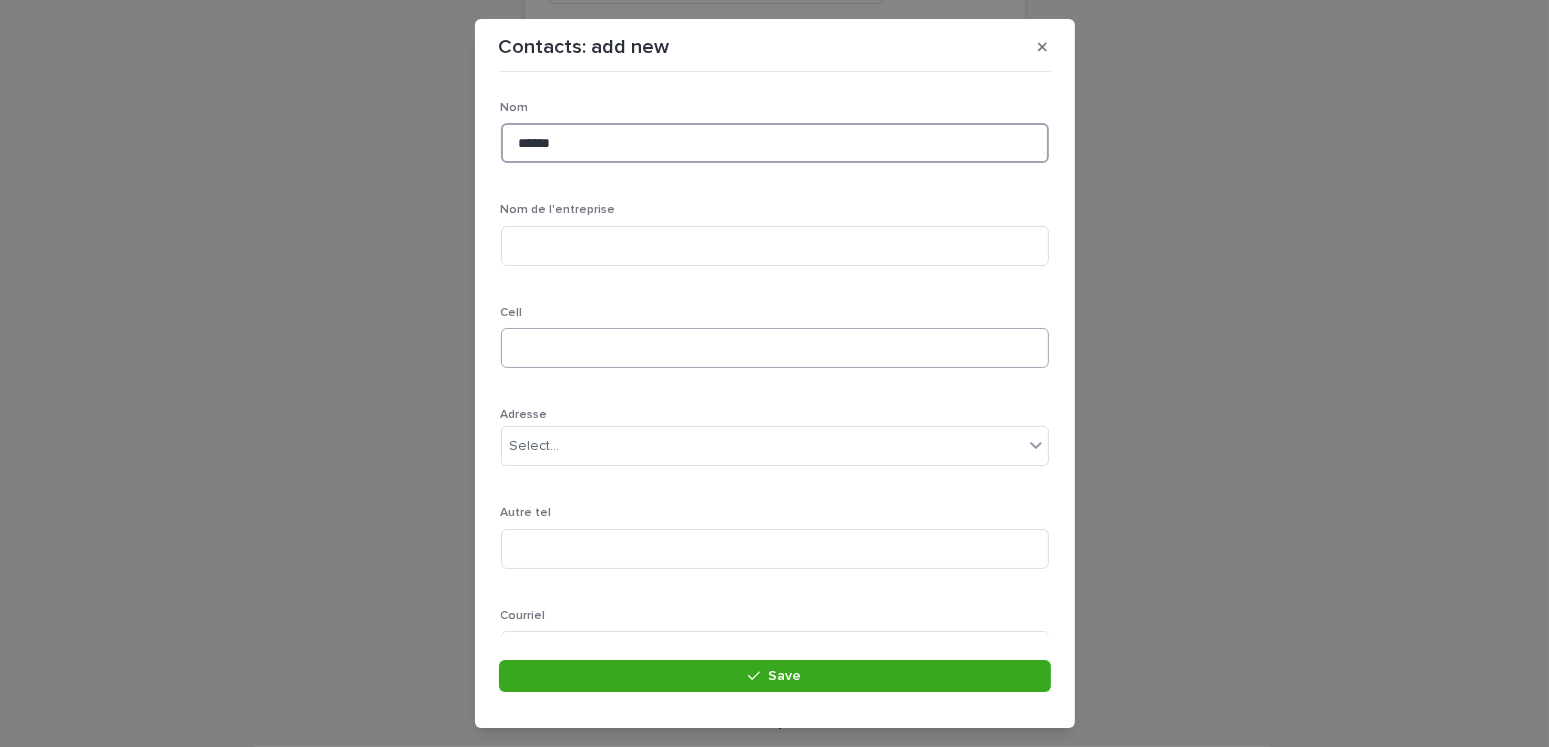 type on "******" 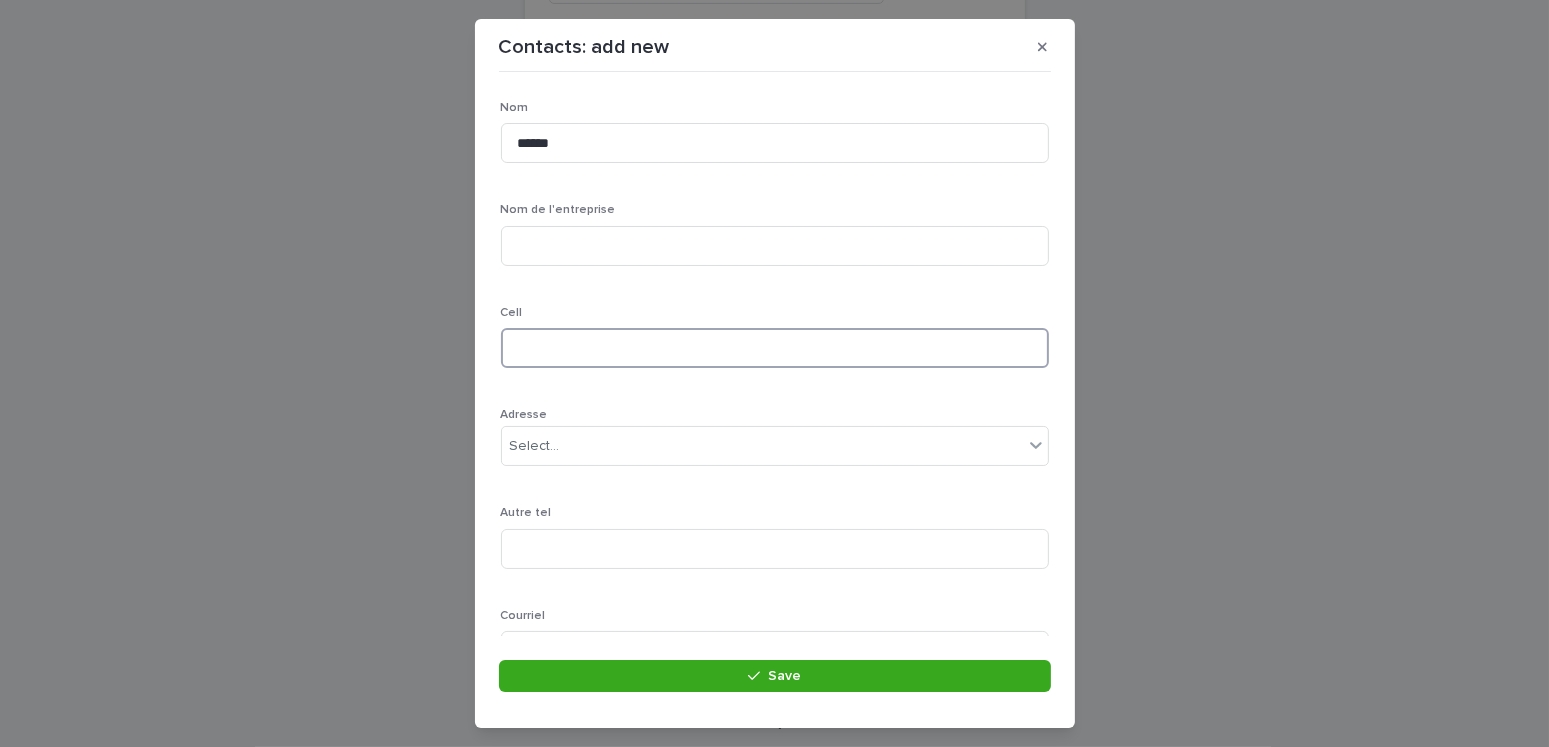 drag, startPoint x: 591, startPoint y: 329, endPoint x: 912, endPoint y: 407, distance: 330.34073 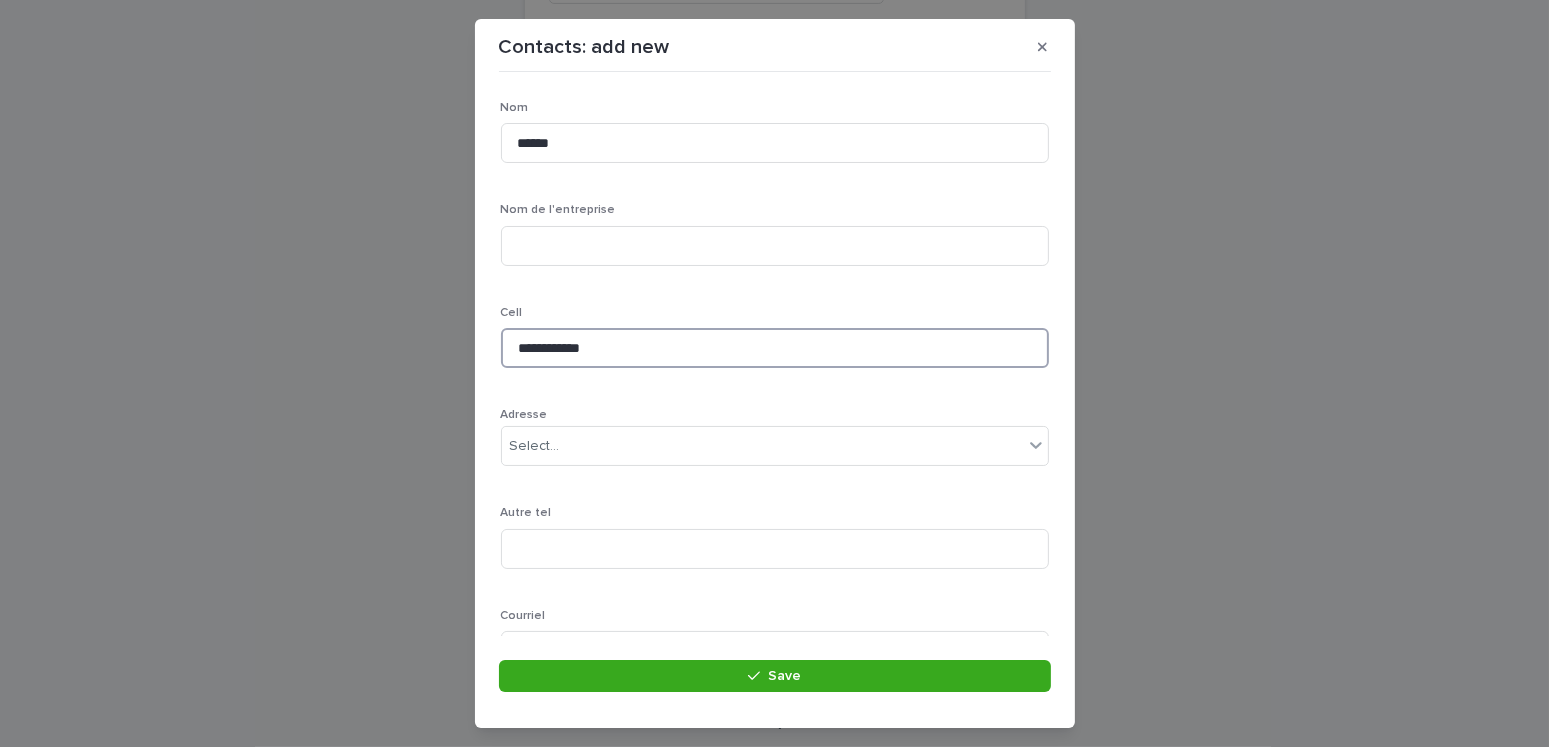 scroll, scrollTop: 497, scrollLeft: 0, axis: vertical 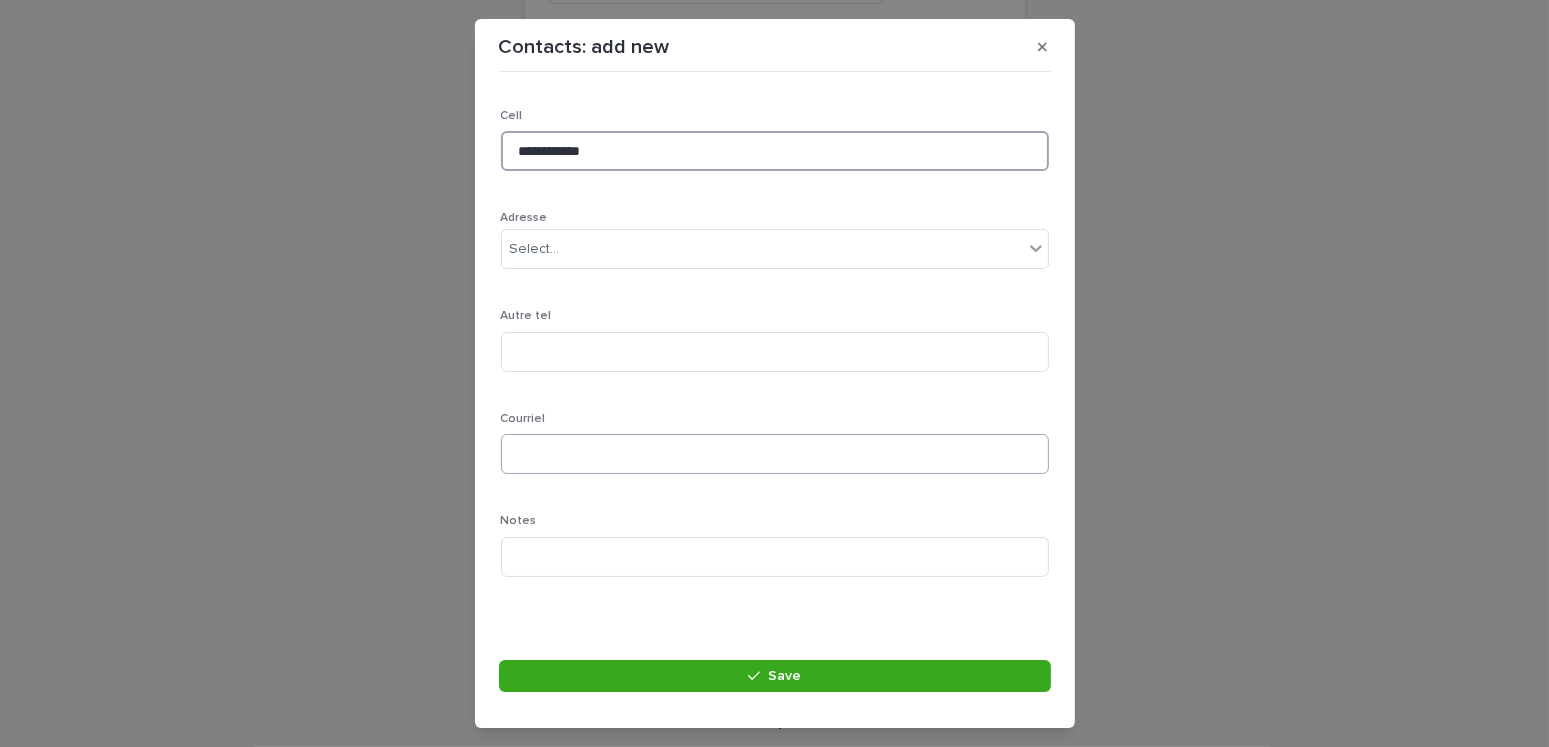 type on "**********" 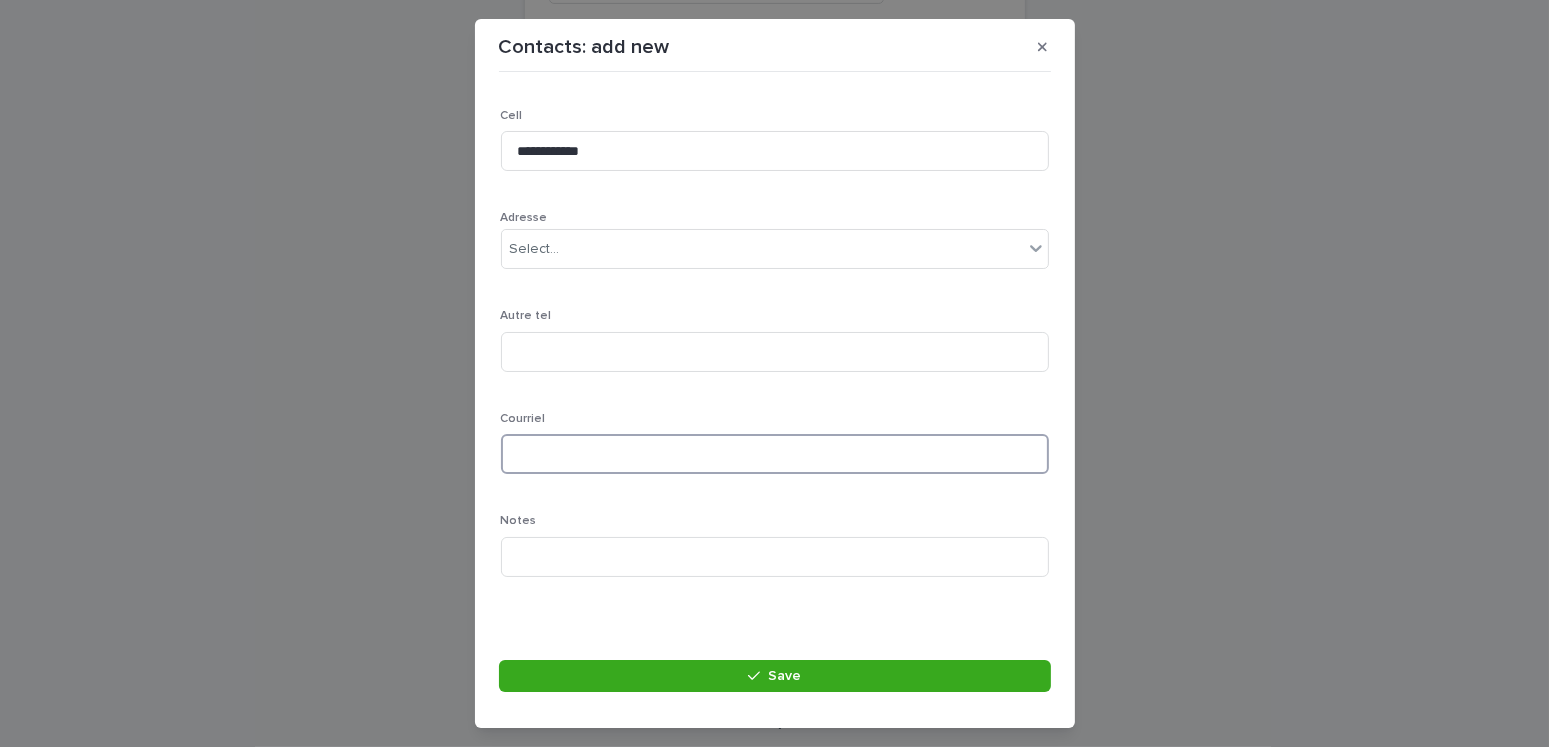 click at bounding box center [775, 454] 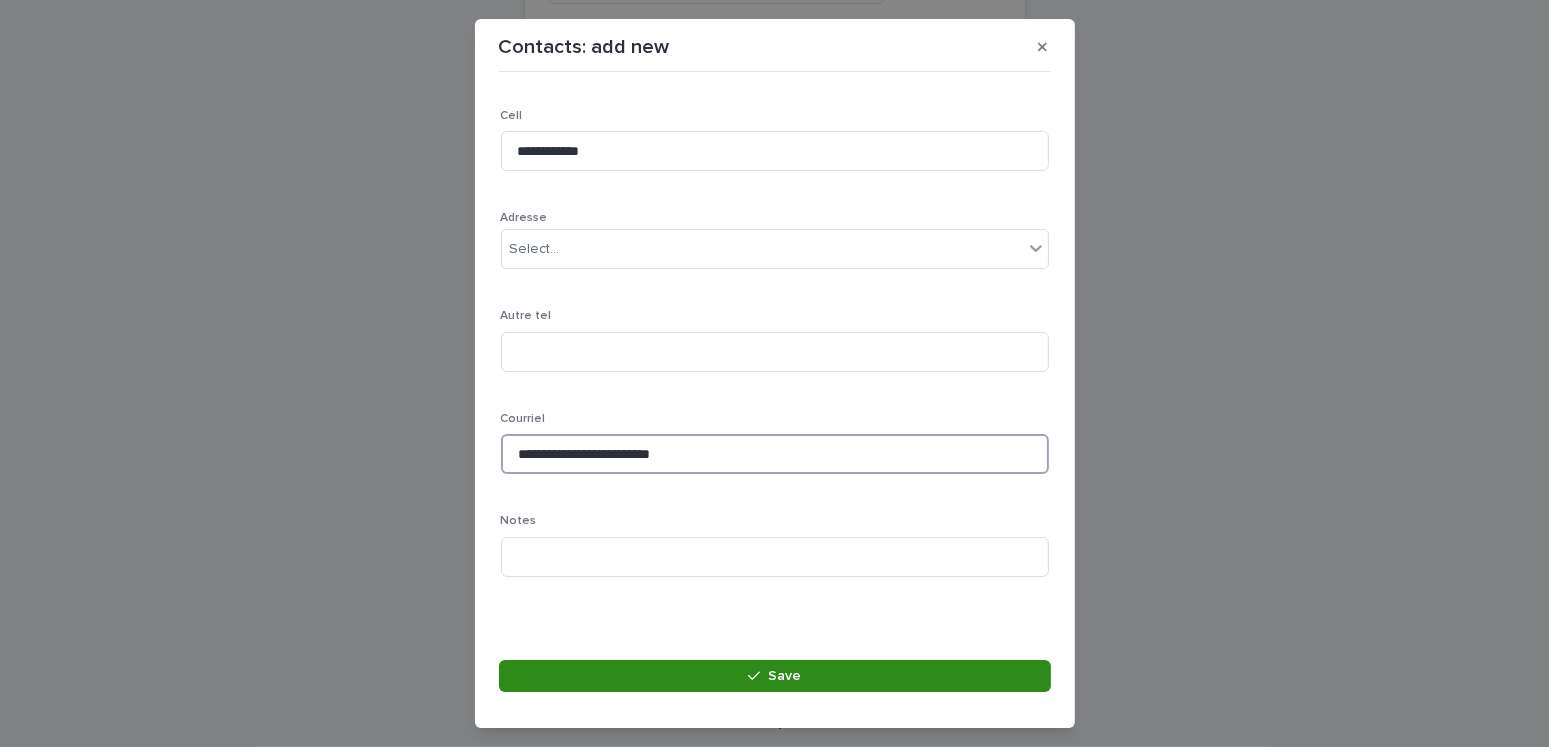 type on "**********" 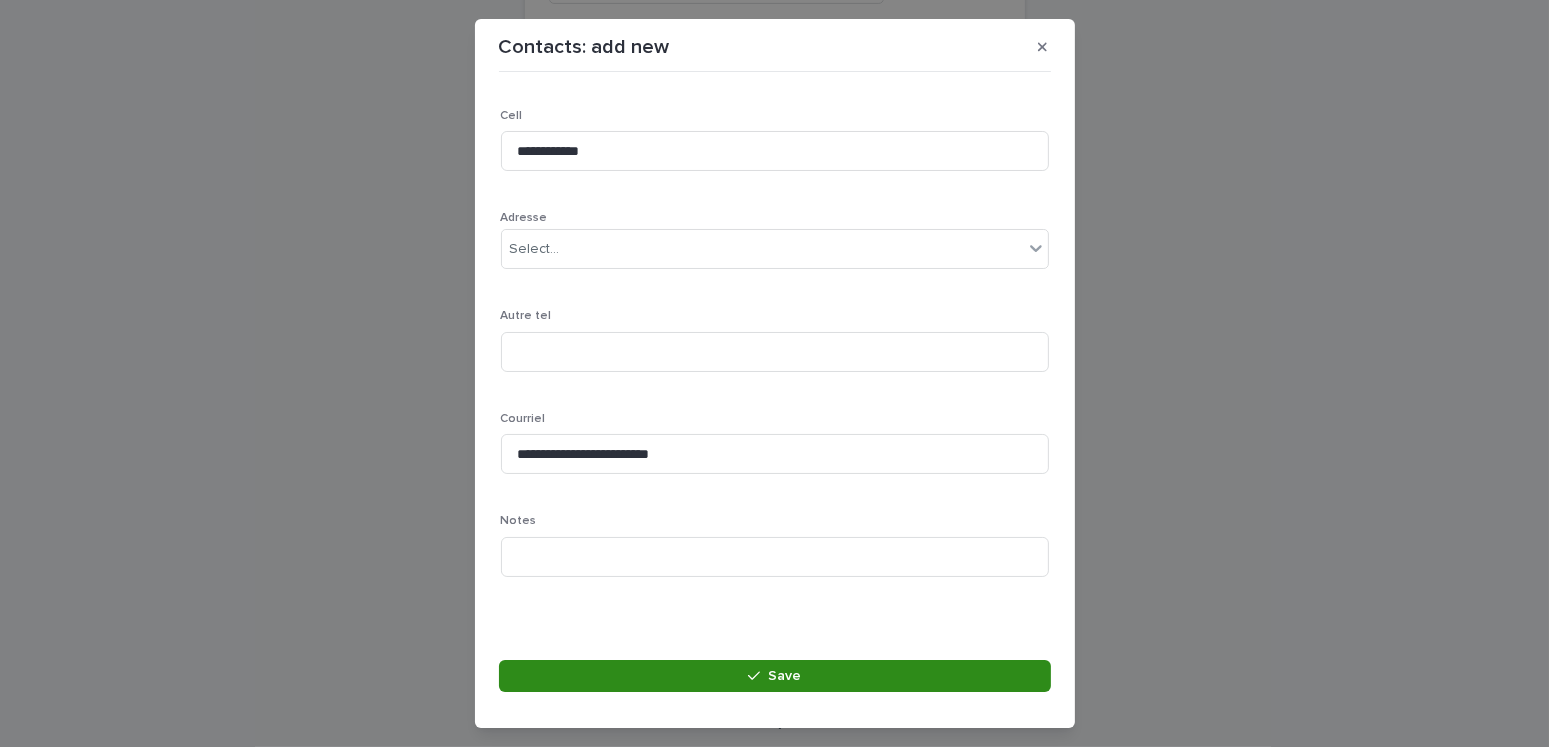 click on "Save" at bounding box center (775, 676) 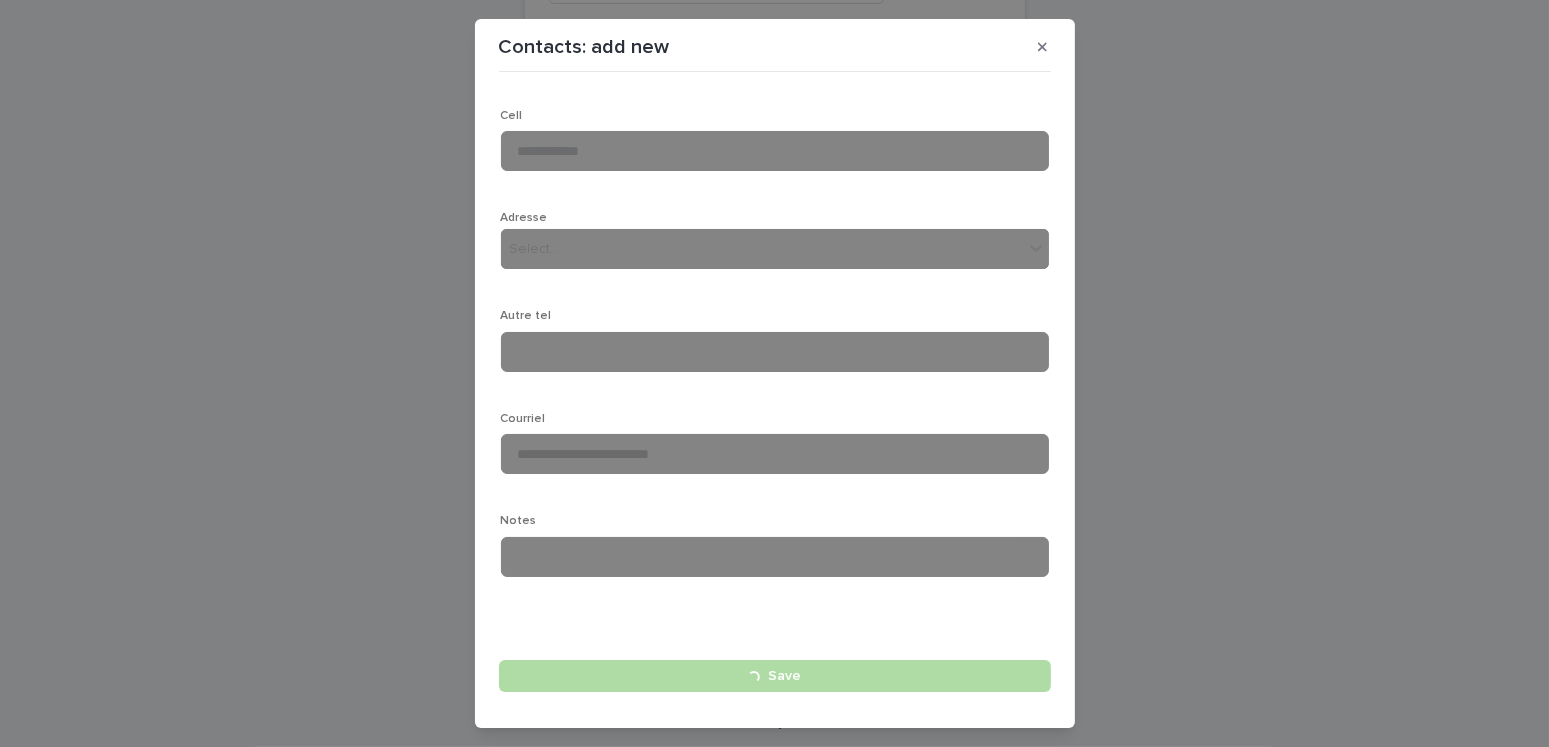 type 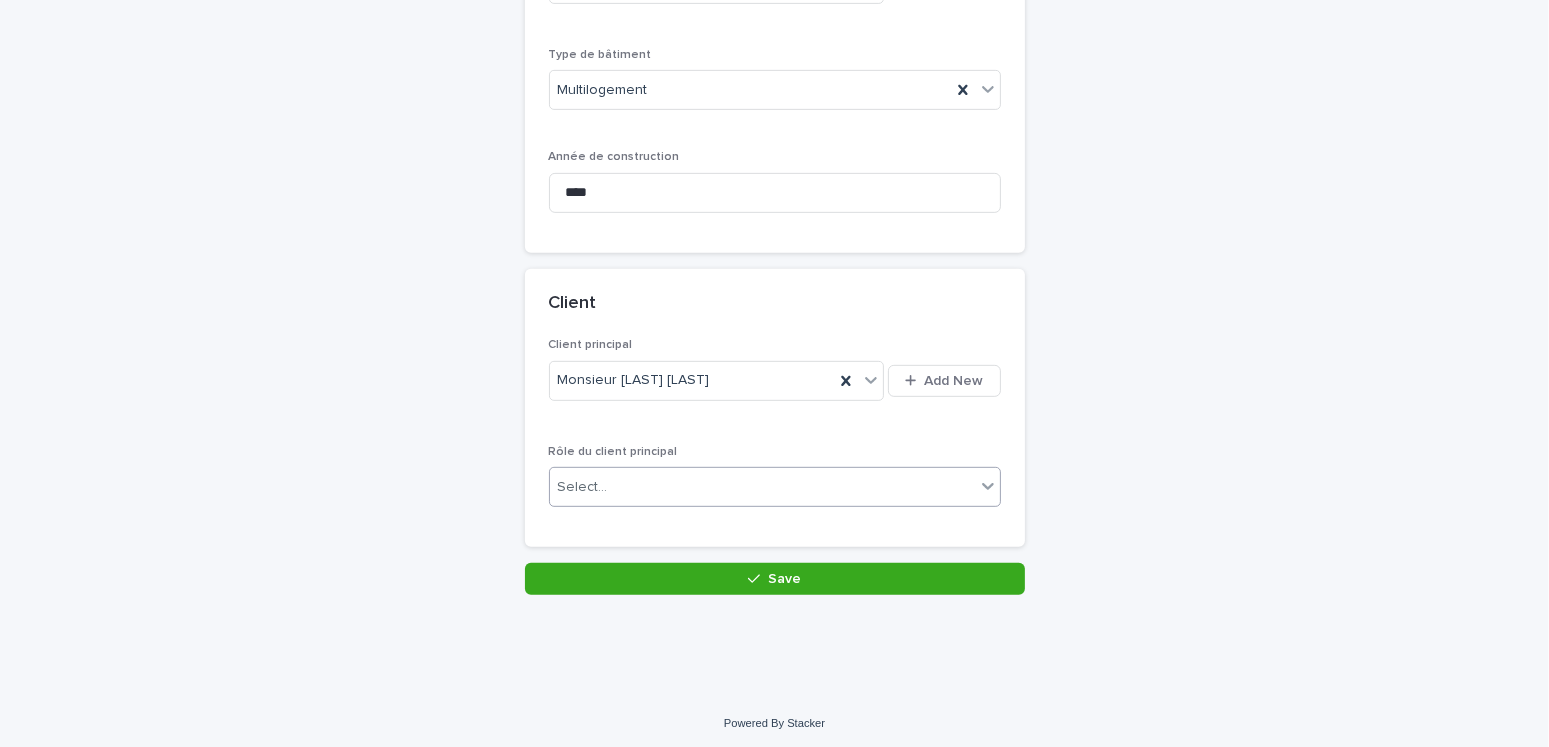 click on "Select..." at bounding box center (762, 487) 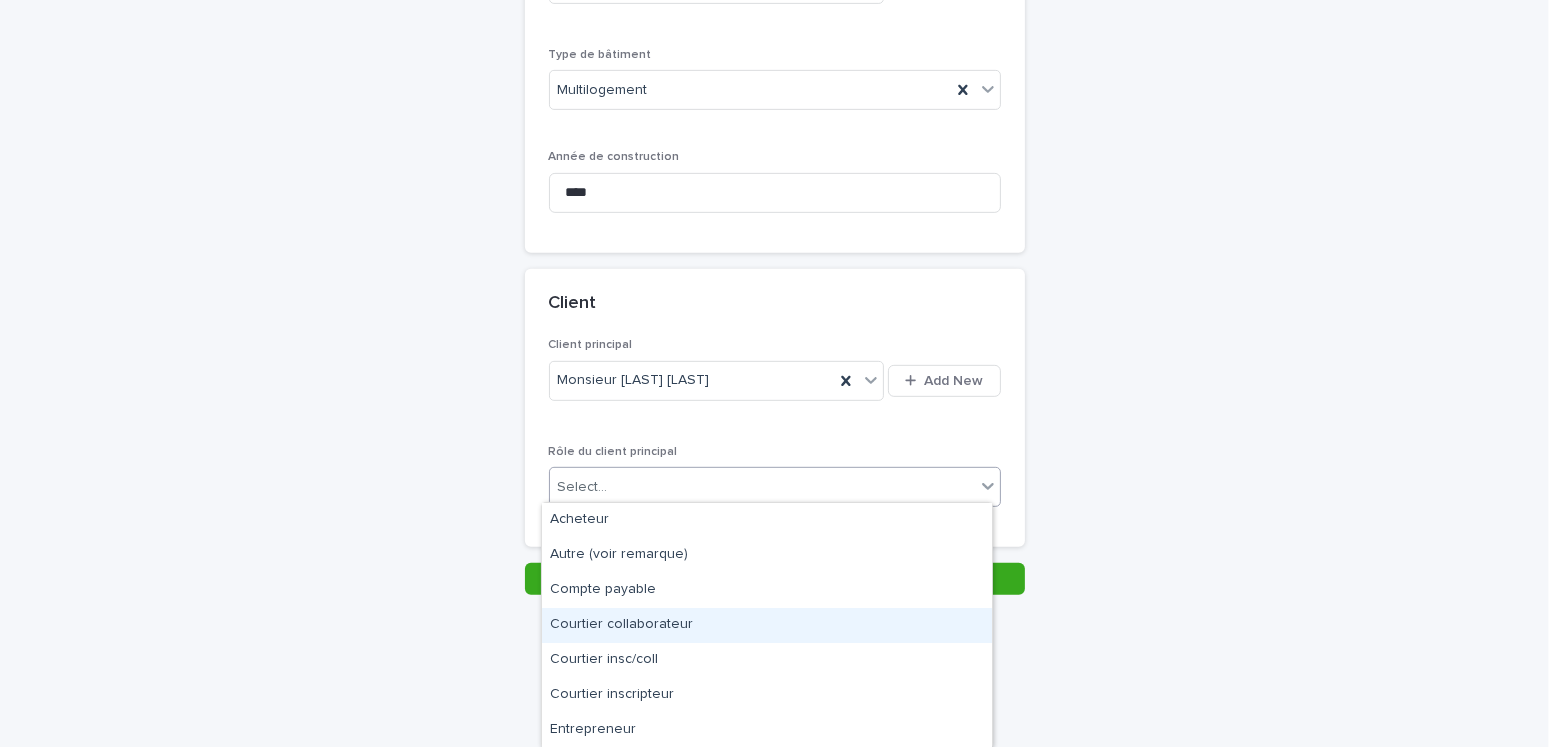 scroll, scrollTop: 104, scrollLeft: 0, axis: vertical 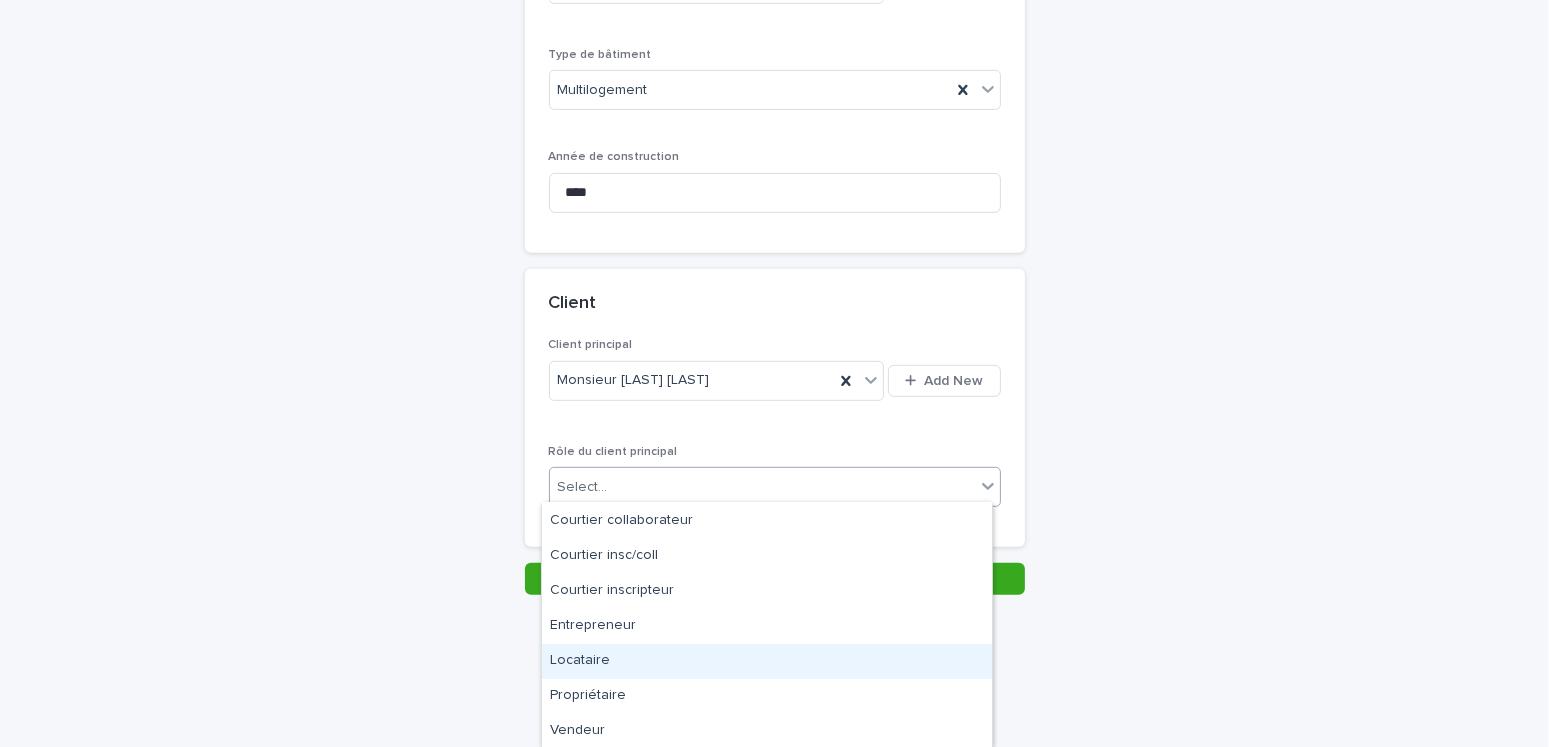 click on "Locataire" at bounding box center [767, 661] 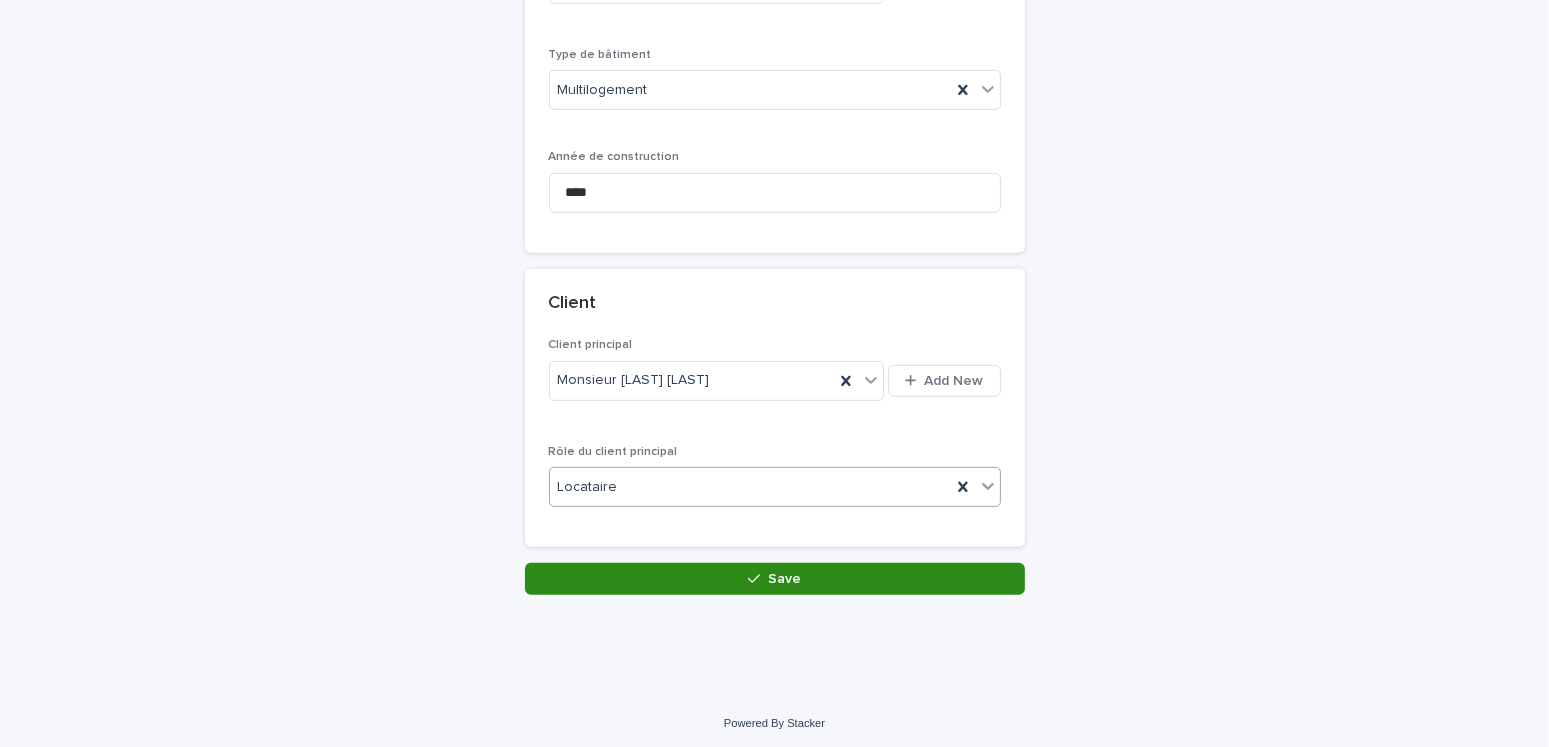 drag, startPoint x: 789, startPoint y: 576, endPoint x: 1123, endPoint y: 487, distance: 345.65445 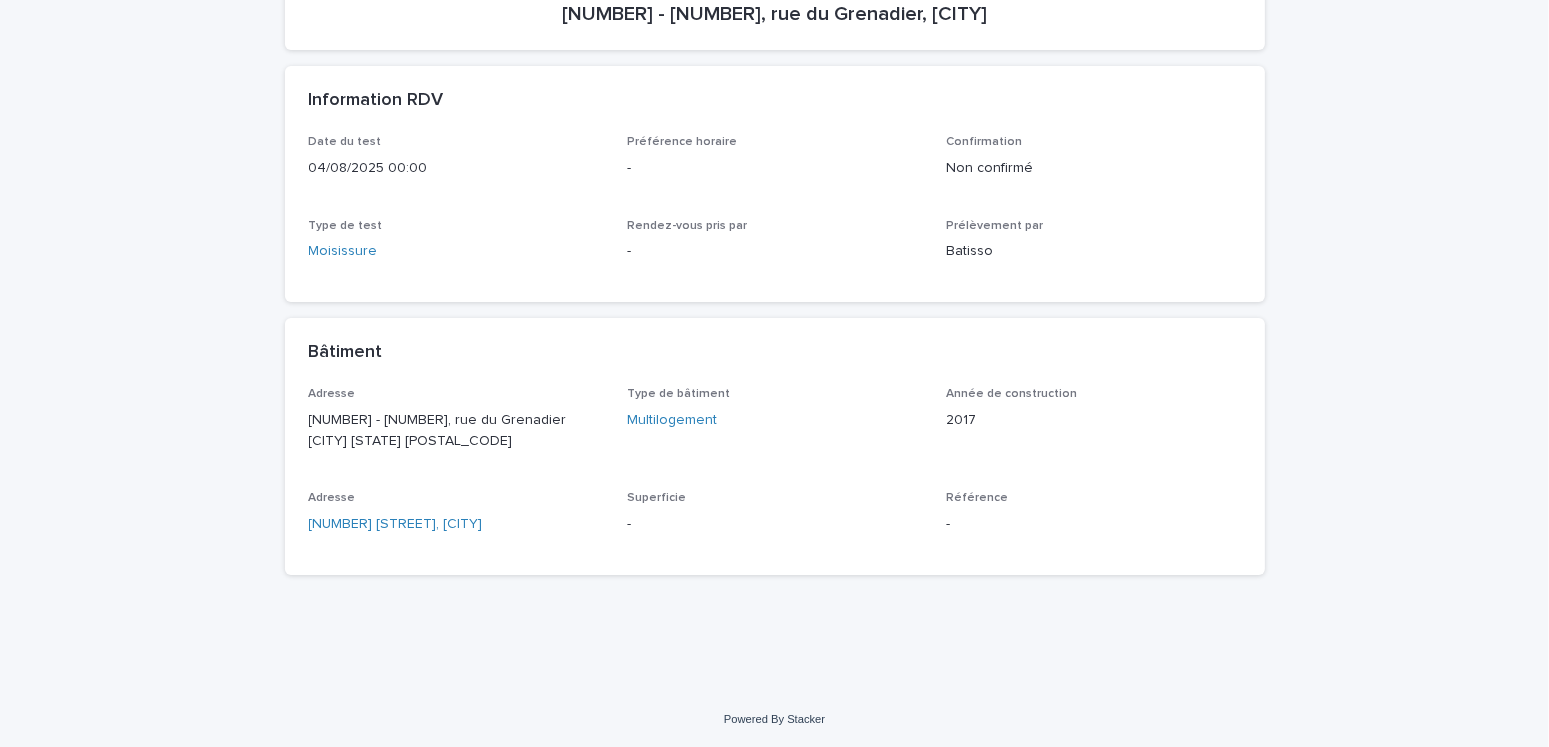 scroll, scrollTop: 0, scrollLeft: 0, axis: both 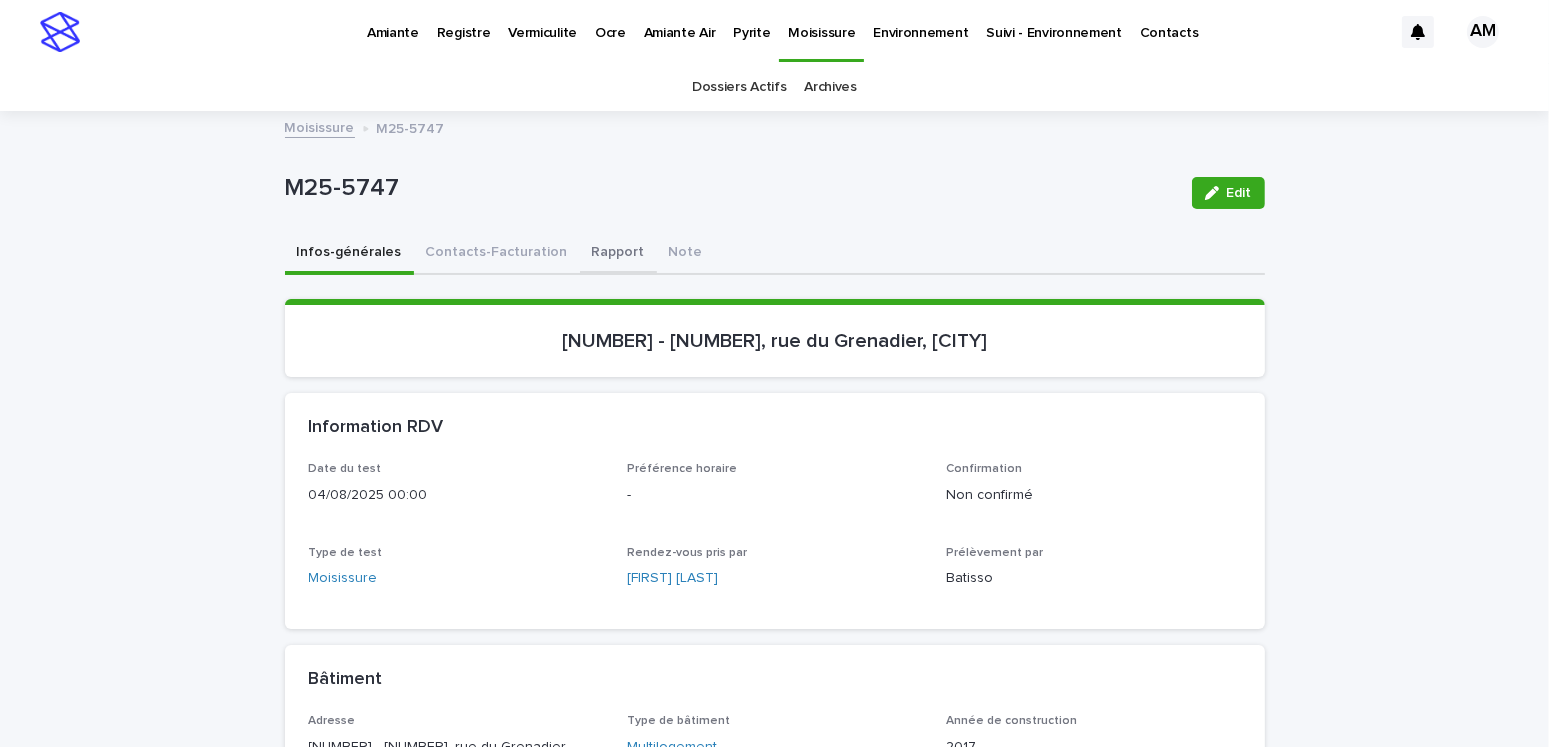 click on "Rapport" at bounding box center [618, 254] 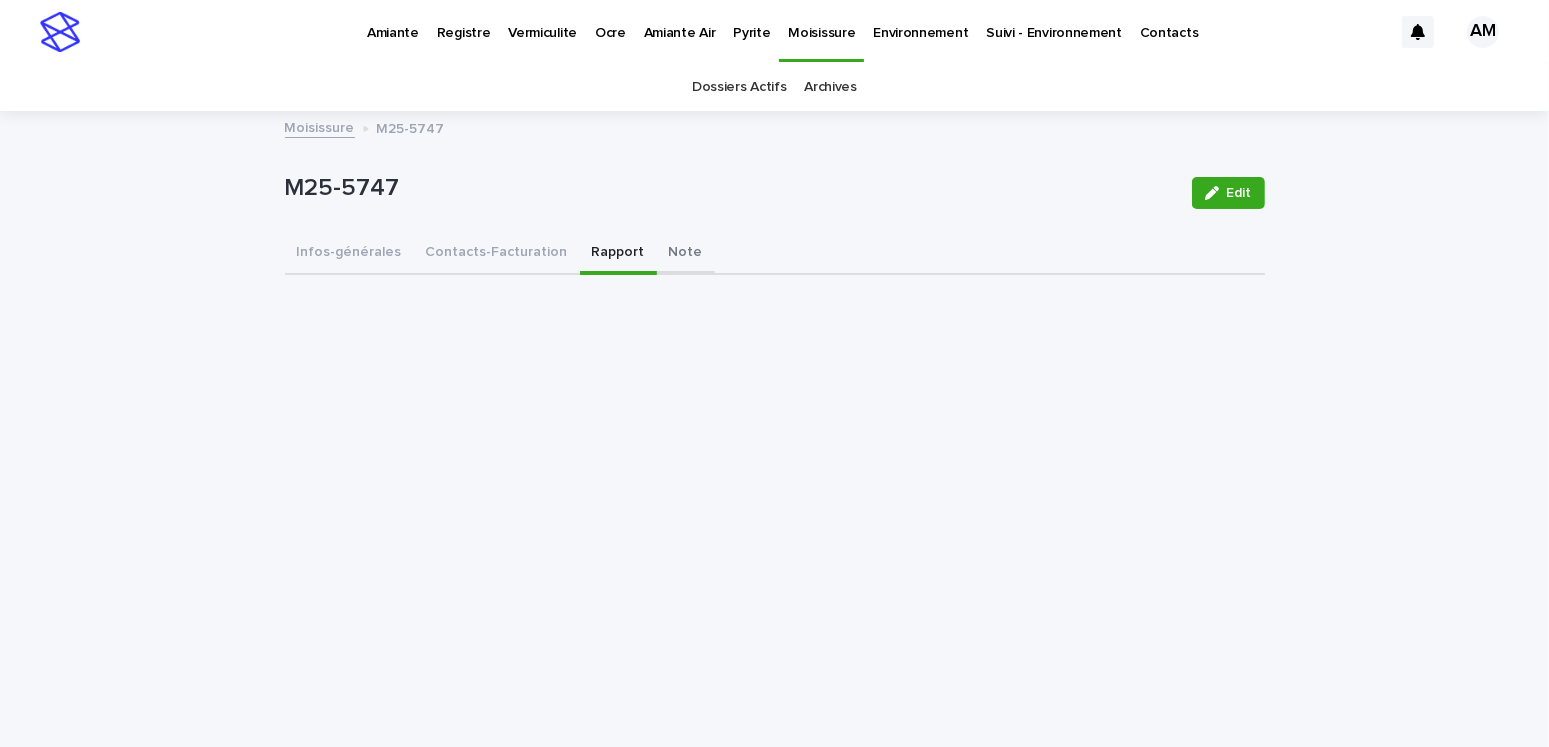click on "Note" at bounding box center [686, 254] 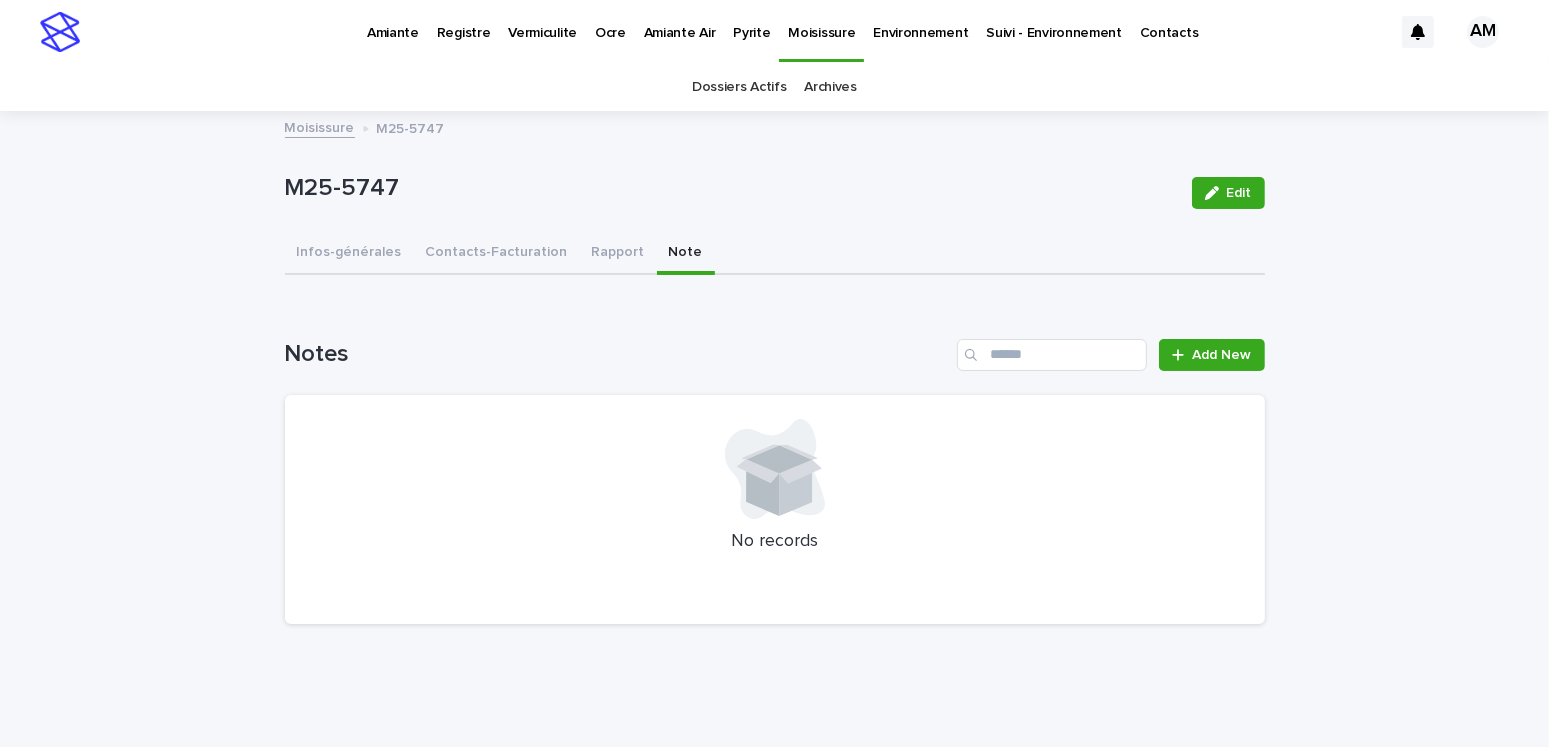 scroll, scrollTop: 49, scrollLeft: 0, axis: vertical 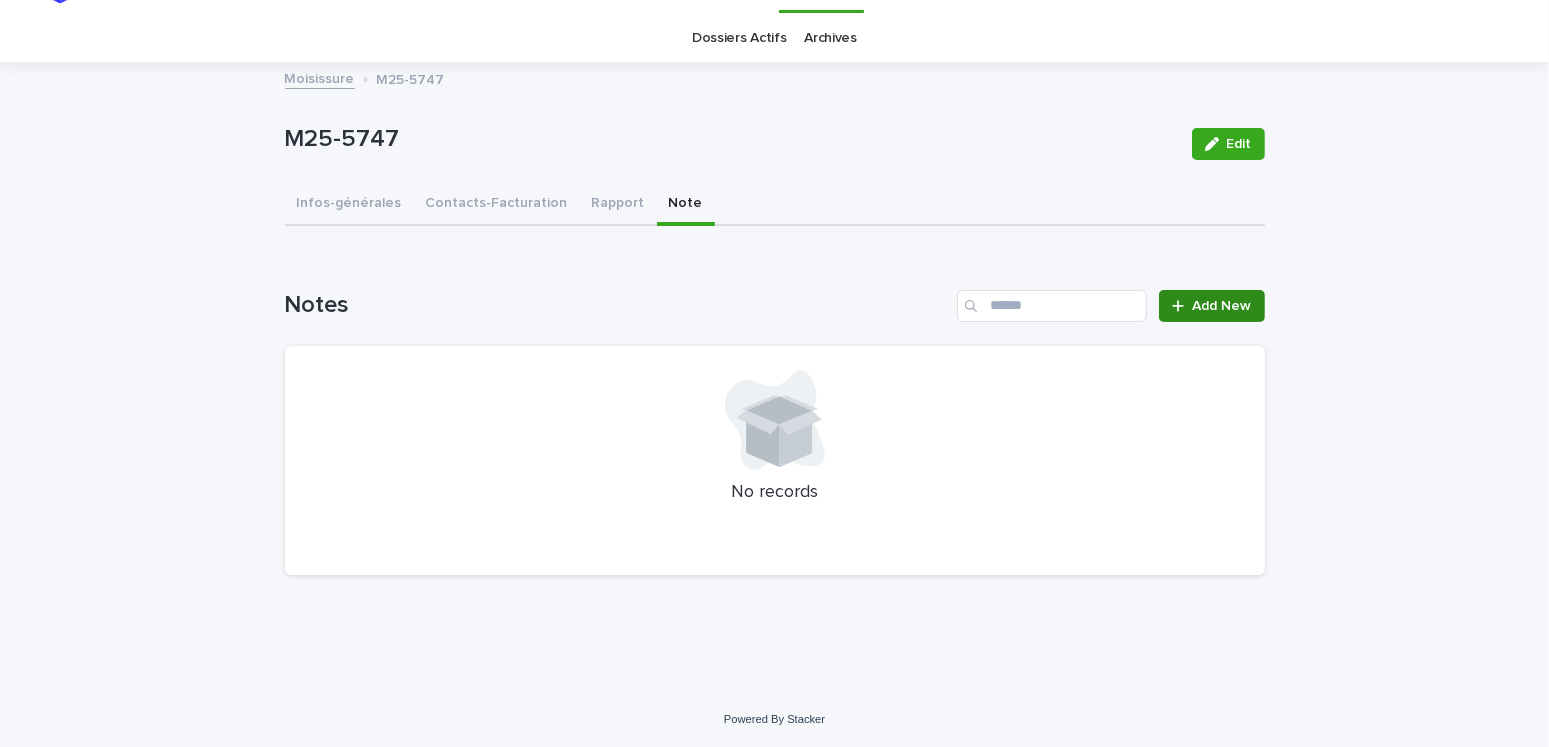 click on "Add New" at bounding box center (1211, 306) 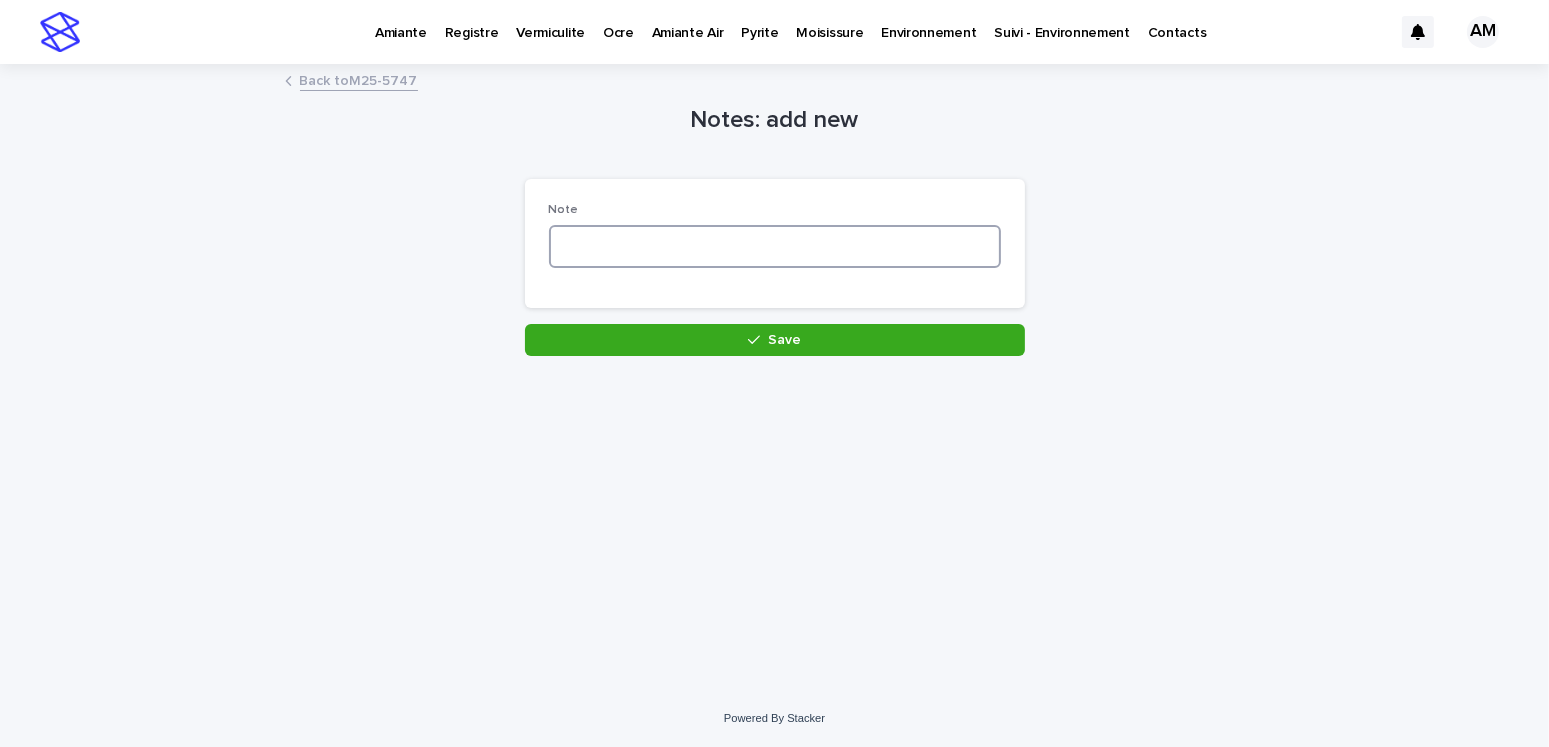 click at bounding box center (775, 246) 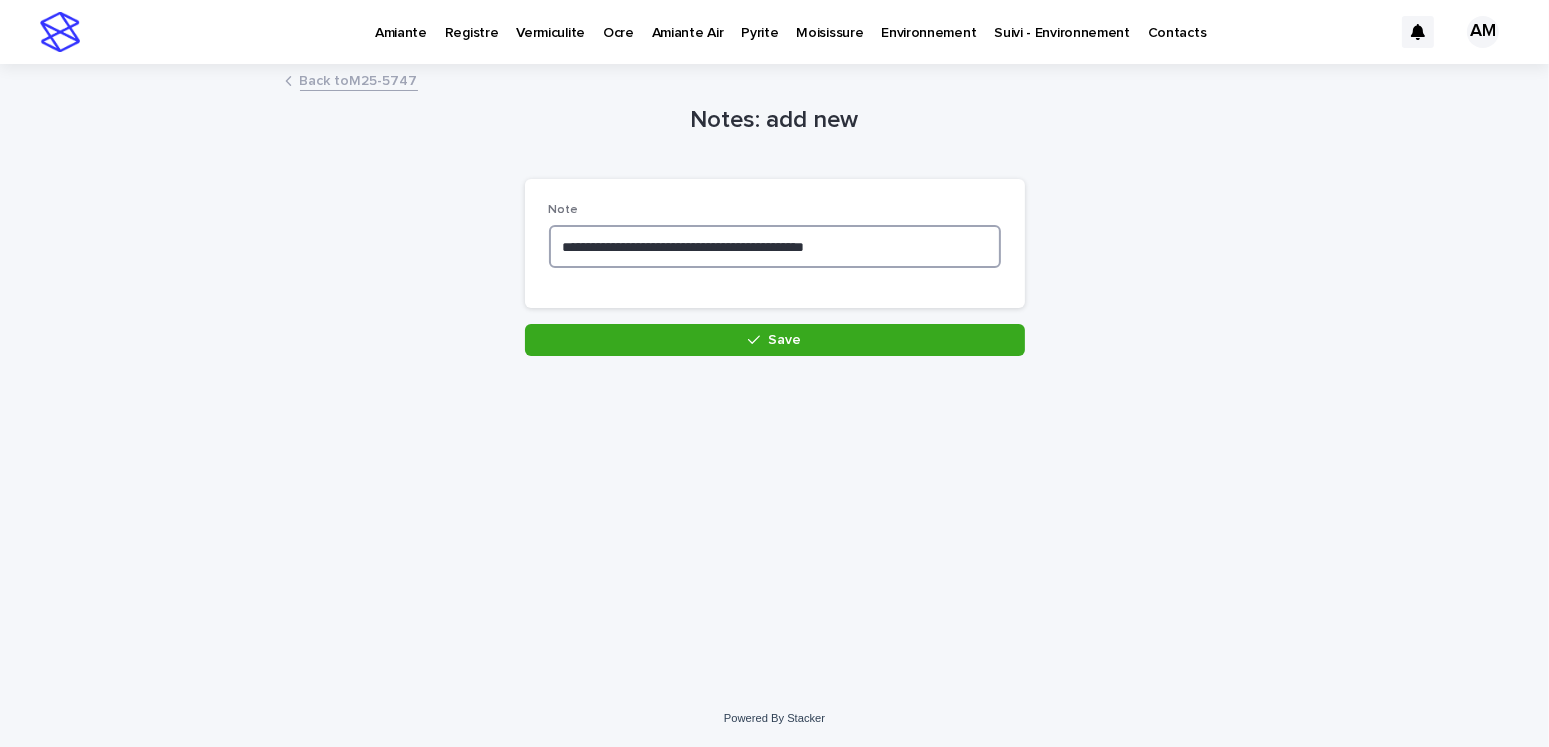 click on "**********" at bounding box center (775, 246) 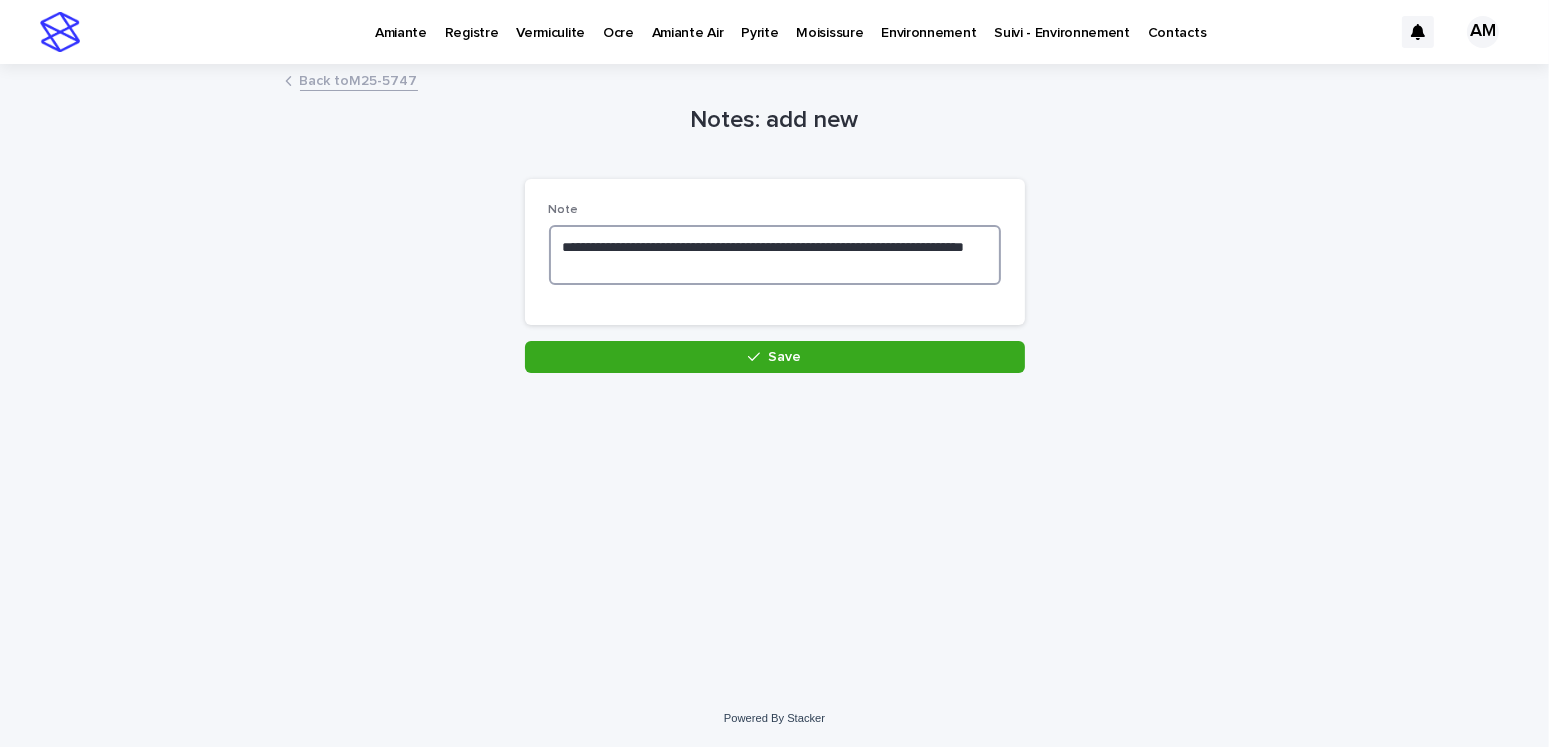 drag, startPoint x: 758, startPoint y: 247, endPoint x: 799, endPoint y: 276, distance: 50.219517 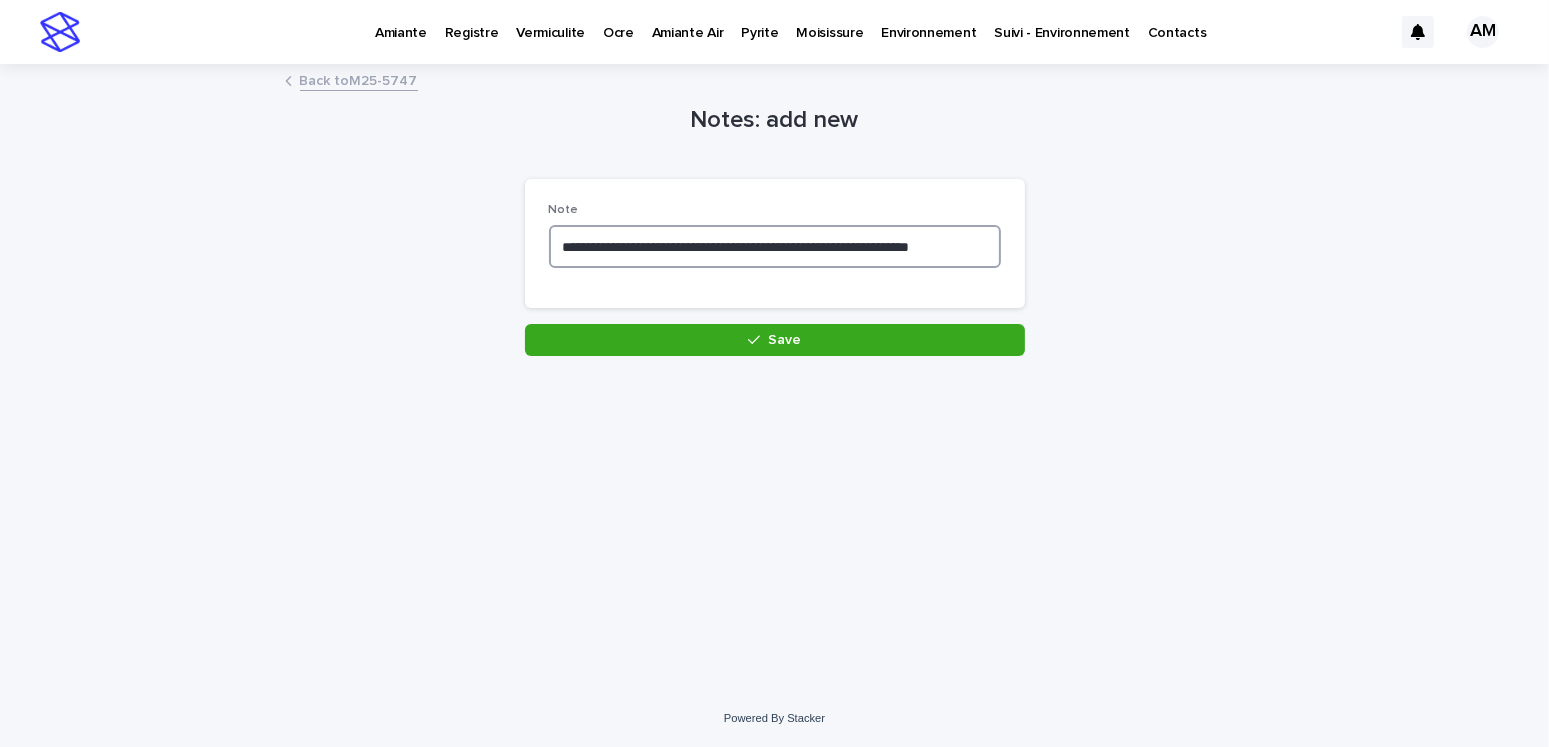 click on "**********" at bounding box center [775, 246] 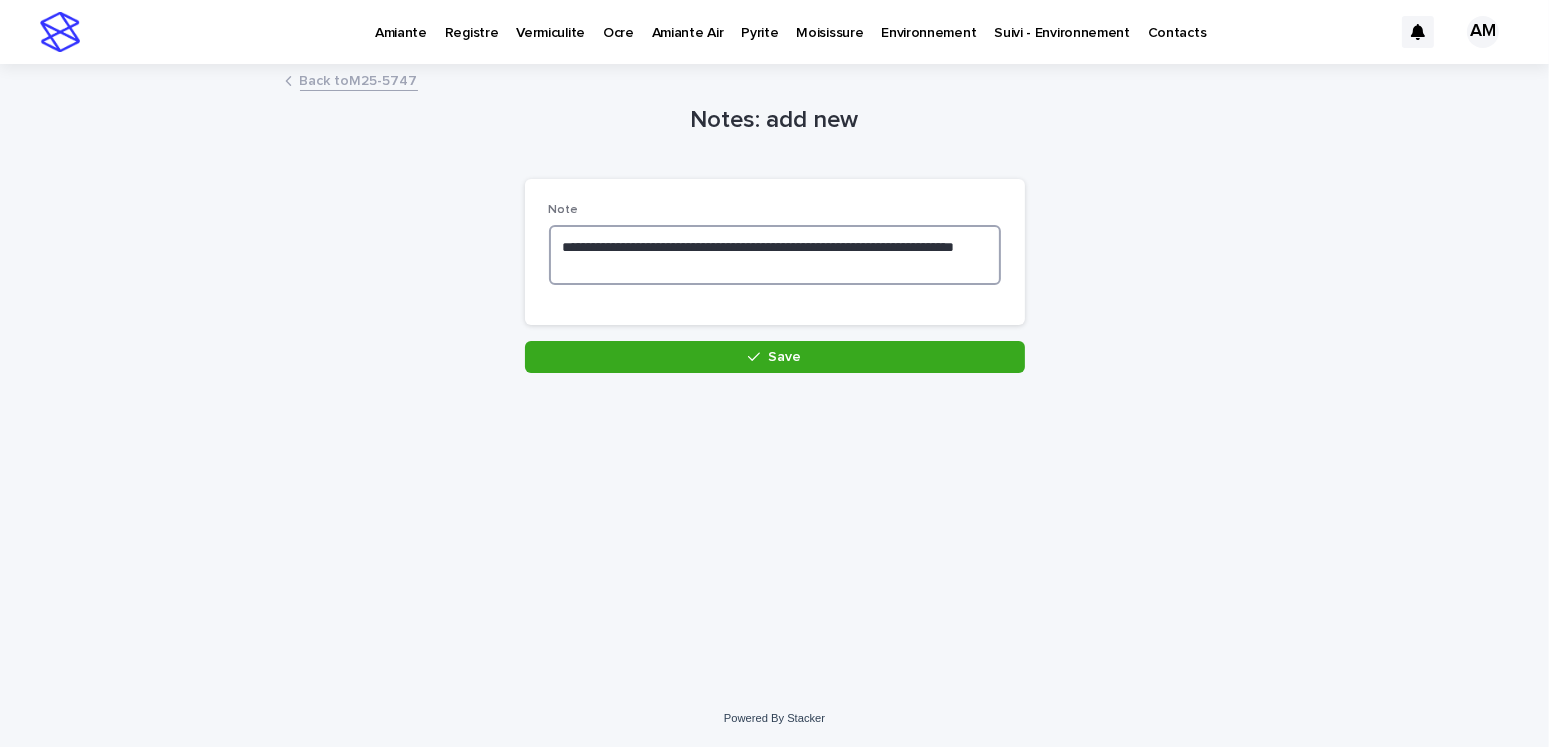click on "**********" at bounding box center [775, 255] 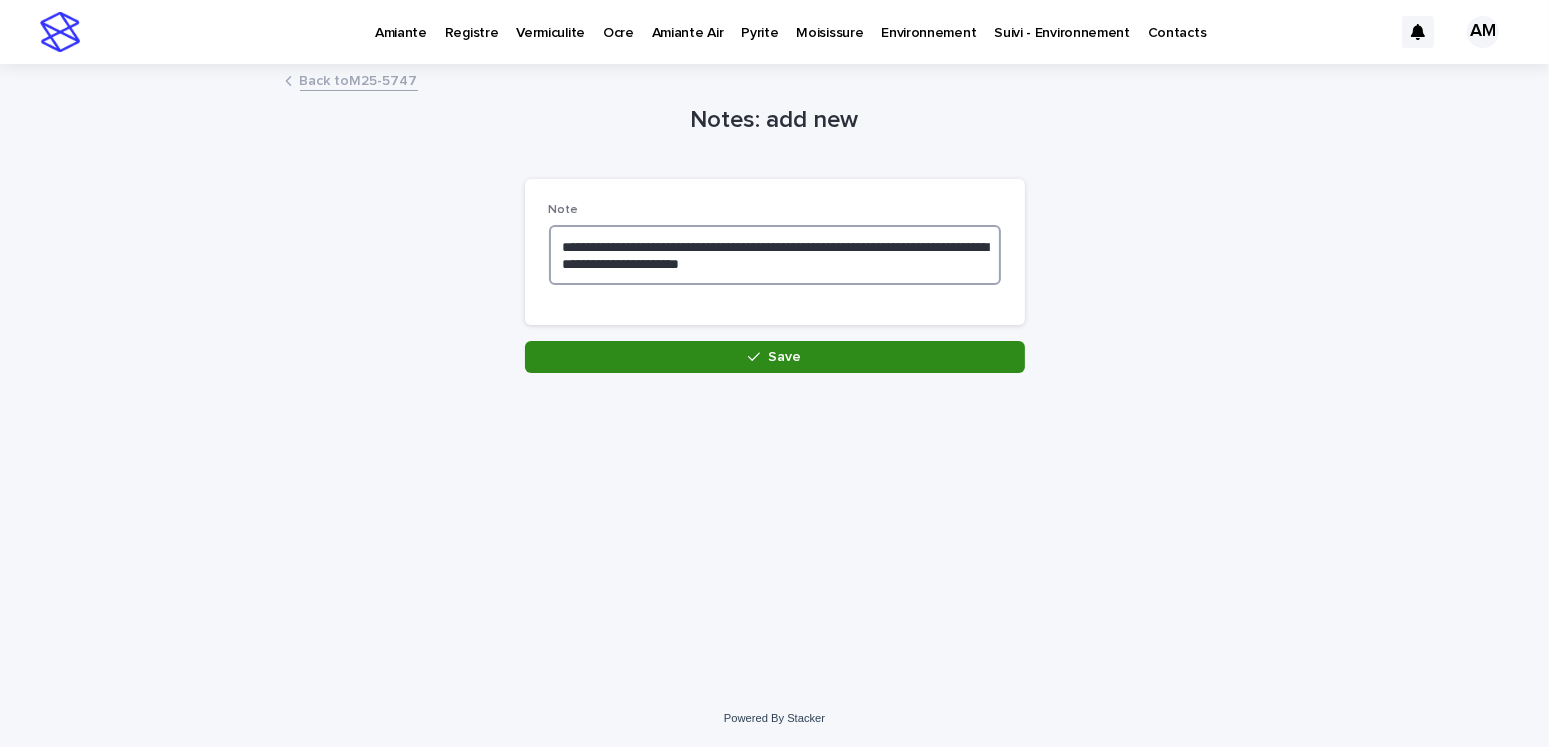 type on "**********" 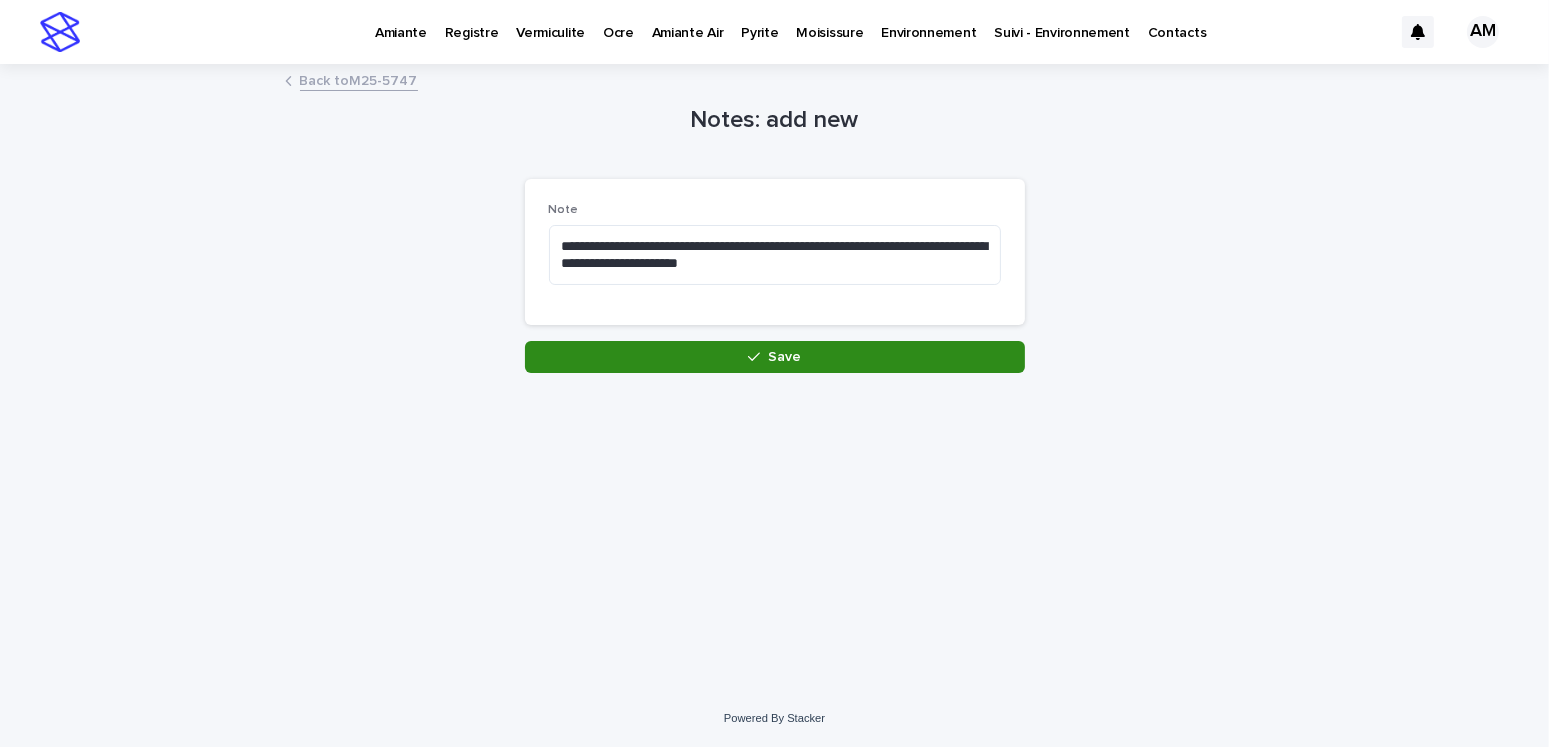 click on "Save" at bounding box center (775, 357) 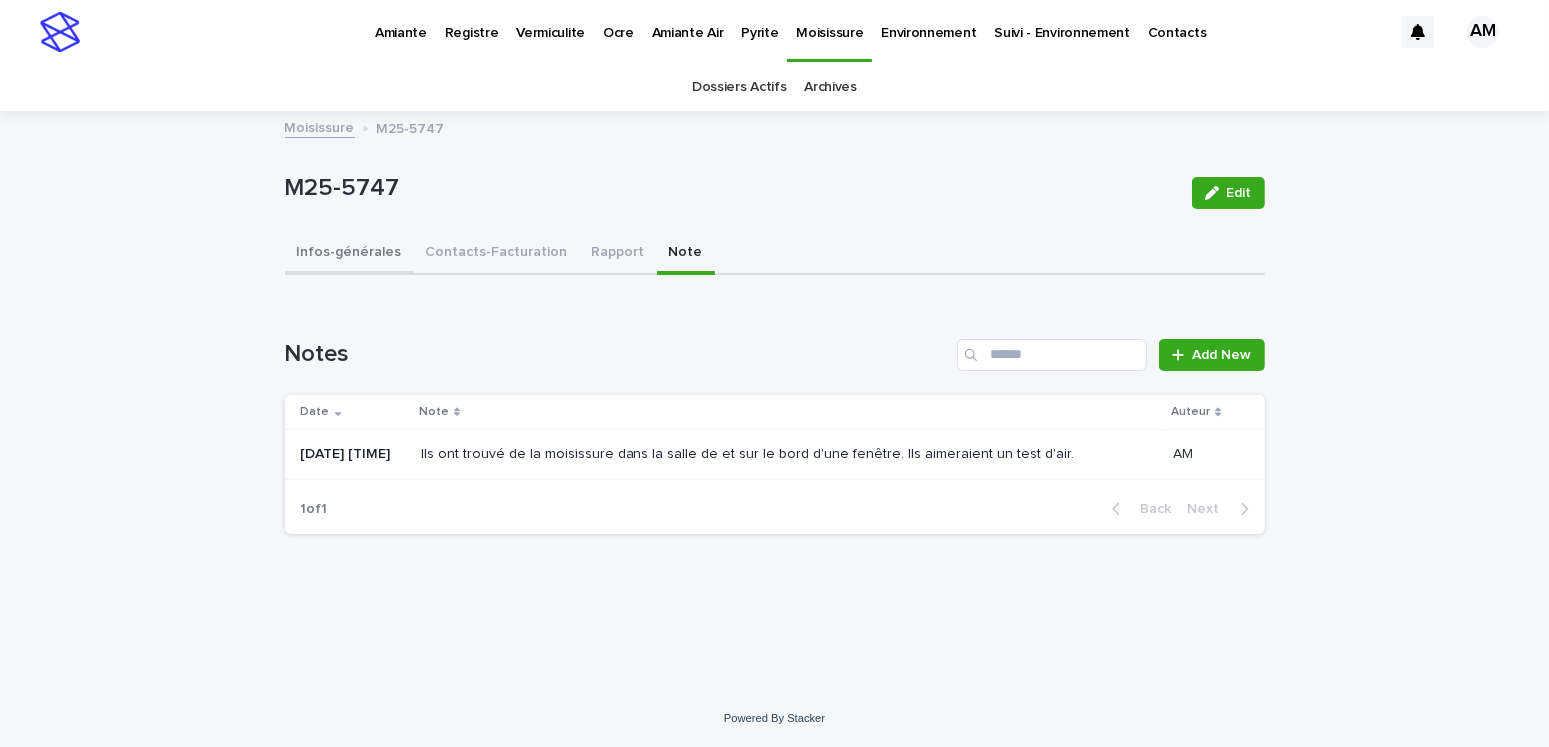 click on "Infos-générales" at bounding box center (349, 254) 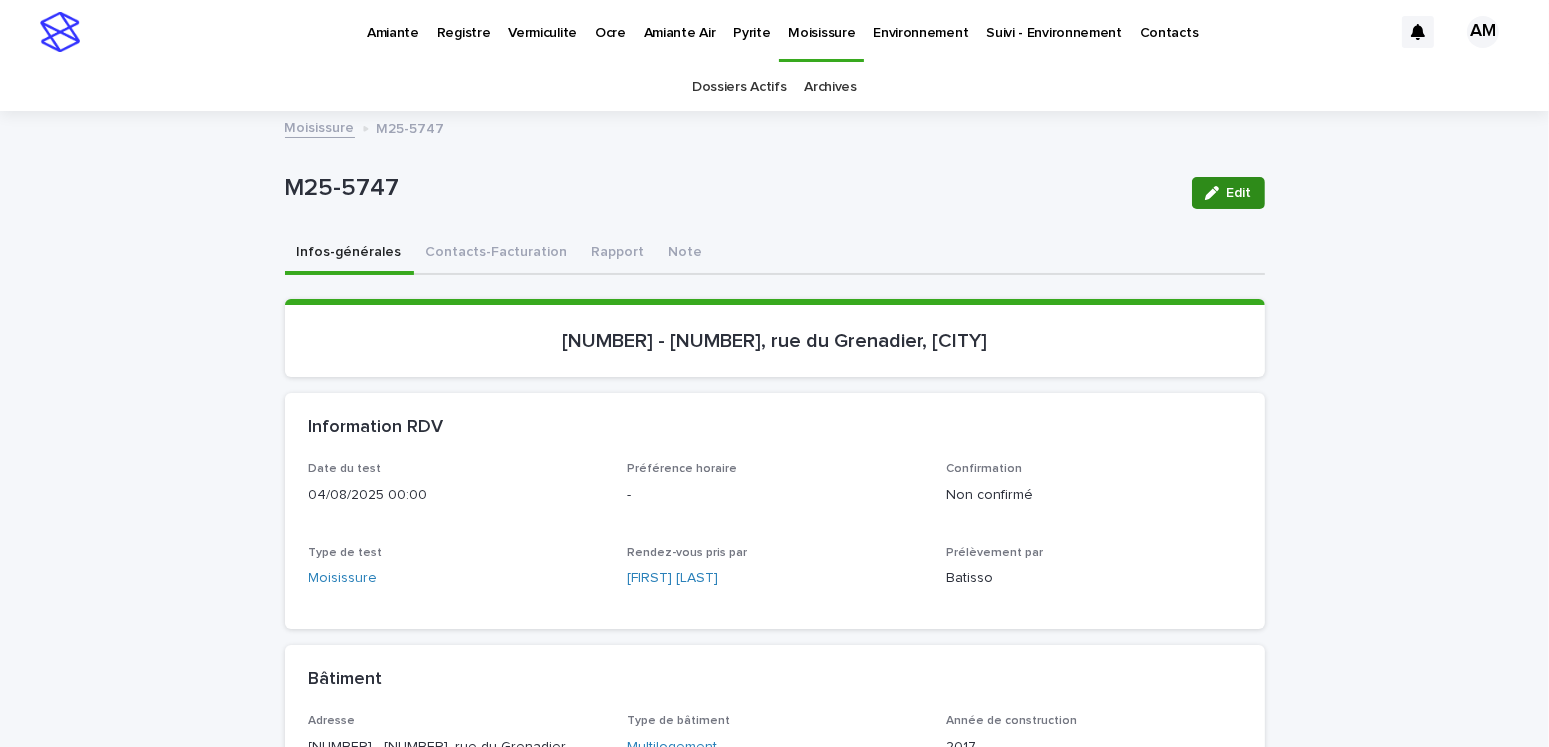click 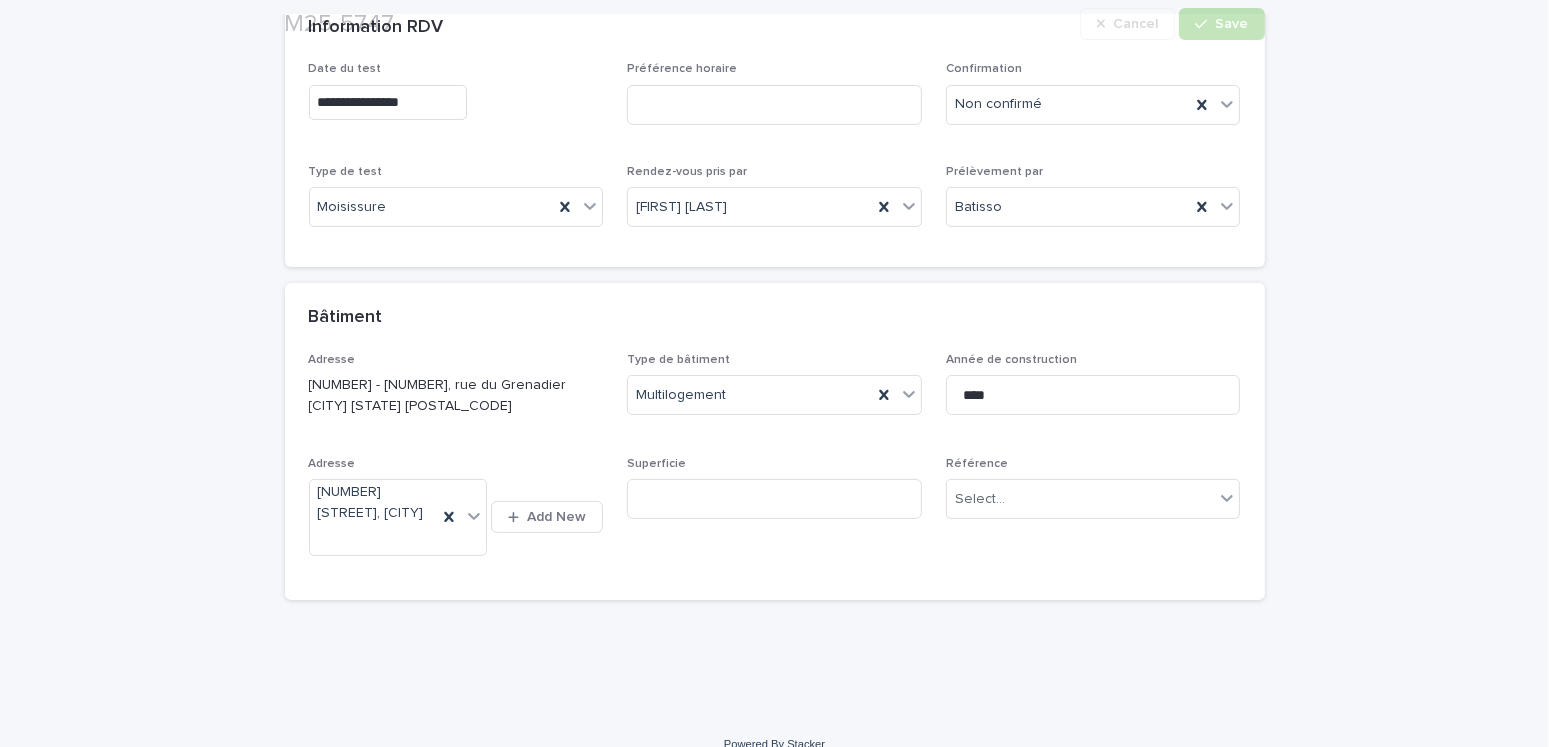 scroll, scrollTop: 422, scrollLeft: 0, axis: vertical 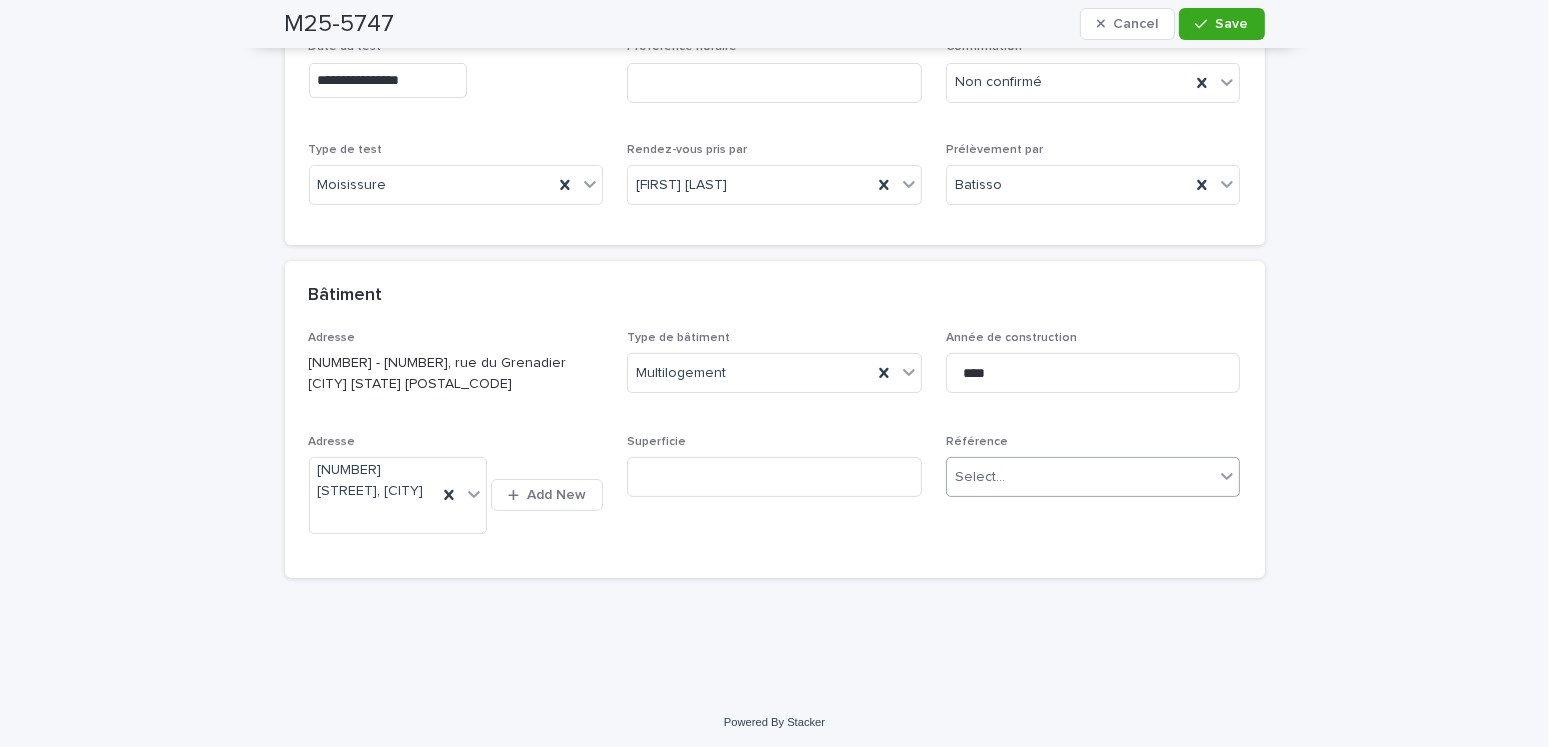 click on "Select..." at bounding box center (1081, 477) 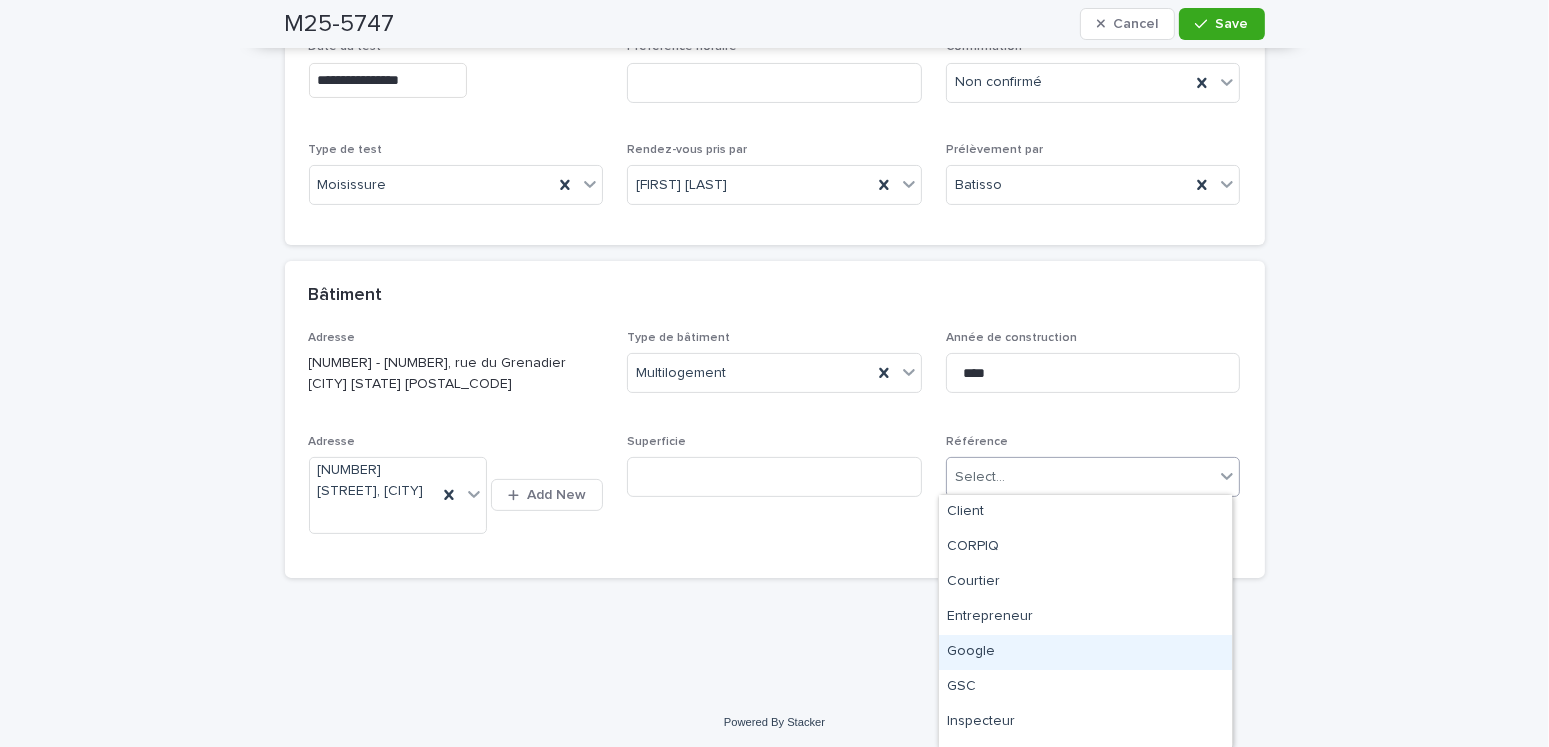 click on "Google" at bounding box center (1085, 652) 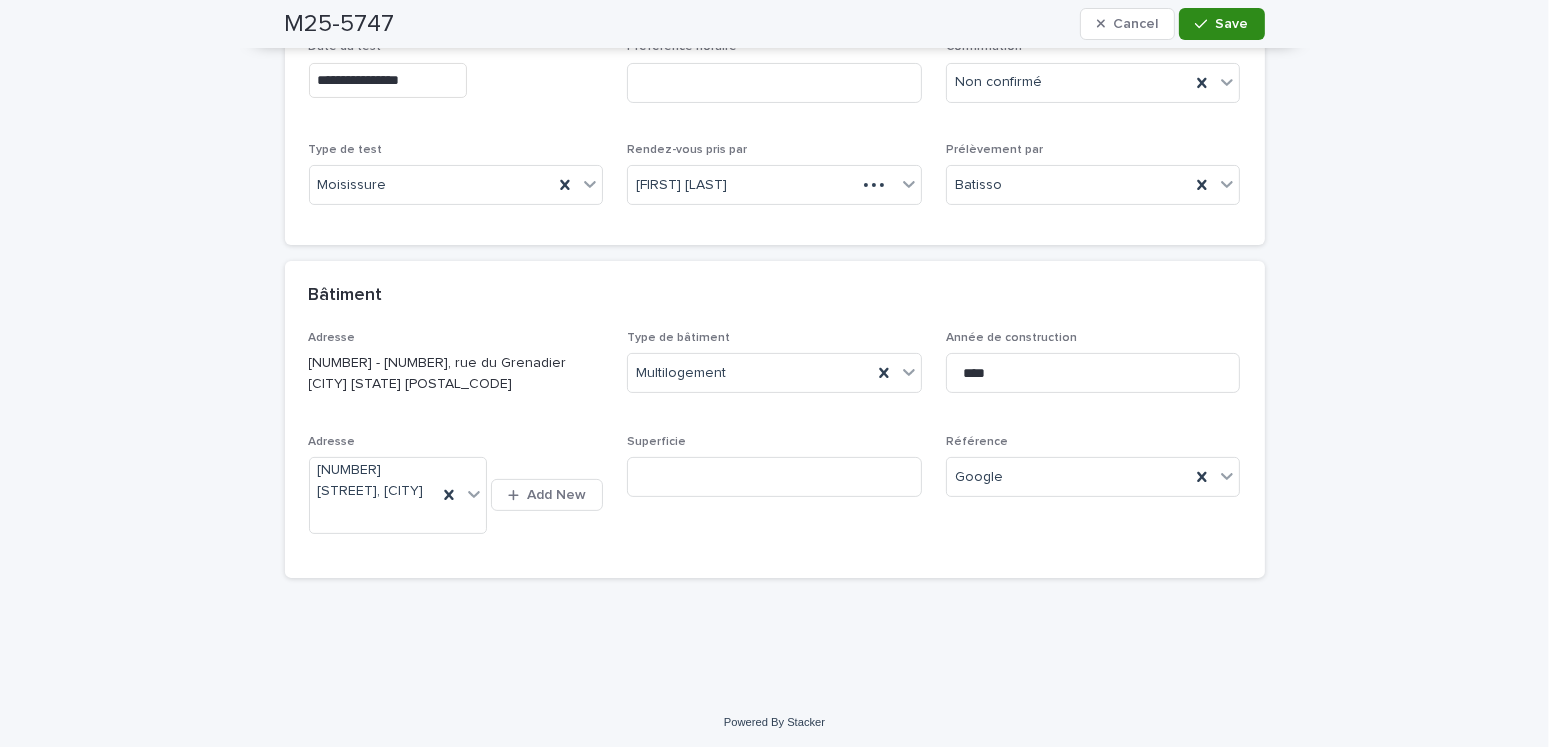 click on "Save" at bounding box center (1232, 24) 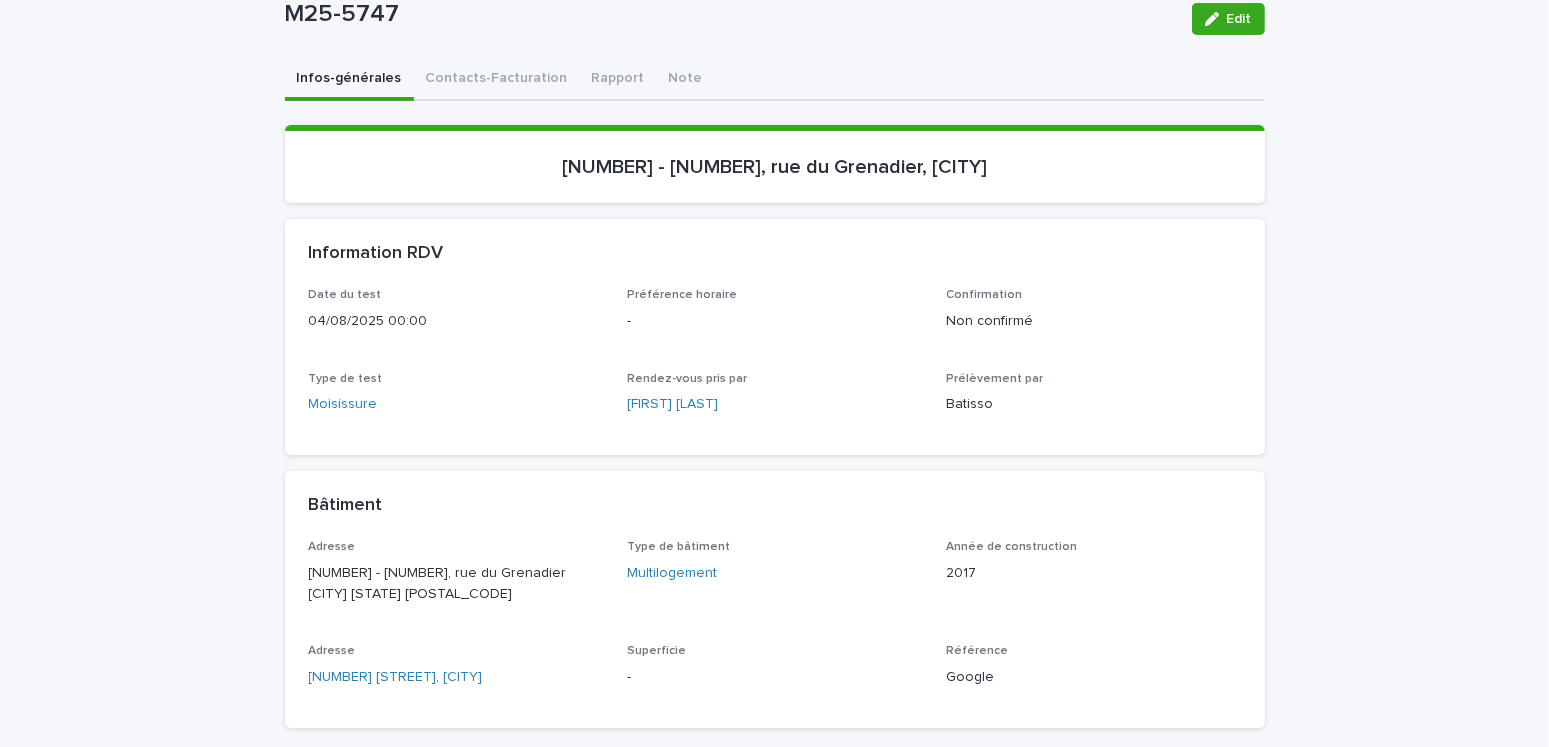 scroll, scrollTop: 0, scrollLeft: 0, axis: both 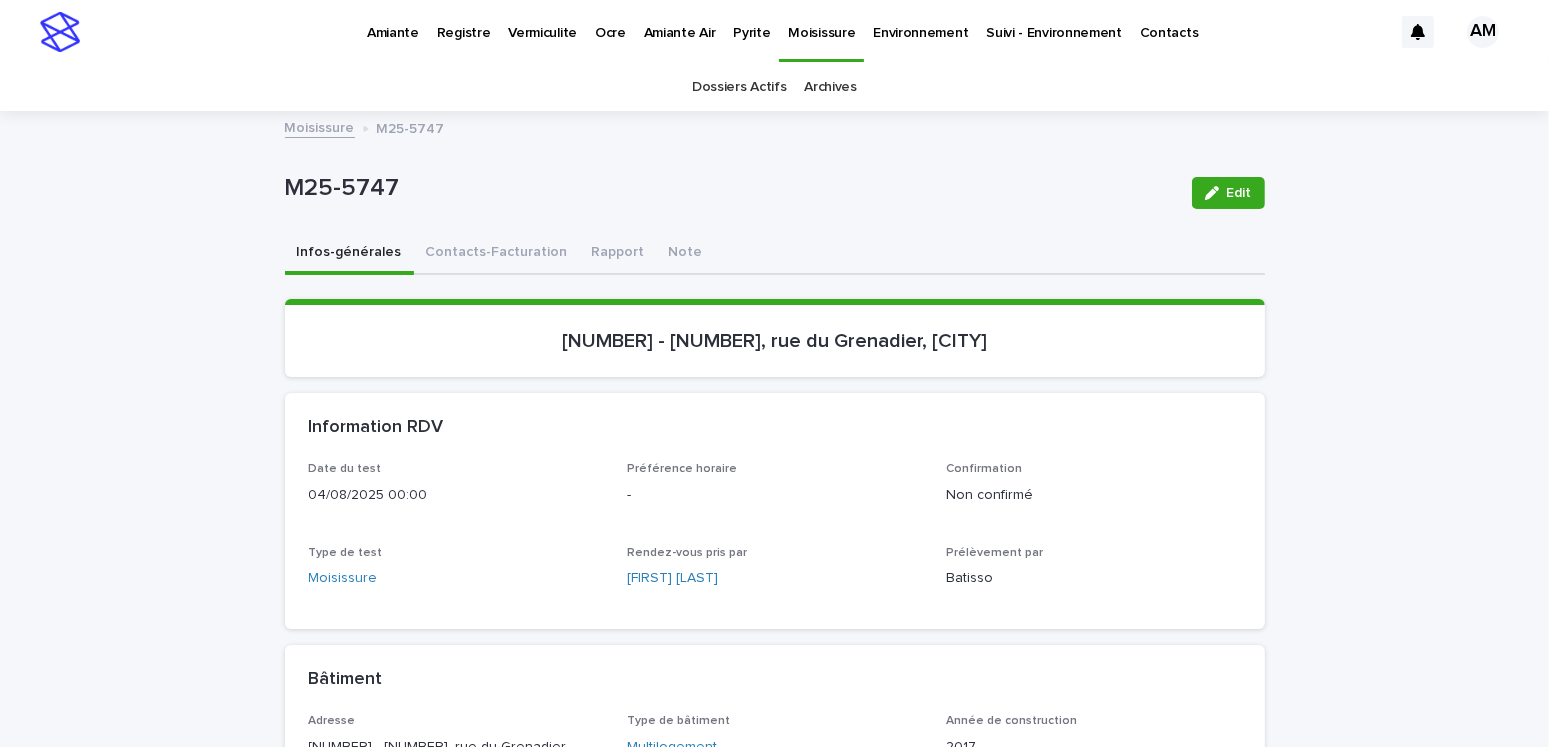 click on "Moisissure" at bounding box center (320, 126) 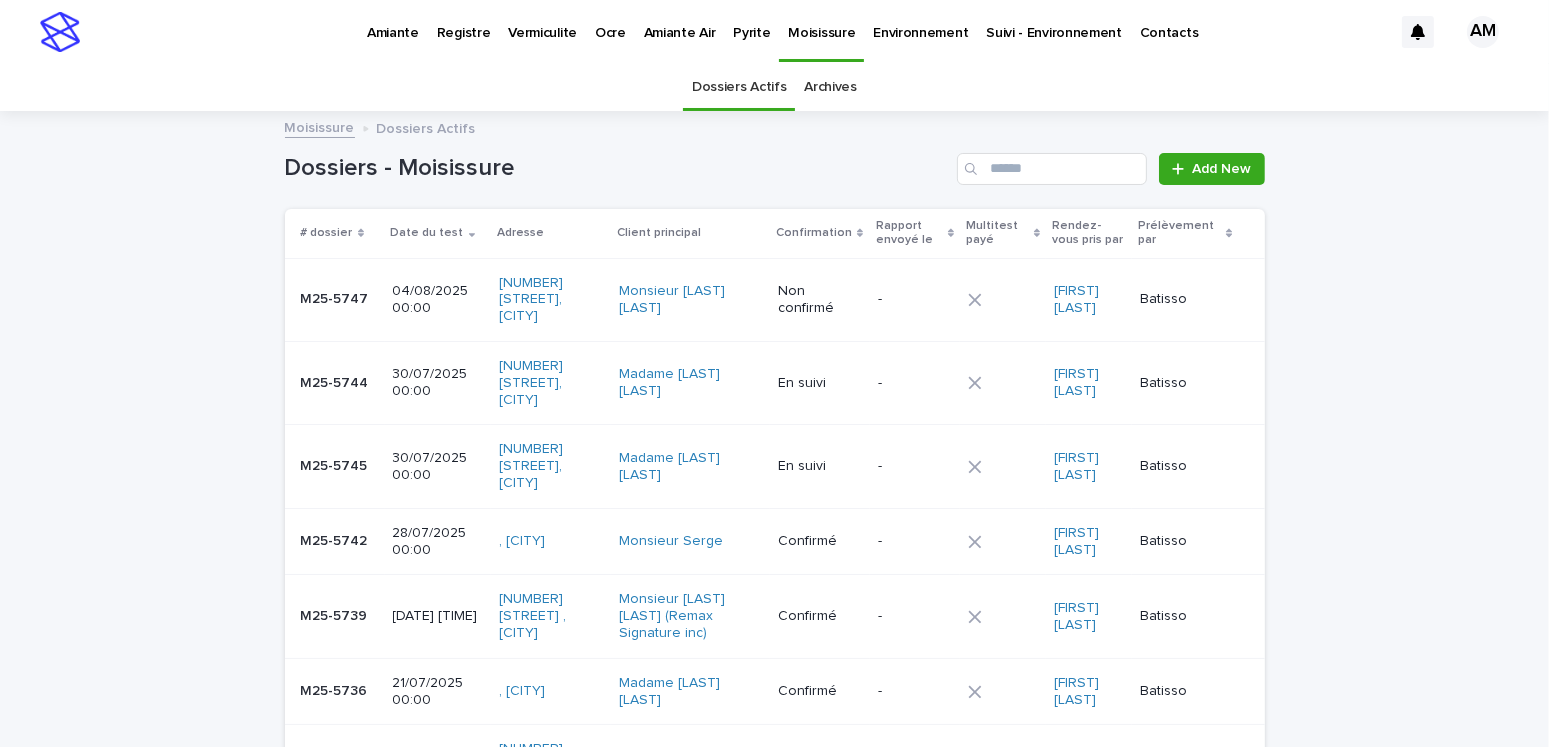 click on "Pyrite" at bounding box center [751, 21] 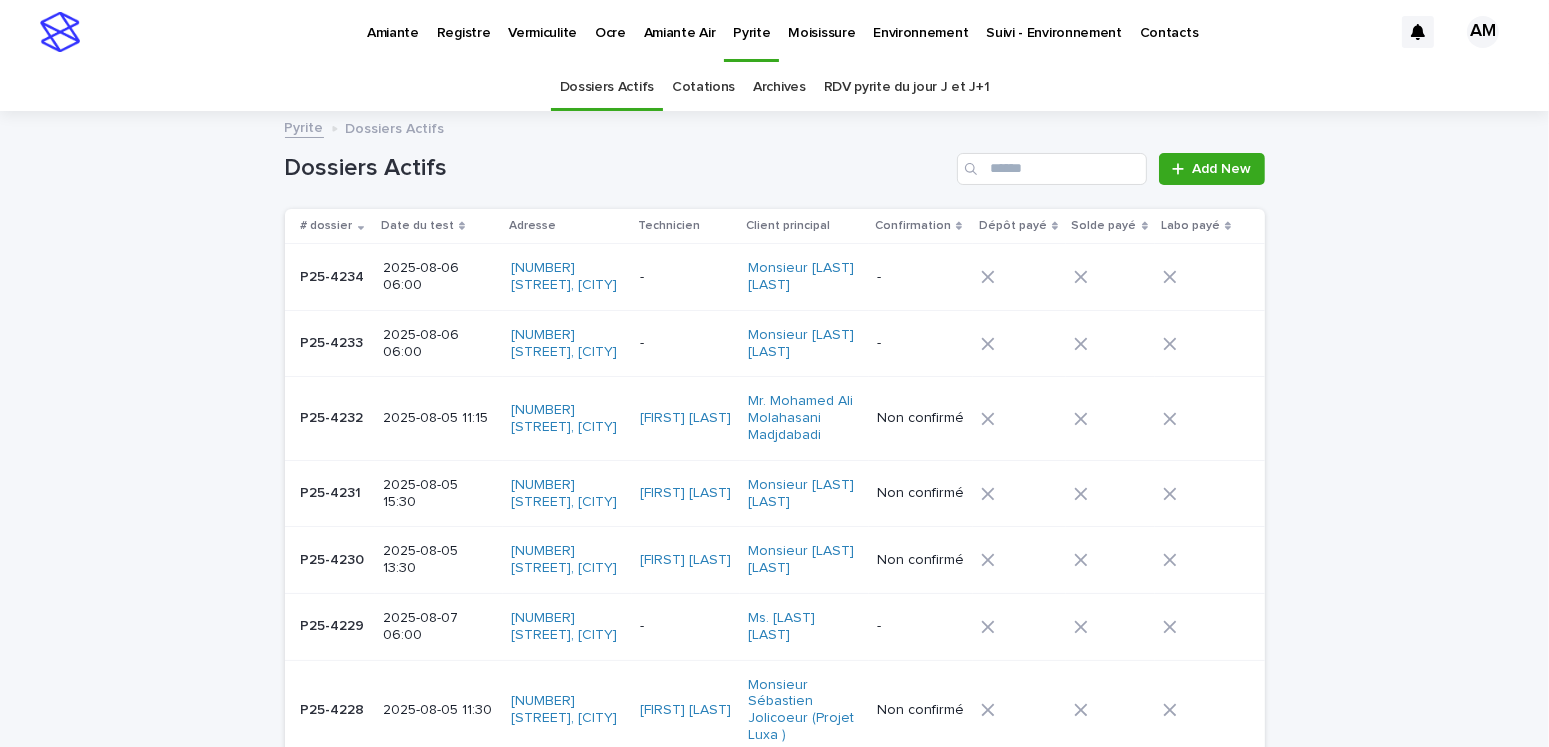 click on "RDV pyrite du jour J et J+1" at bounding box center (907, 87) 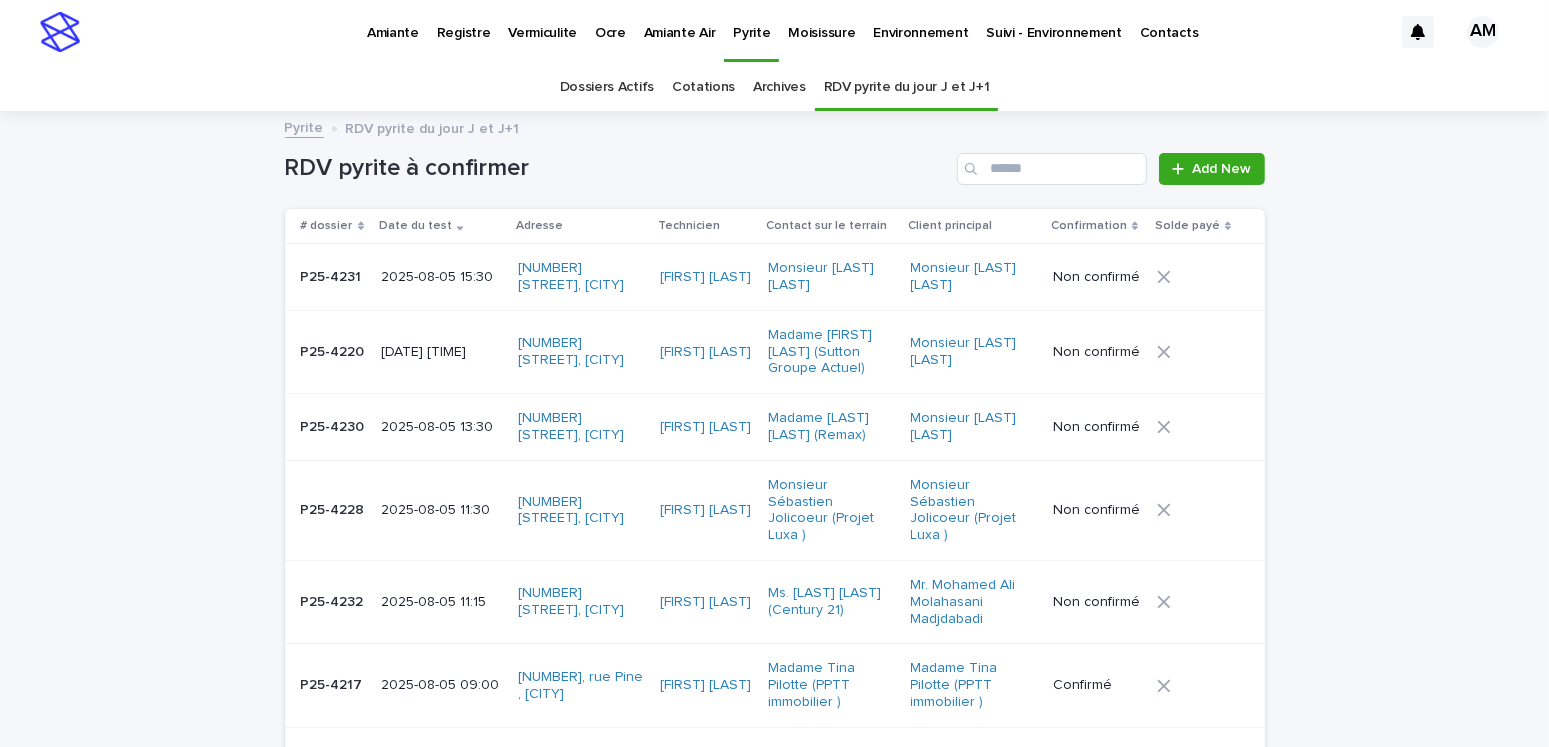 click on "2025-08-05 09:00" at bounding box center [441, 685] 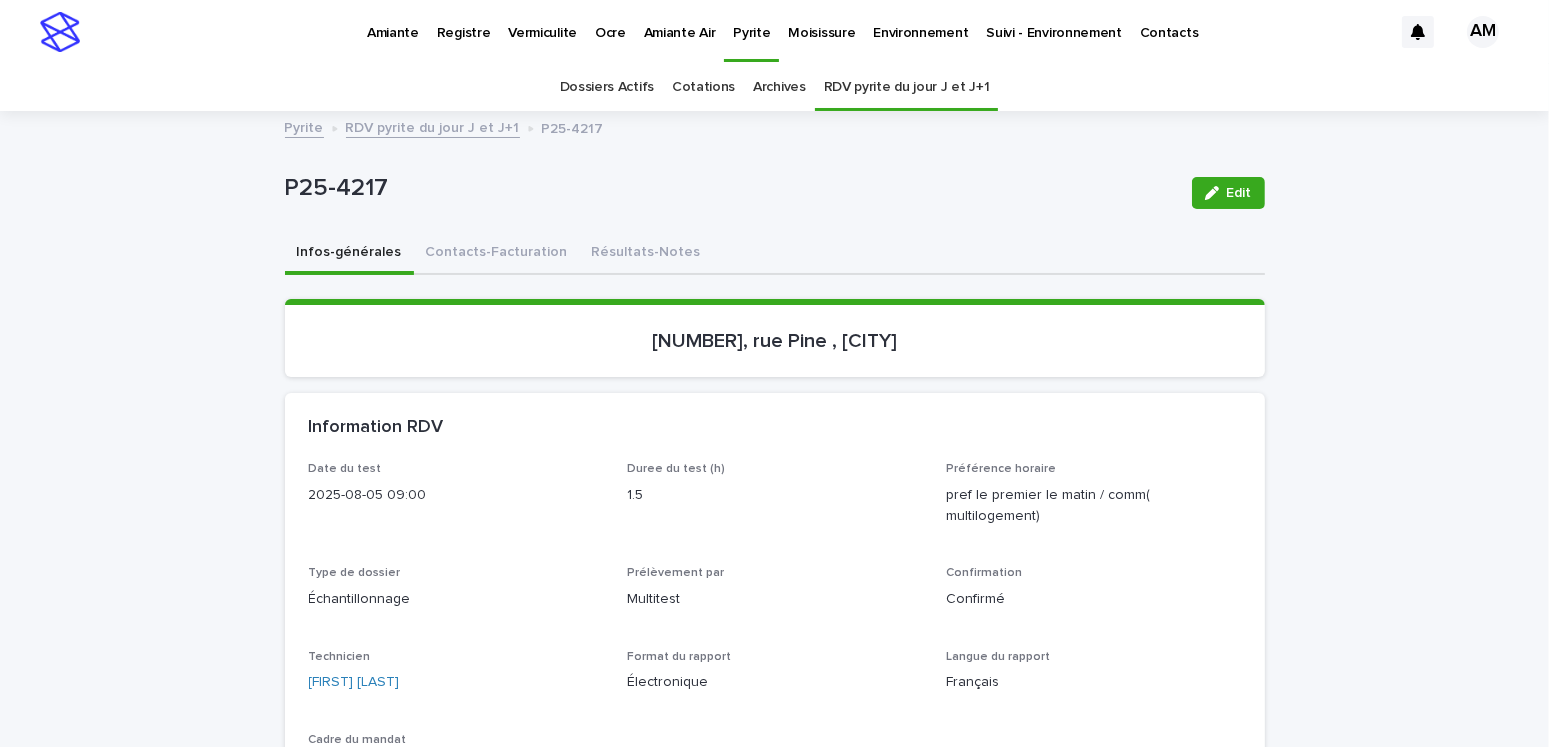 scroll, scrollTop: 100, scrollLeft: 0, axis: vertical 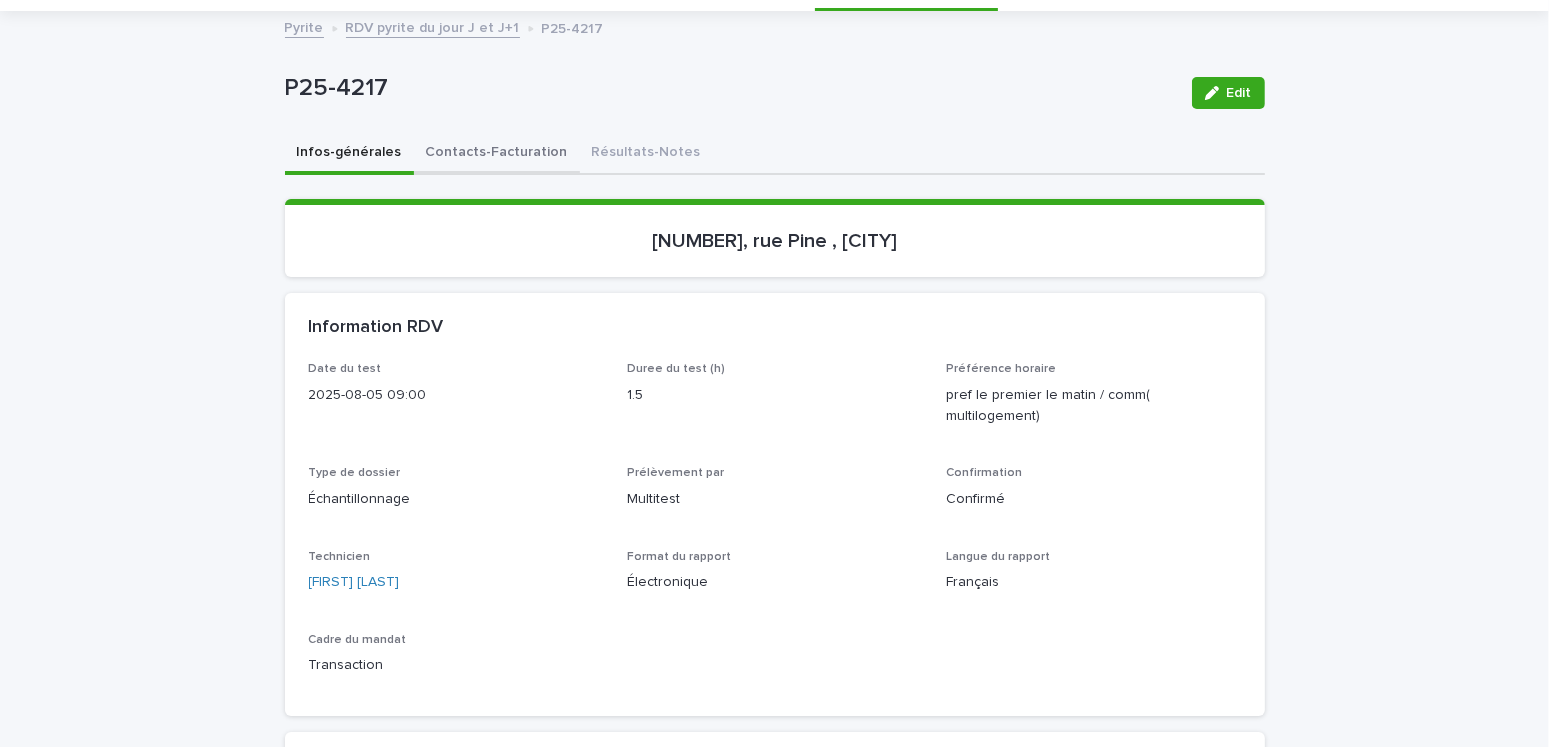 click on "Contacts-Facturation" at bounding box center [497, 154] 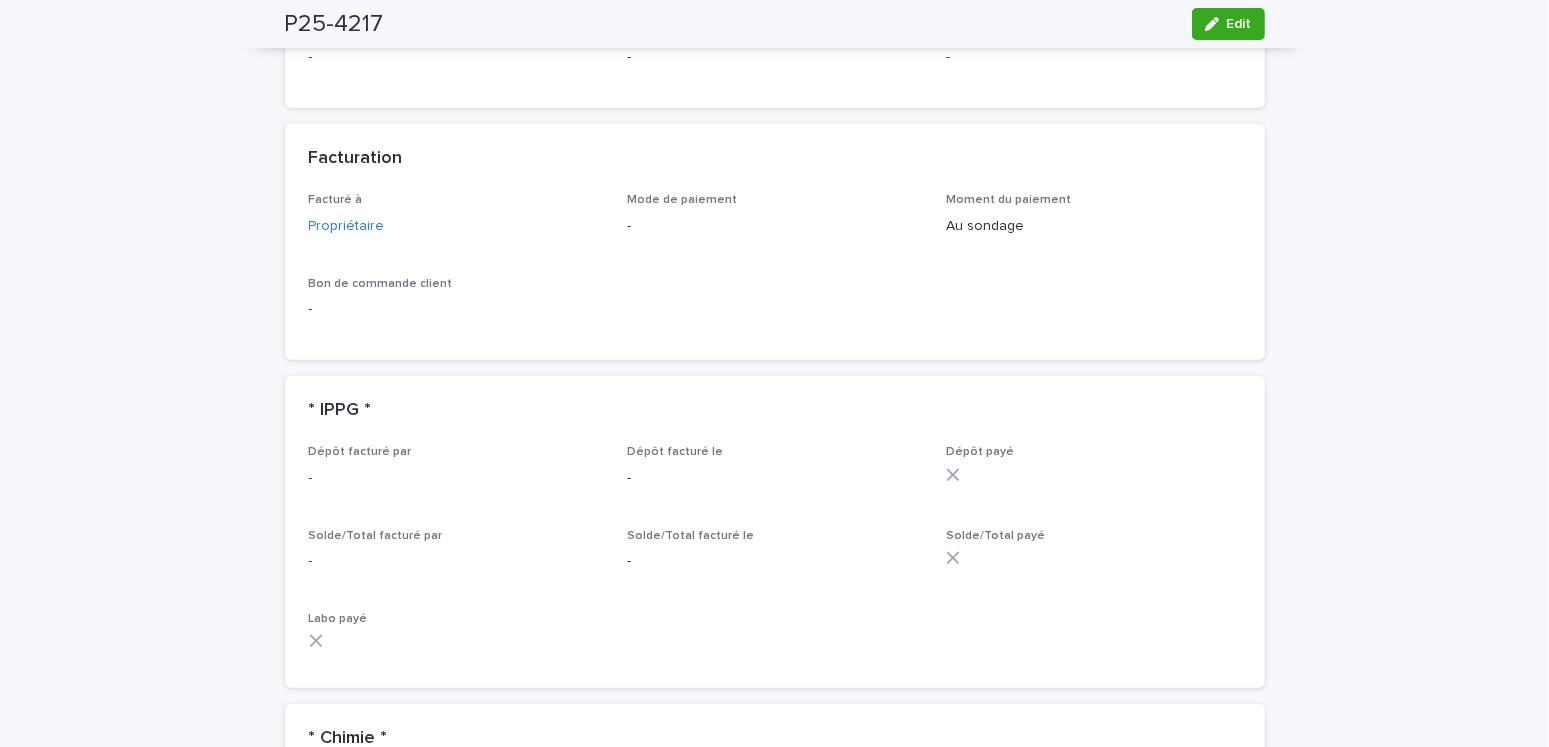 scroll, scrollTop: 1500, scrollLeft: 0, axis: vertical 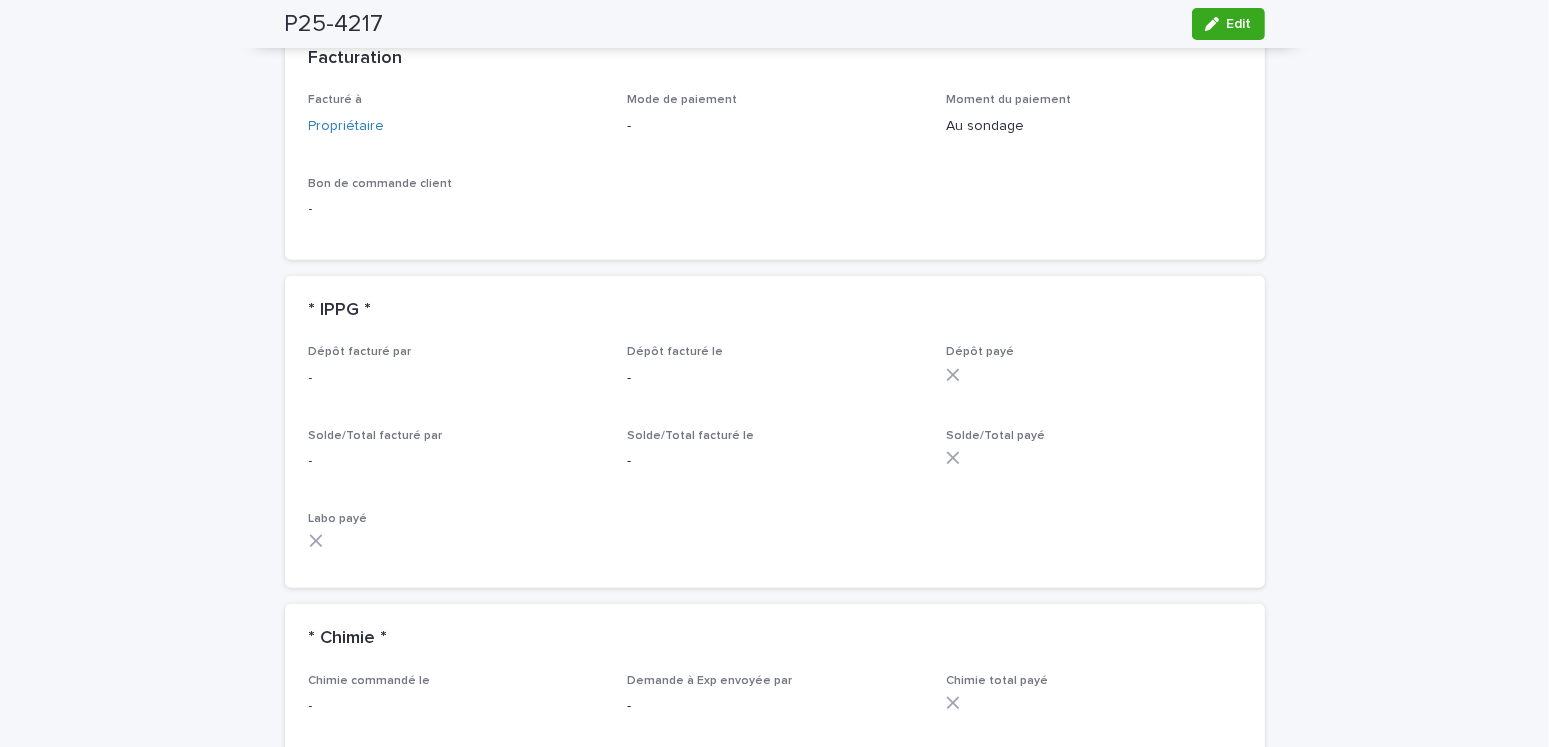 drag, startPoint x: 1131, startPoint y: 330, endPoint x: 1157, endPoint y: 338, distance: 27.202942 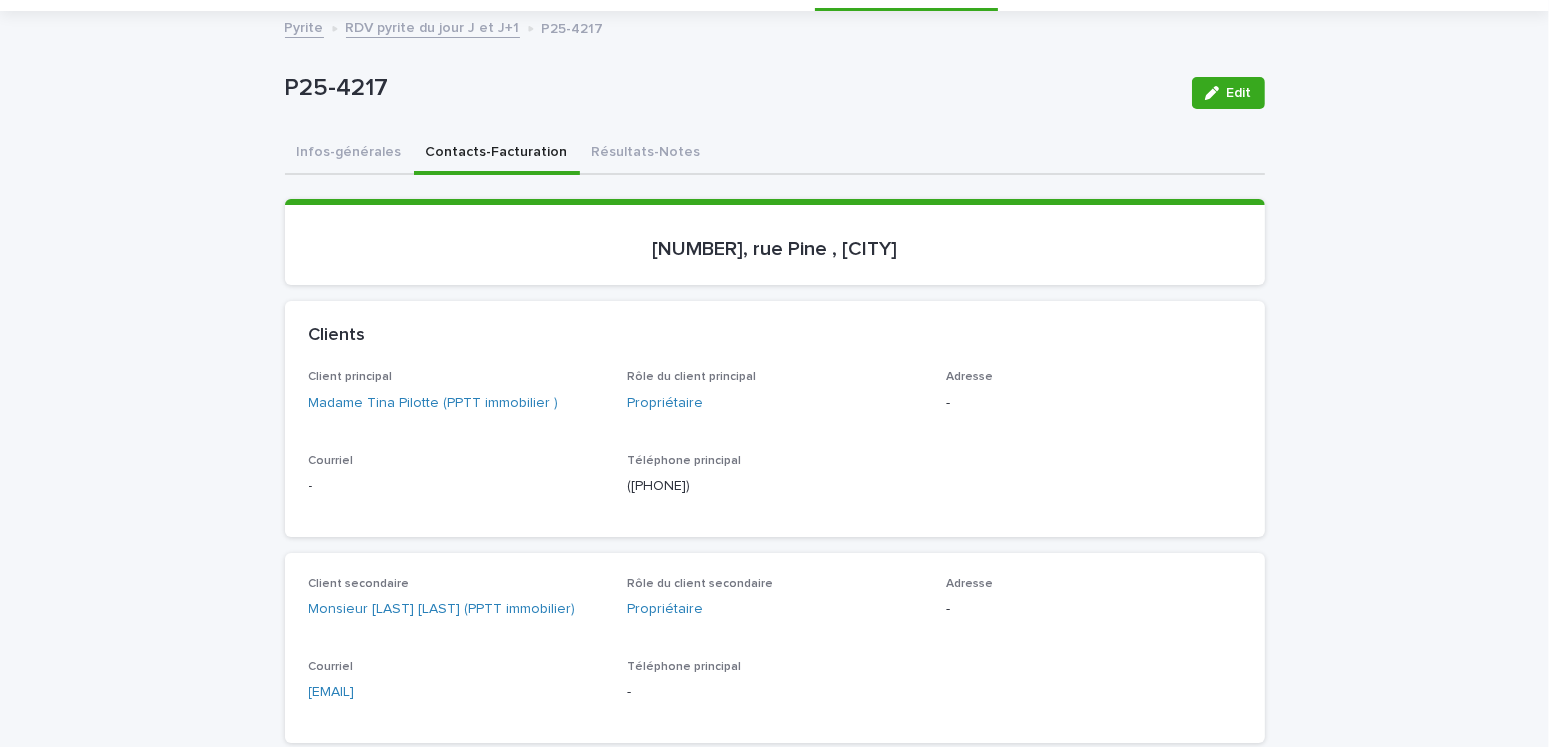 scroll, scrollTop: 300, scrollLeft: 0, axis: vertical 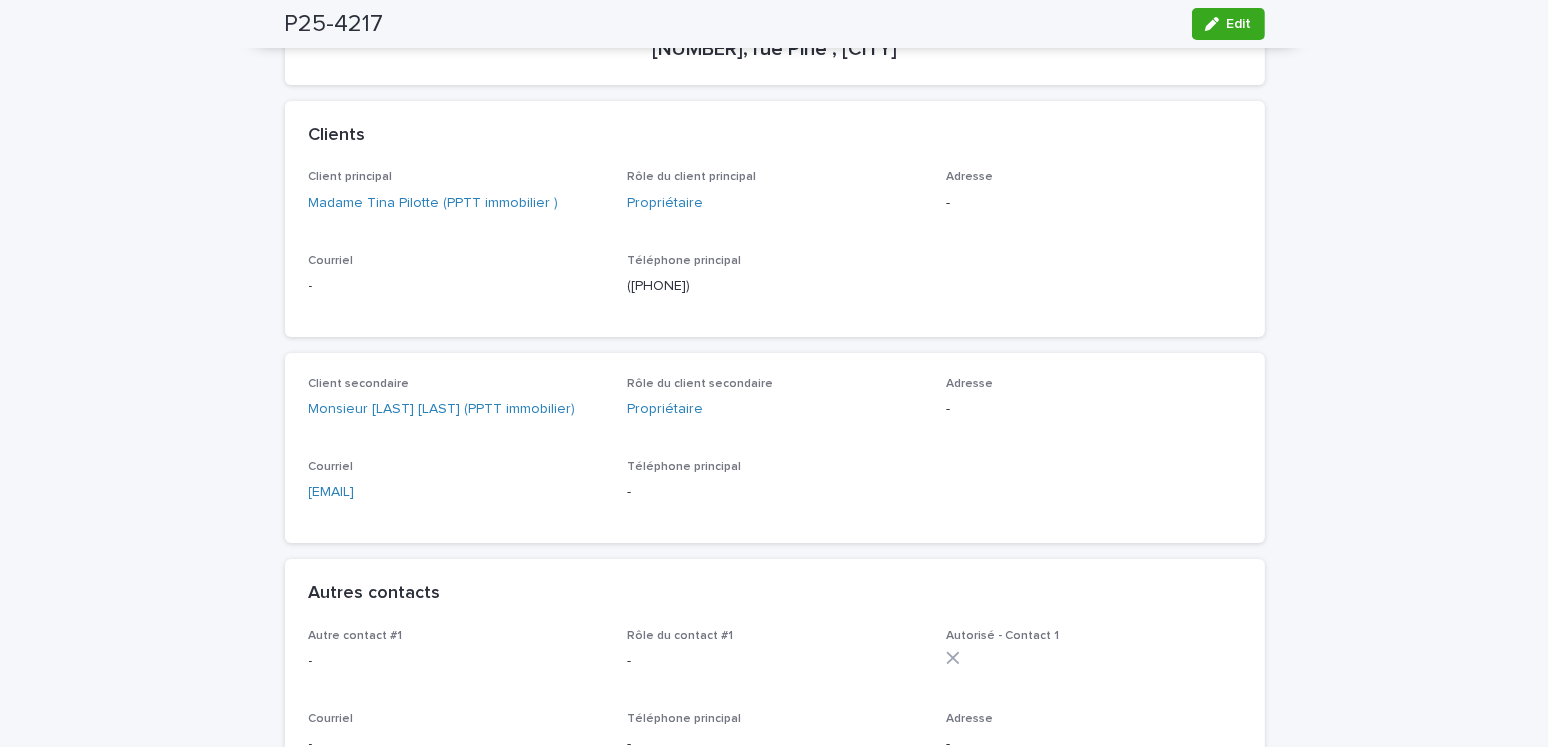 drag, startPoint x: 504, startPoint y: 500, endPoint x: 247, endPoint y: 496, distance: 257.03113 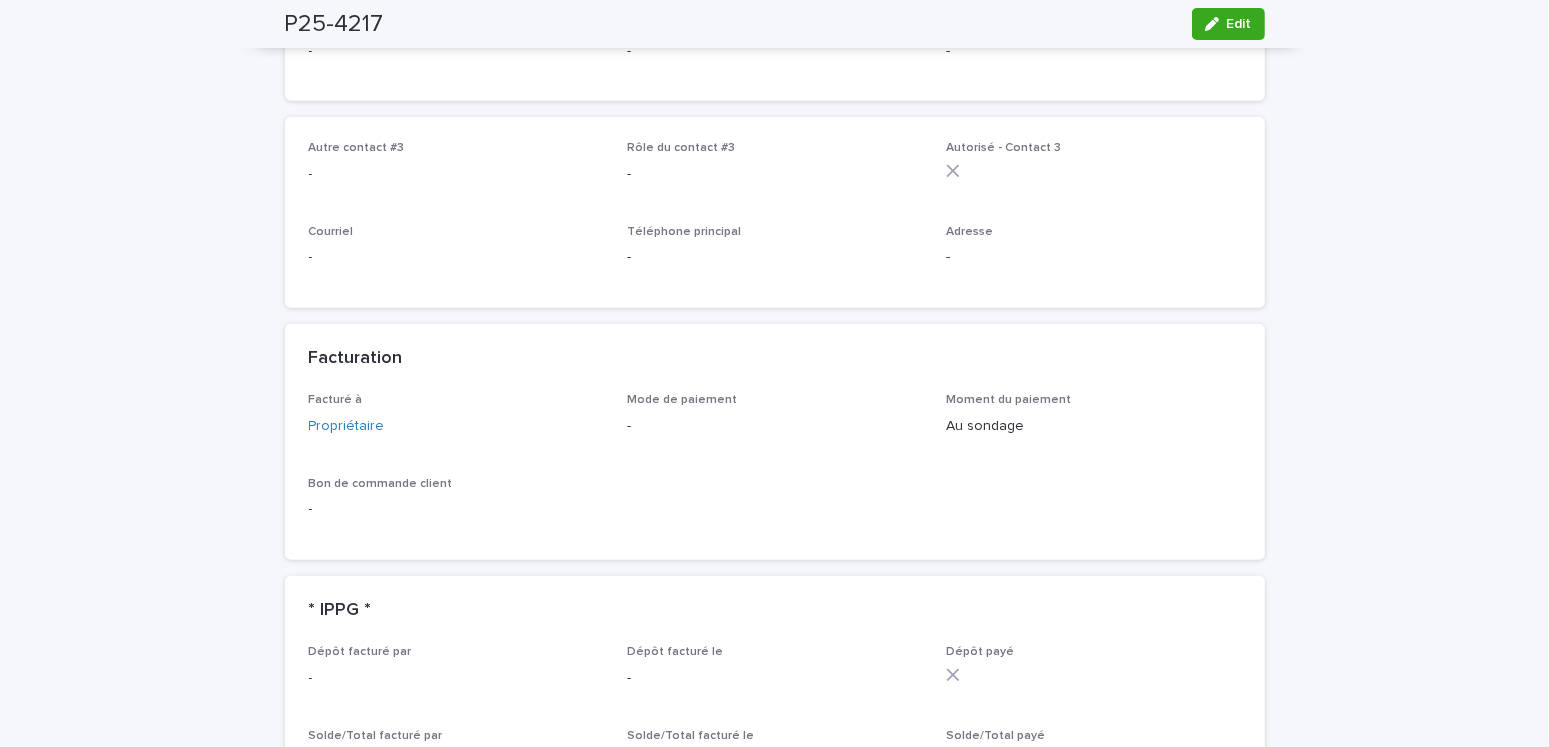 scroll, scrollTop: 1500, scrollLeft: 0, axis: vertical 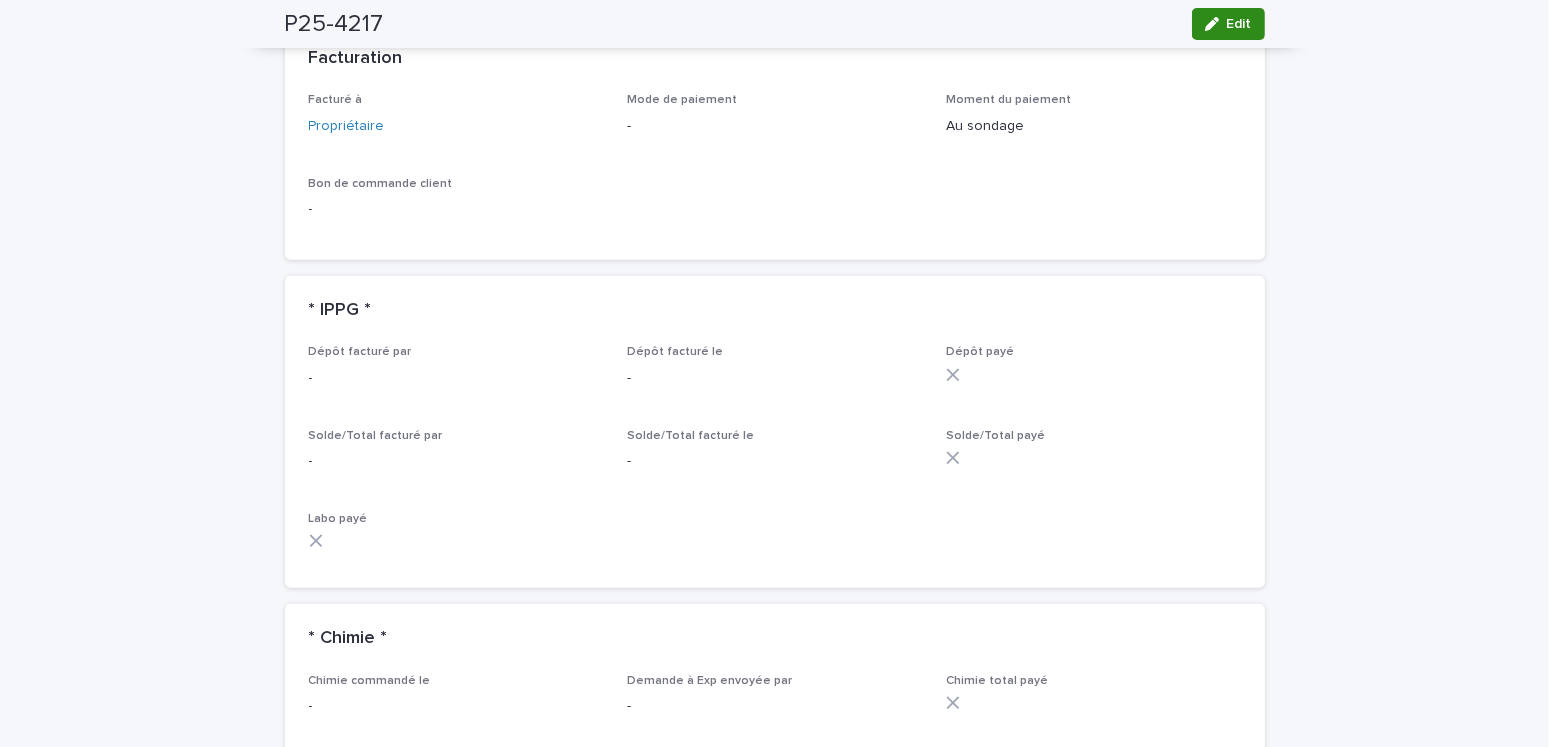 click 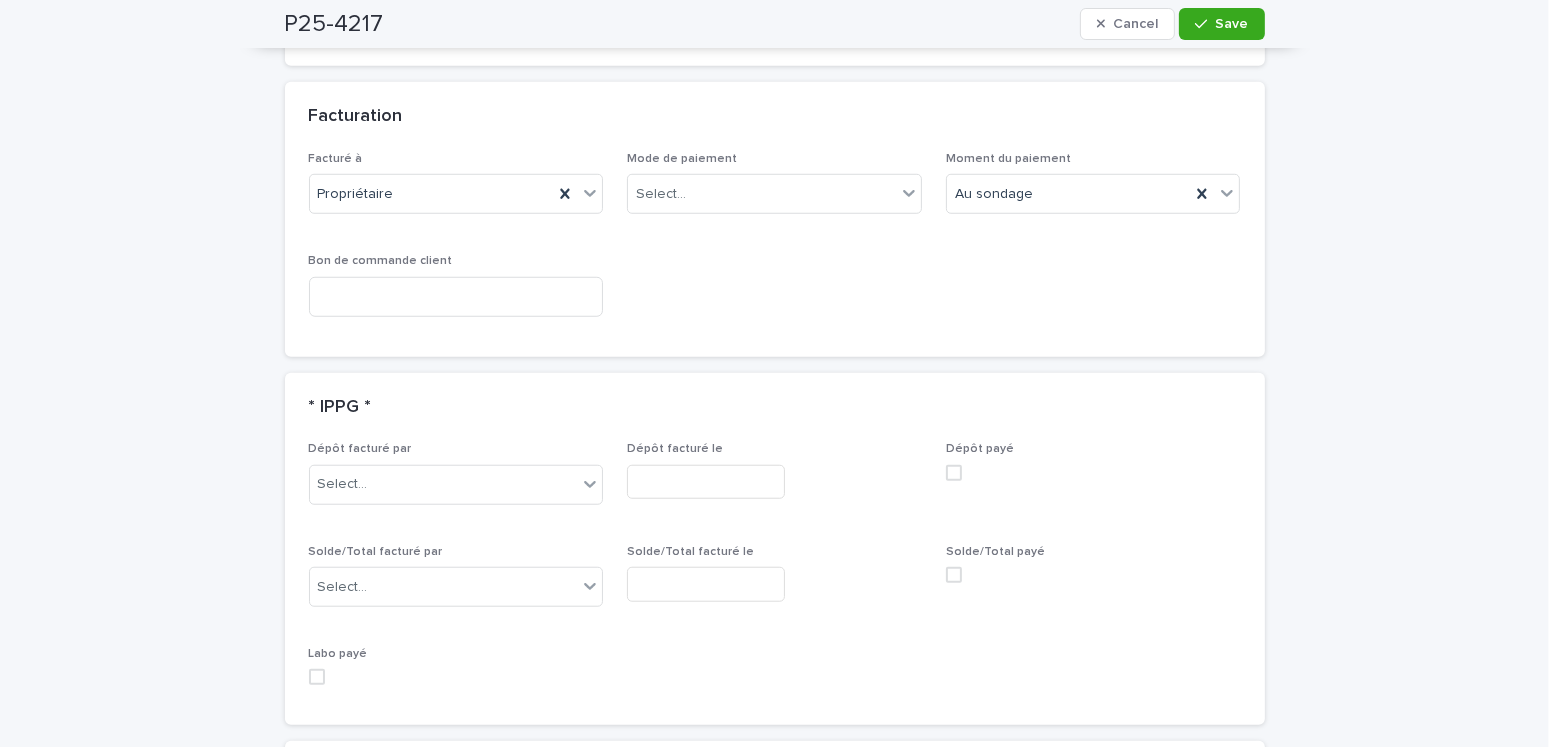 scroll, scrollTop: 1700, scrollLeft: 0, axis: vertical 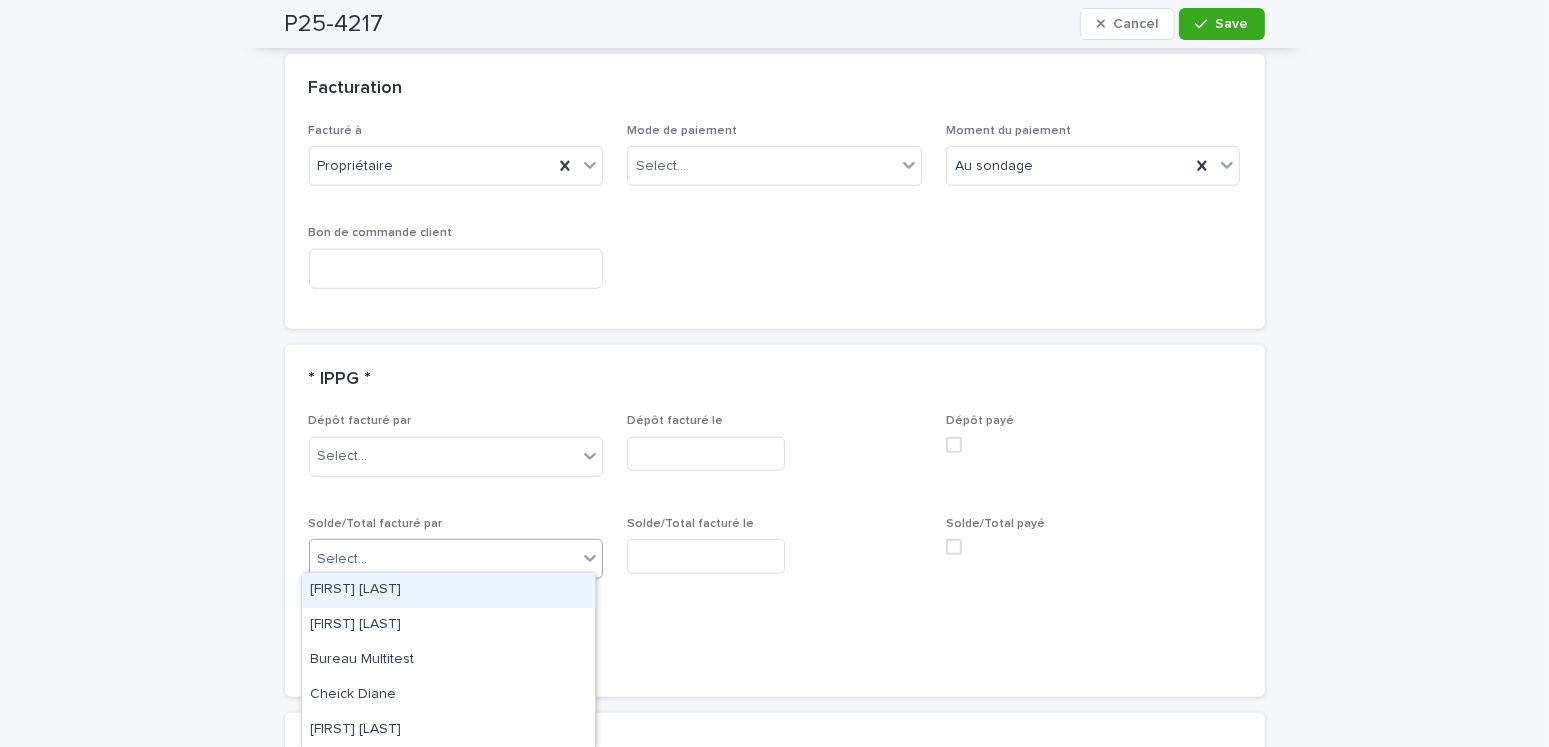 click on "Select..." at bounding box center (444, 559) 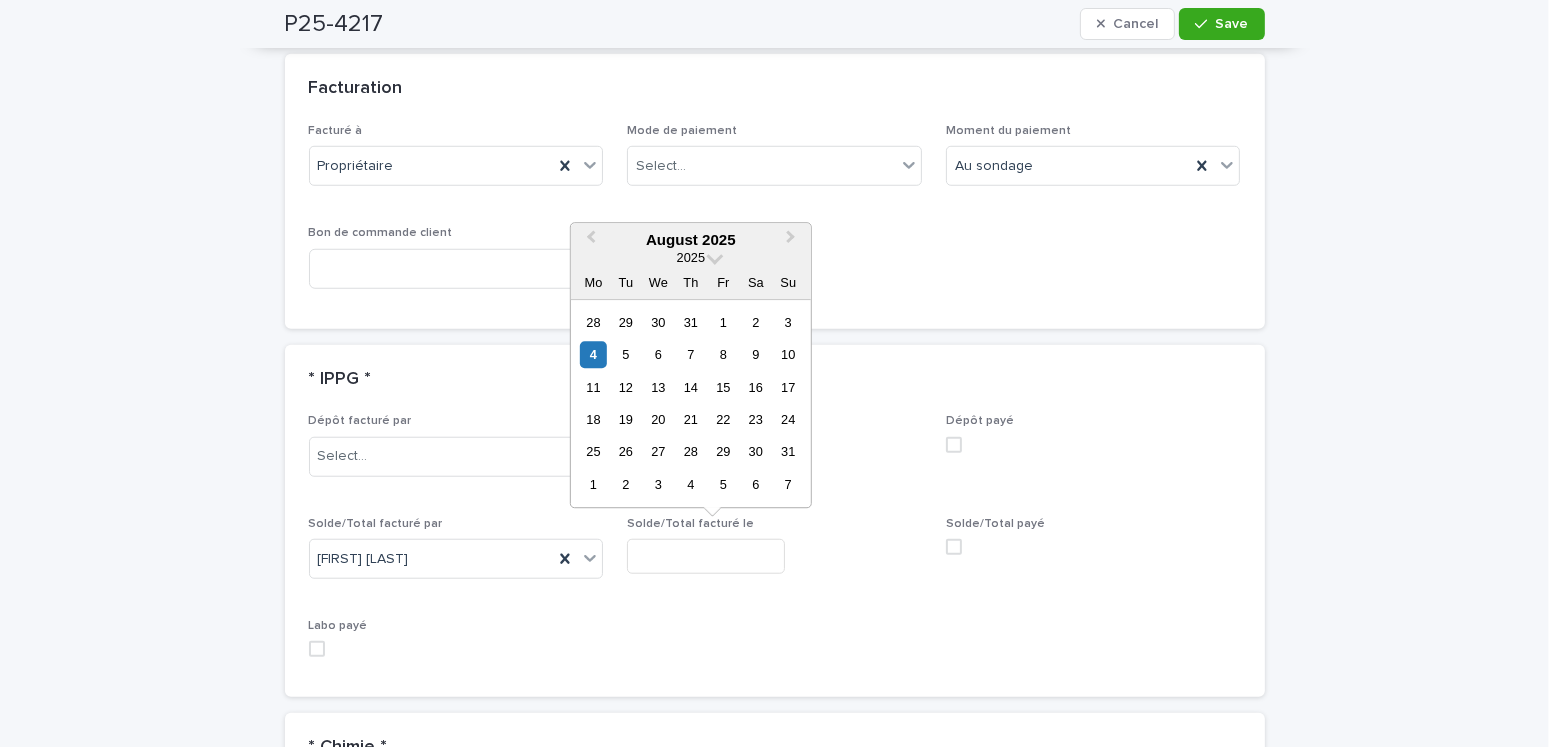 click at bounding box center [706, 556] 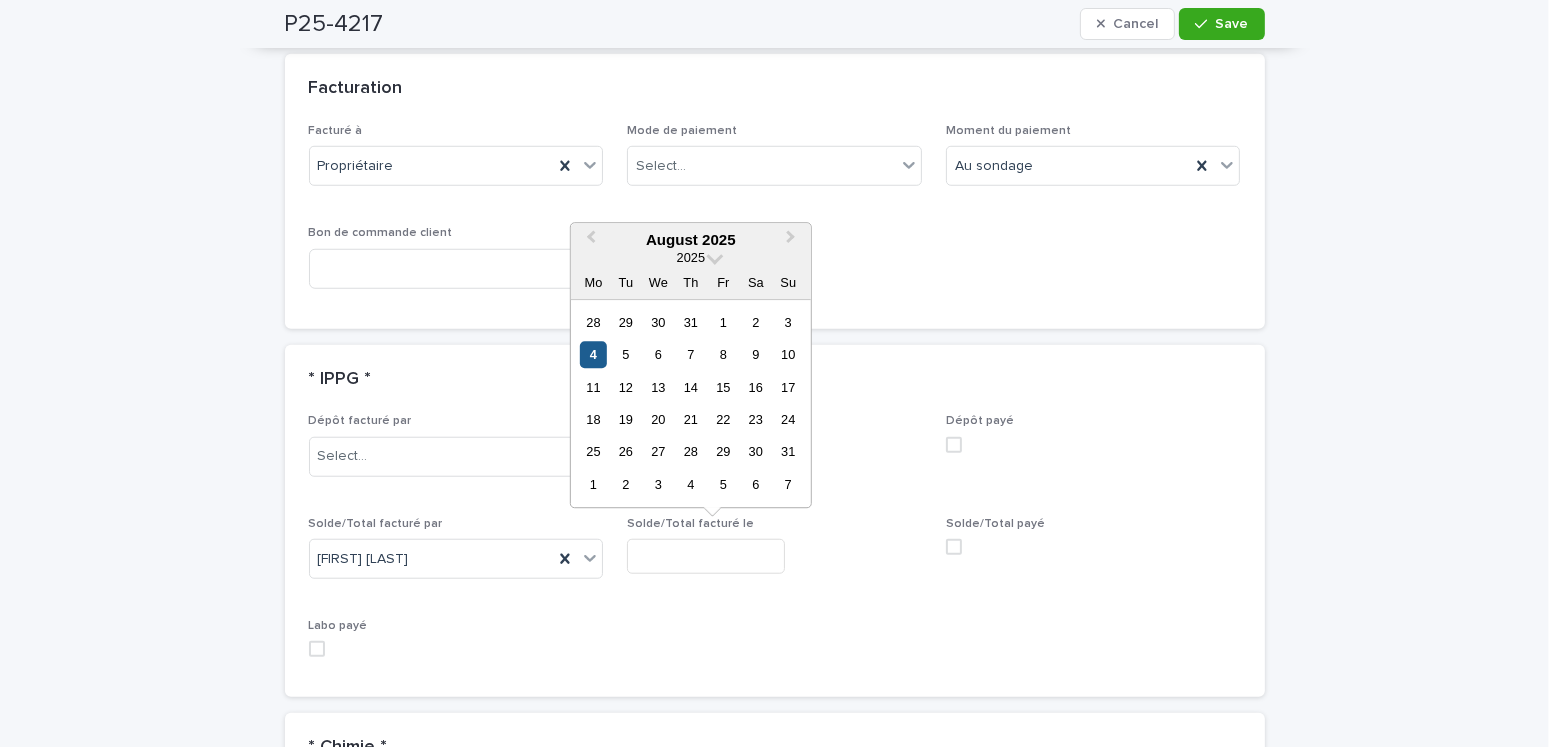 drag, startPoint x: 594, startPoint y: 344, endPoint x: 862, endPoint y: 399, distance: 273.58545 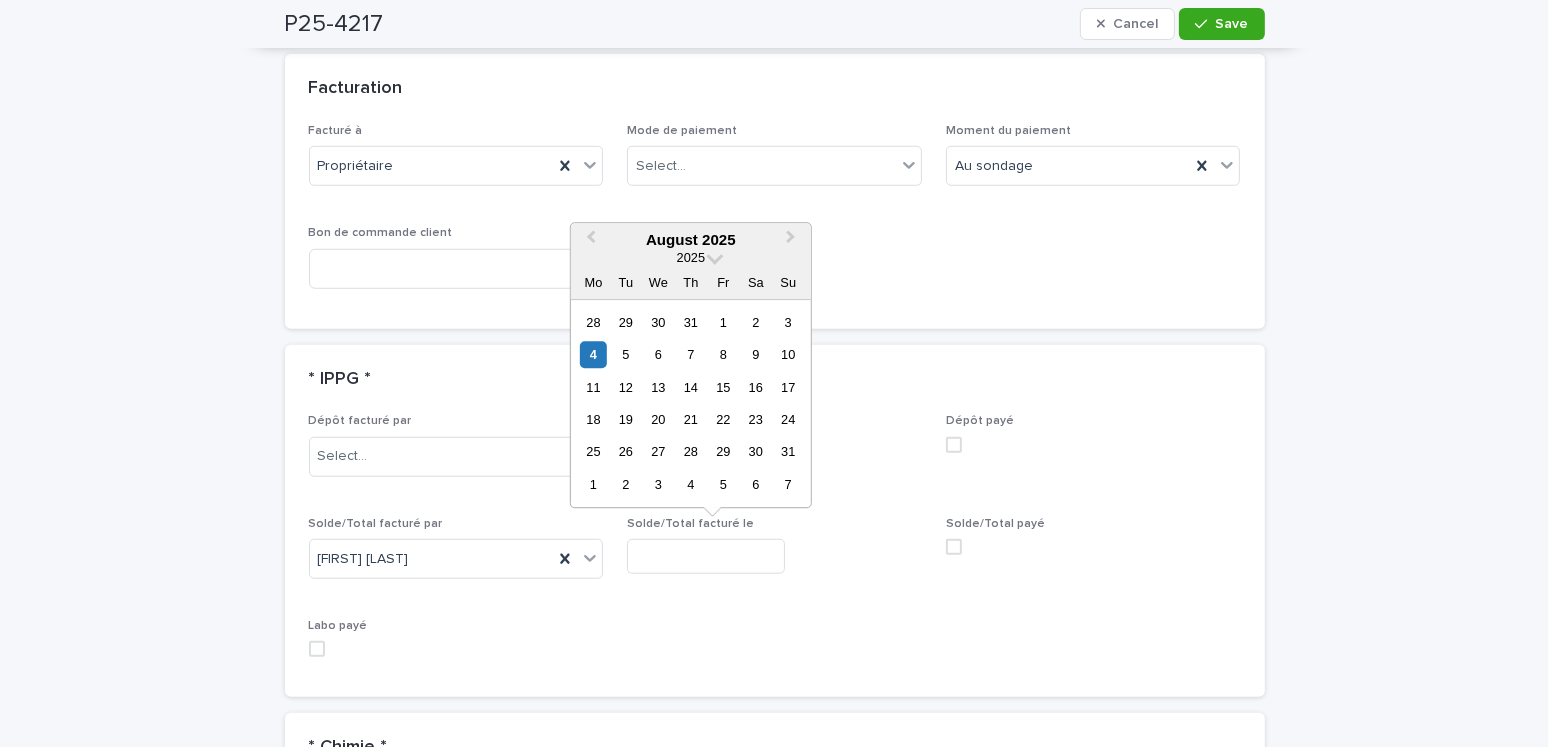 type on "**********" 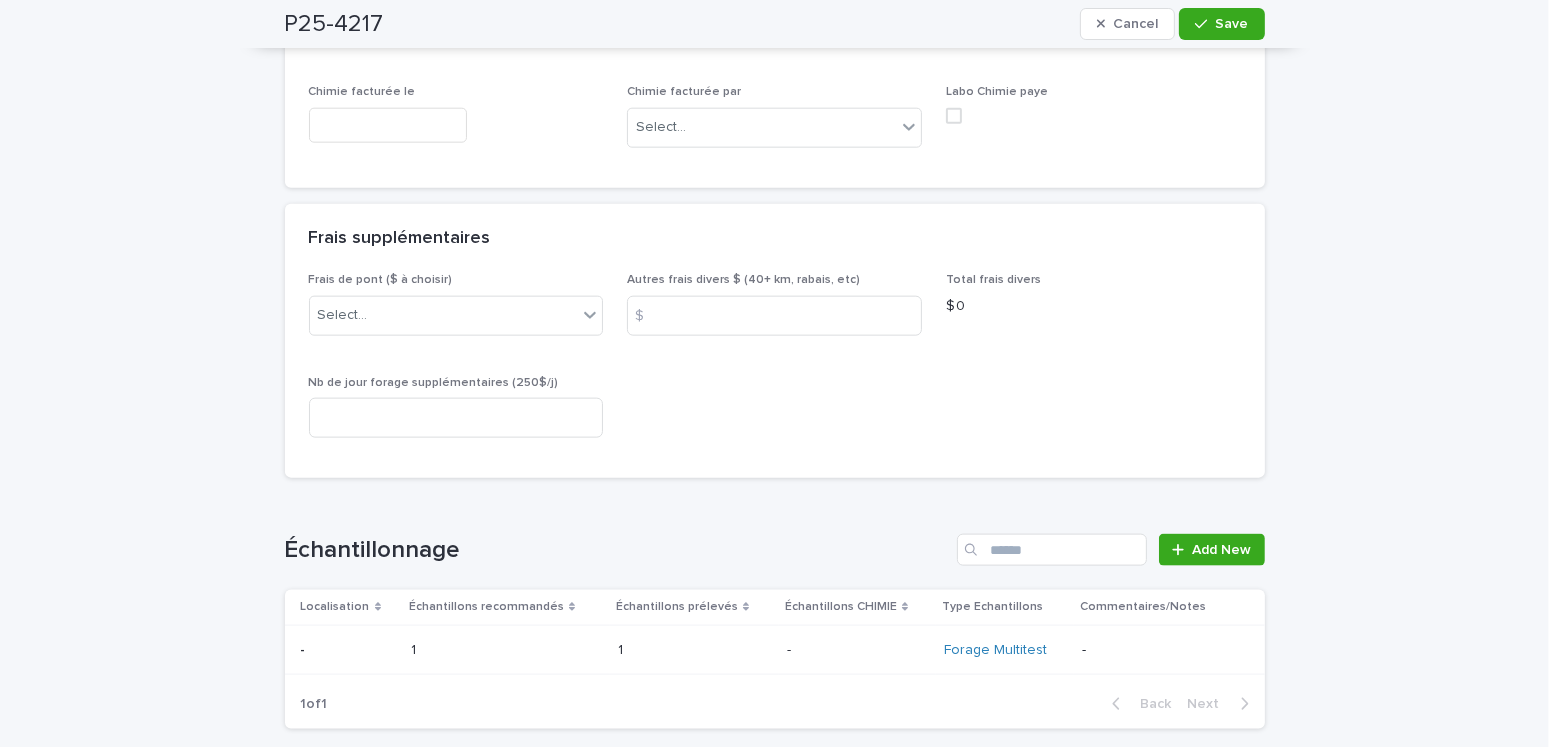 scroll, scrollTop: 2800, scrollLeft: 0, axis: vertical 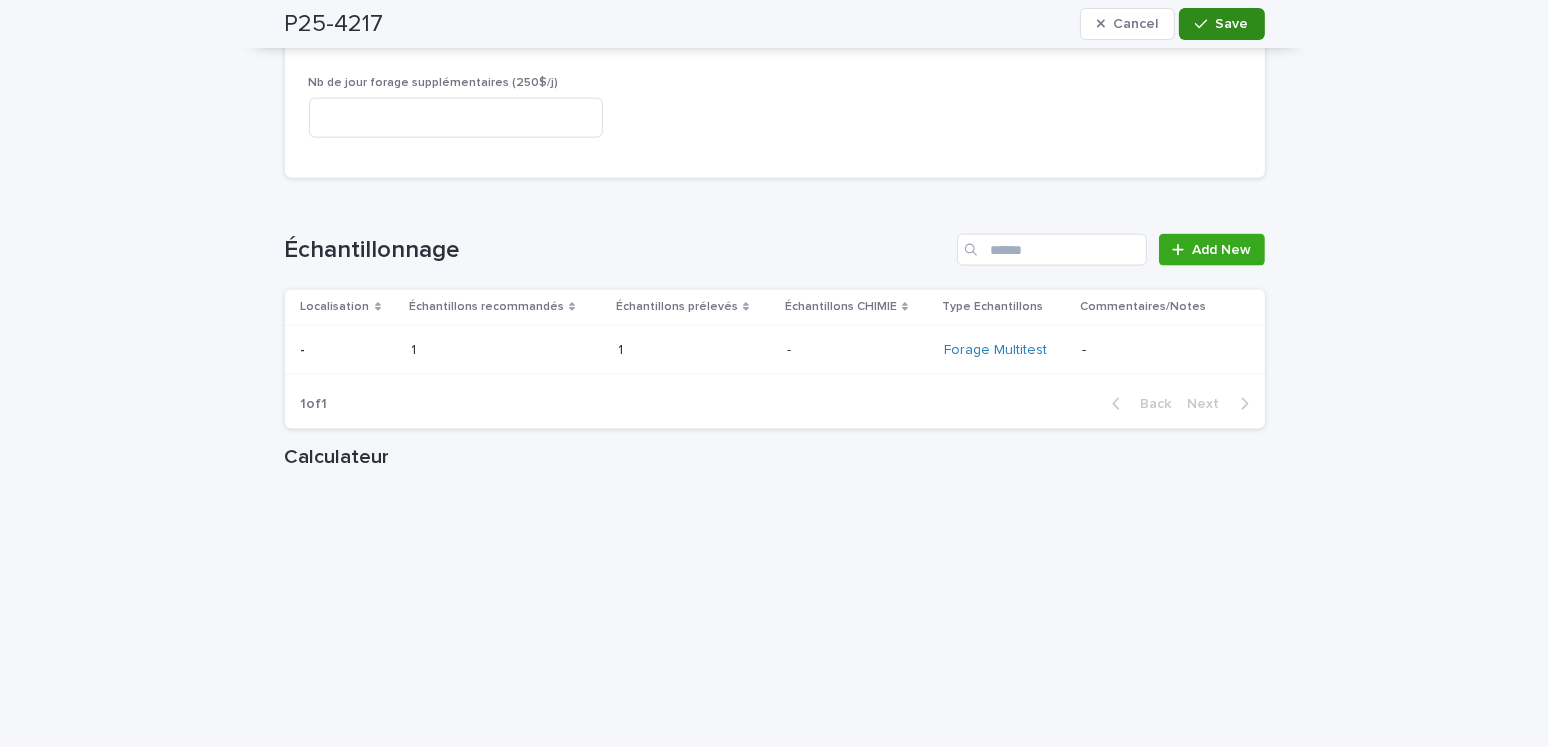 click on "Save" at bounding box center [1232, 24] 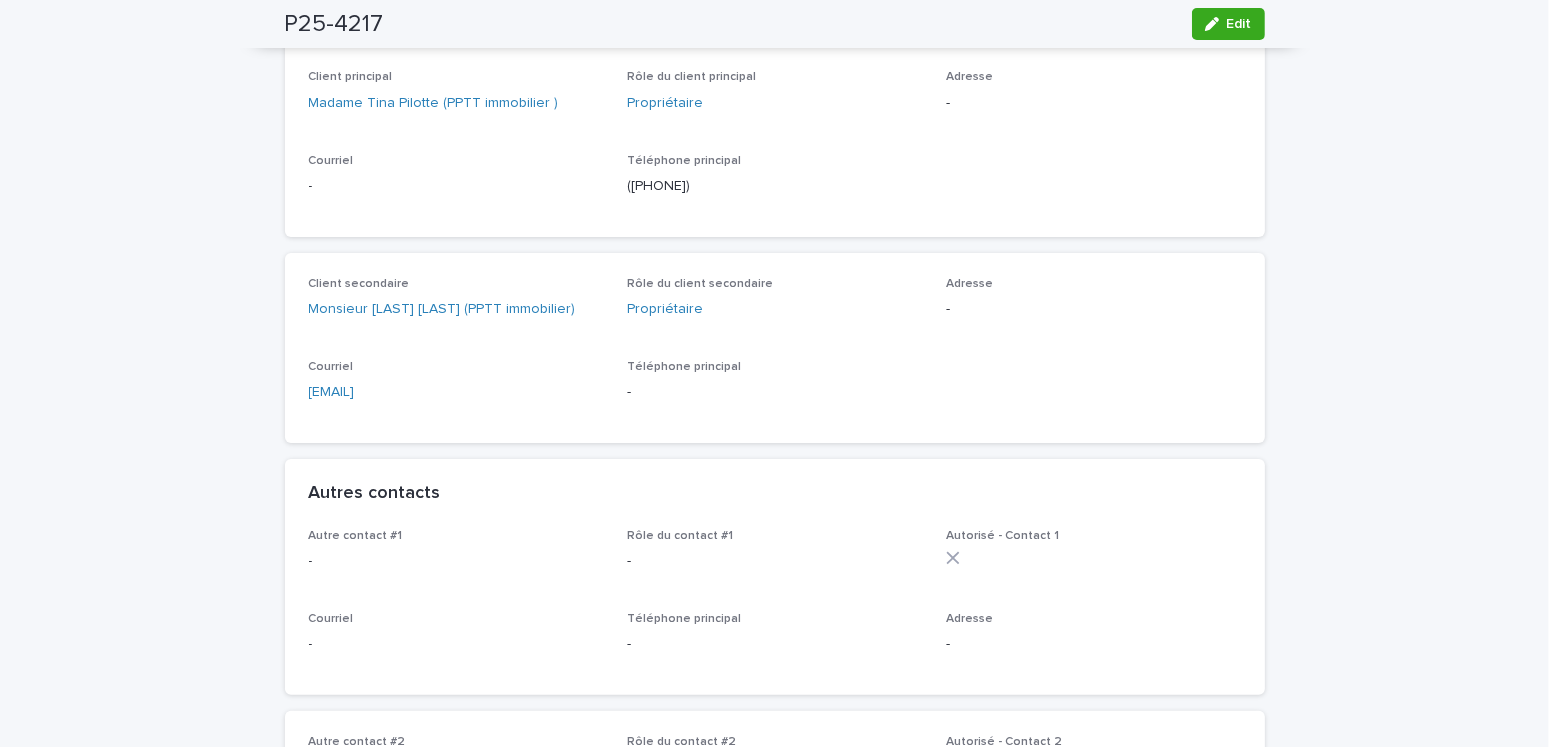 scroll, scrollTop: 0, scrollLeft: 0, axis: both 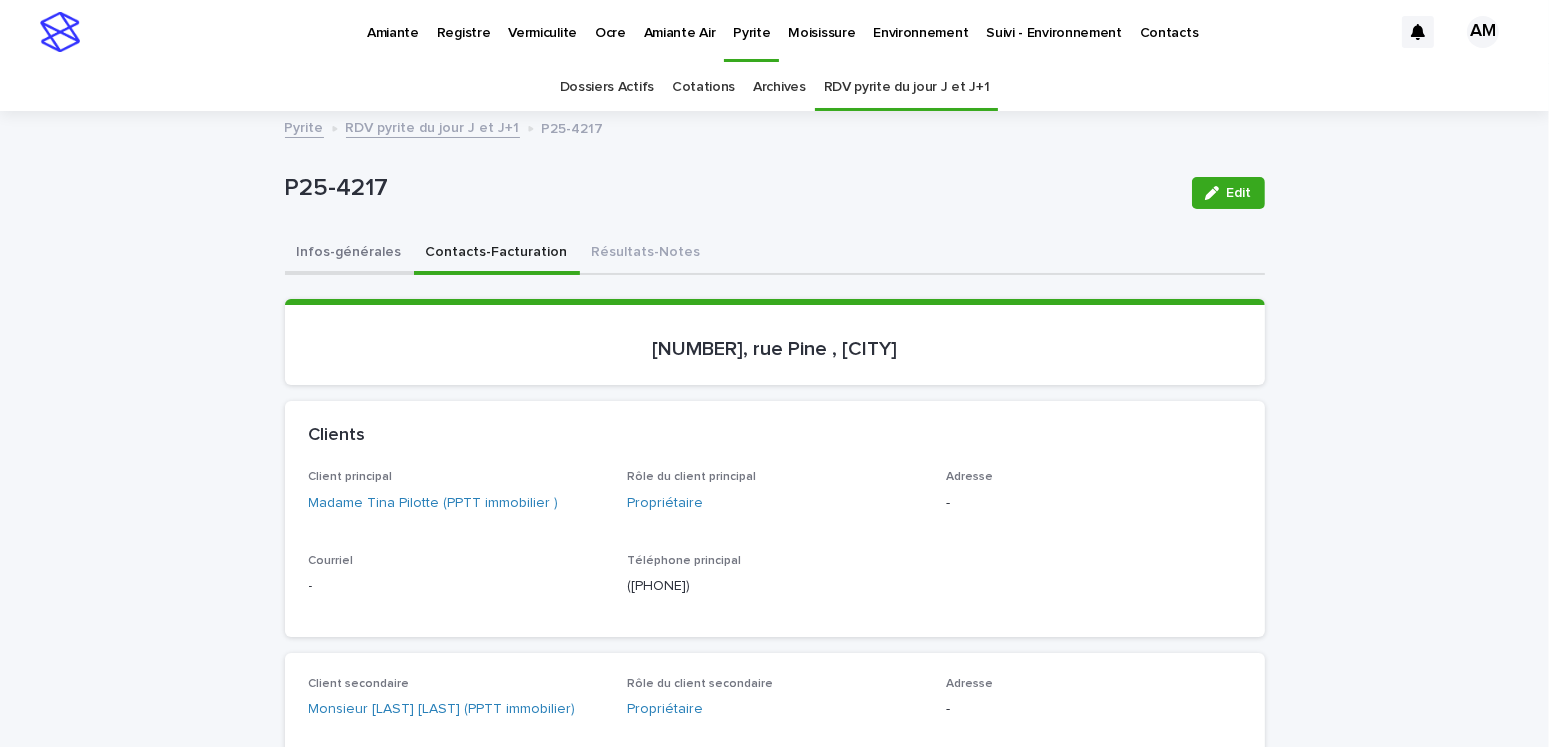 click on "Infos-générales" at bounding box center [349, 254] 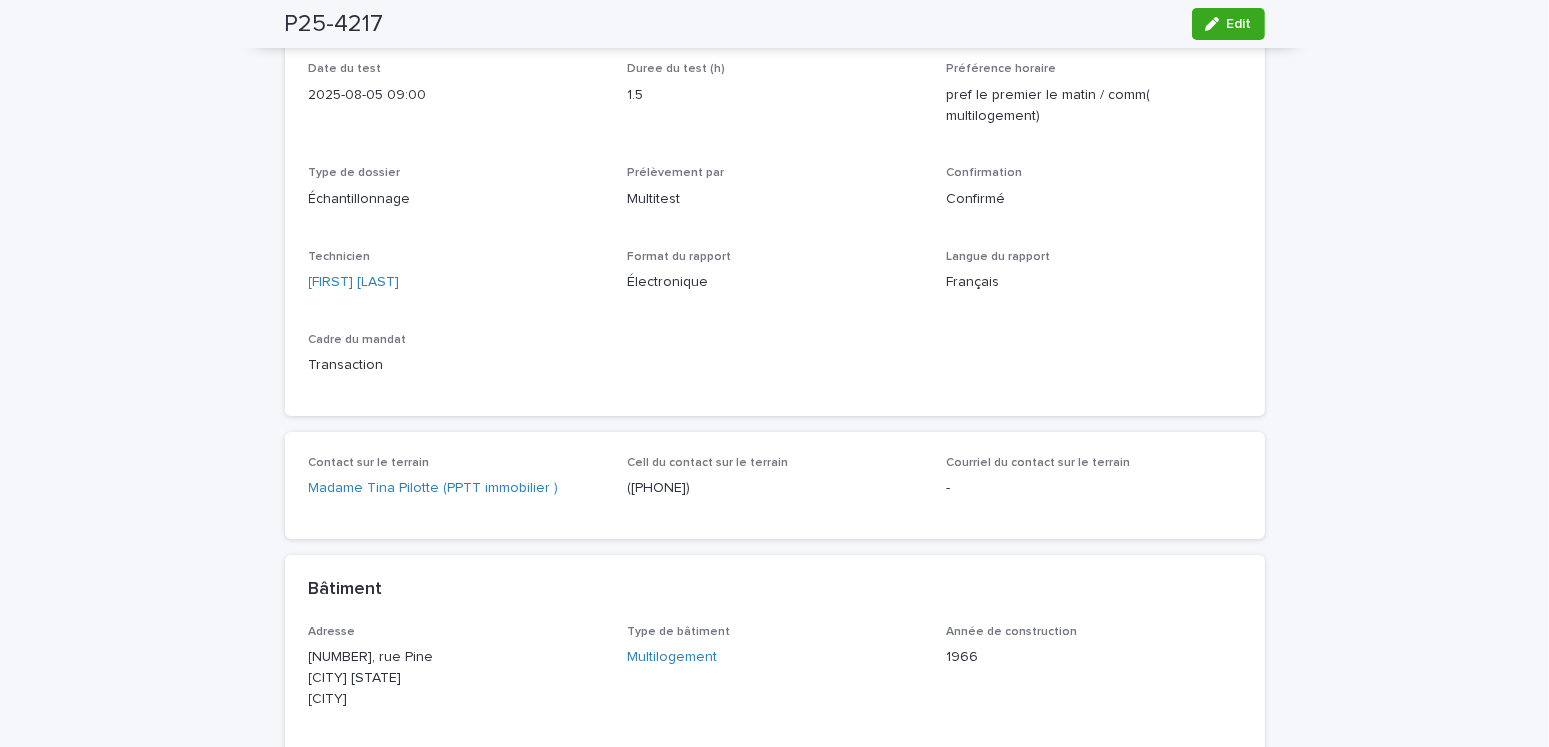 scroll, scrollTop: 200, scrollLeft: 0, axis: vertical 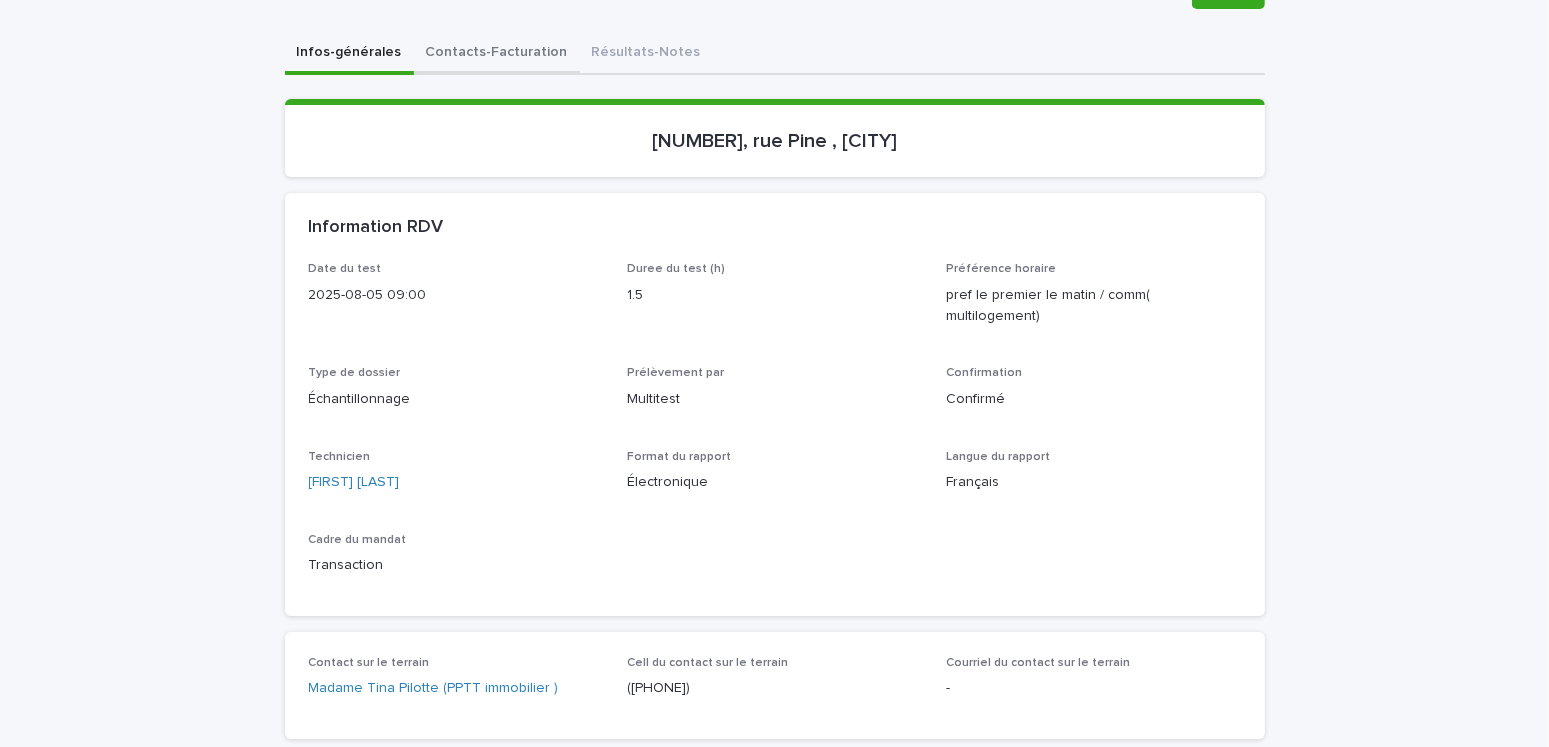click on "Contacts-Facturation" at bounding box center (497, 54) 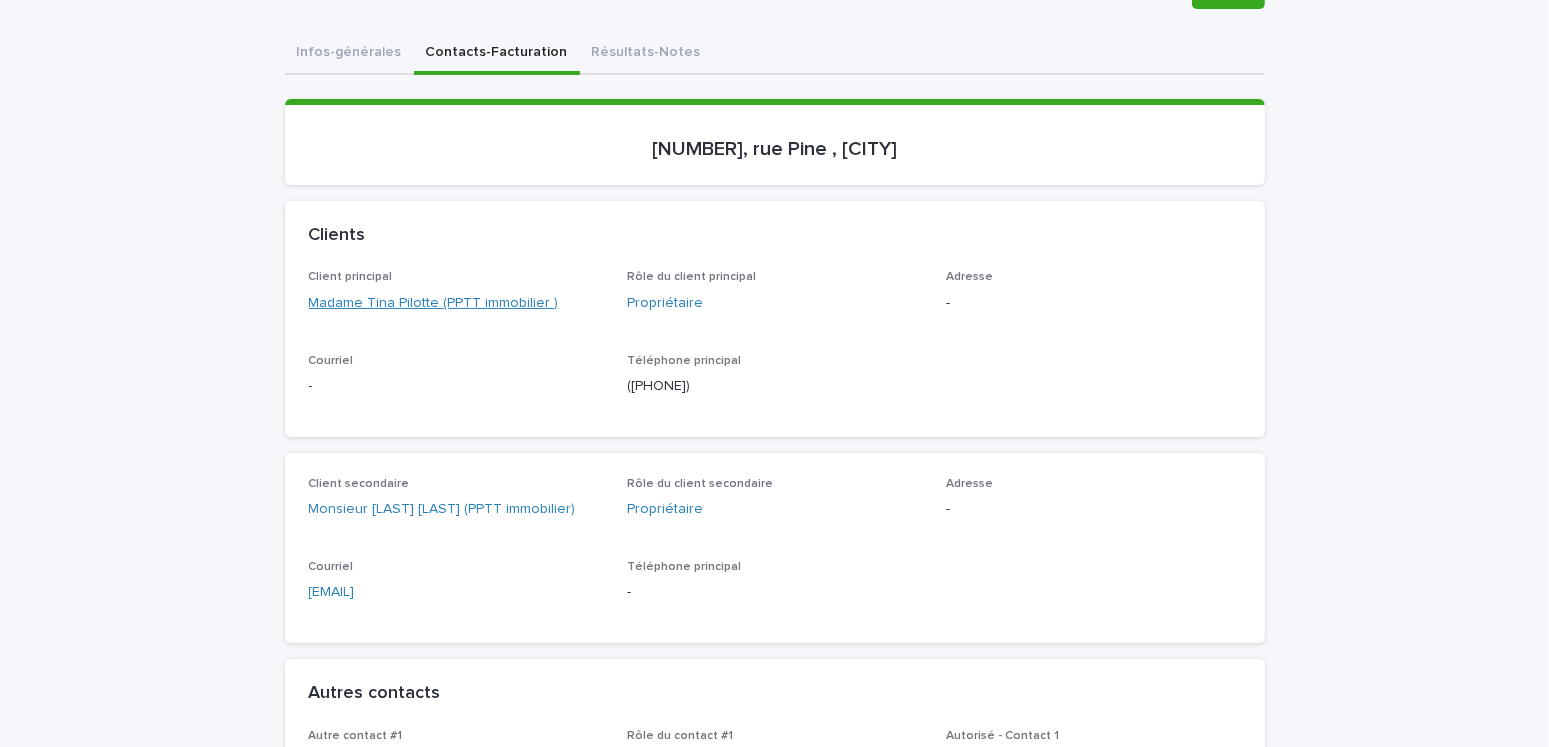 click on "Madame Tina  Pilotte  (PPTT immobilier )" at bounding box center [434, 303] 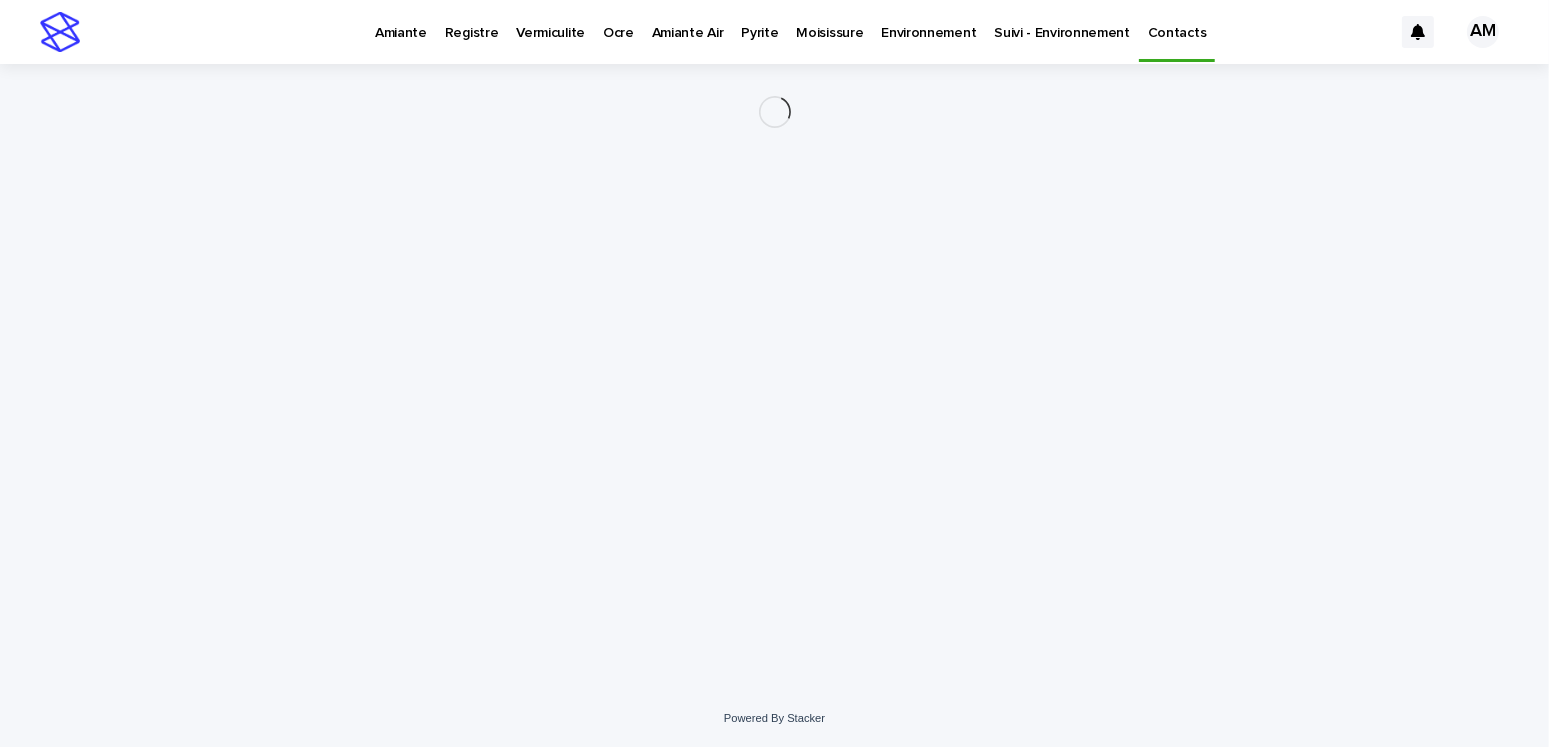 scroll, scrollTop: 0, scrollLeft: 0, axis: both 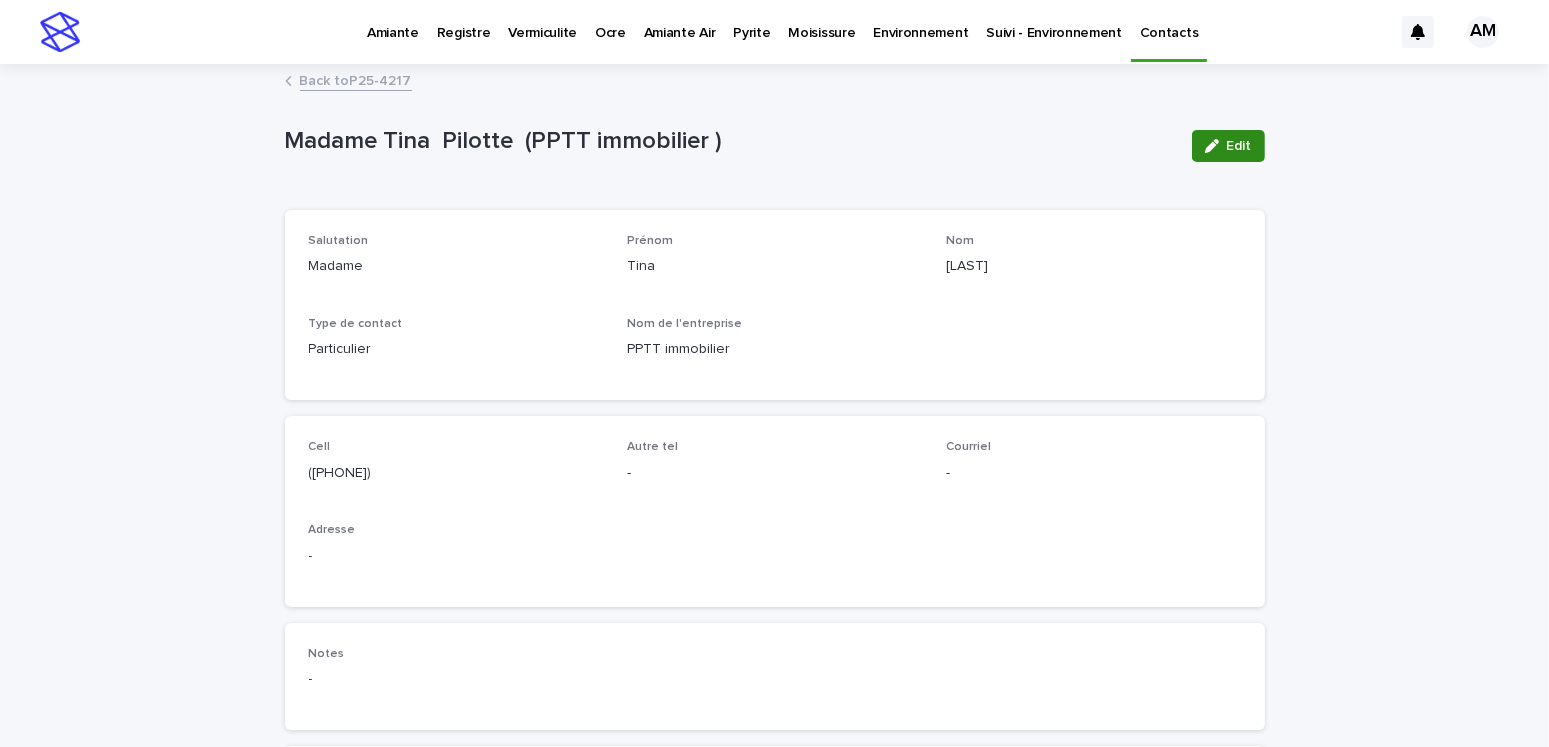 click on "Edit" at bounding box center [1239, 146] 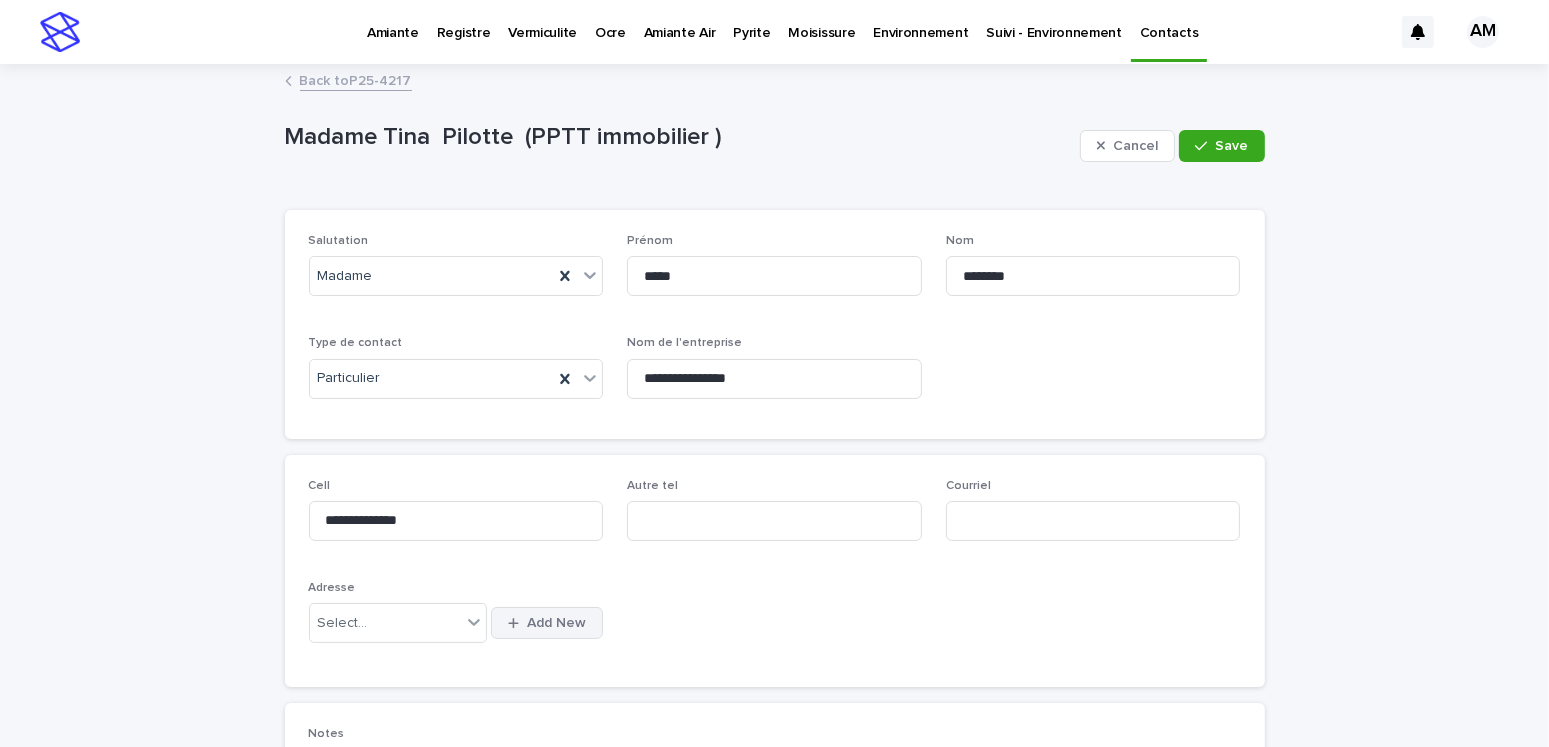 click on "Add New" at bounding box center [556, 623] 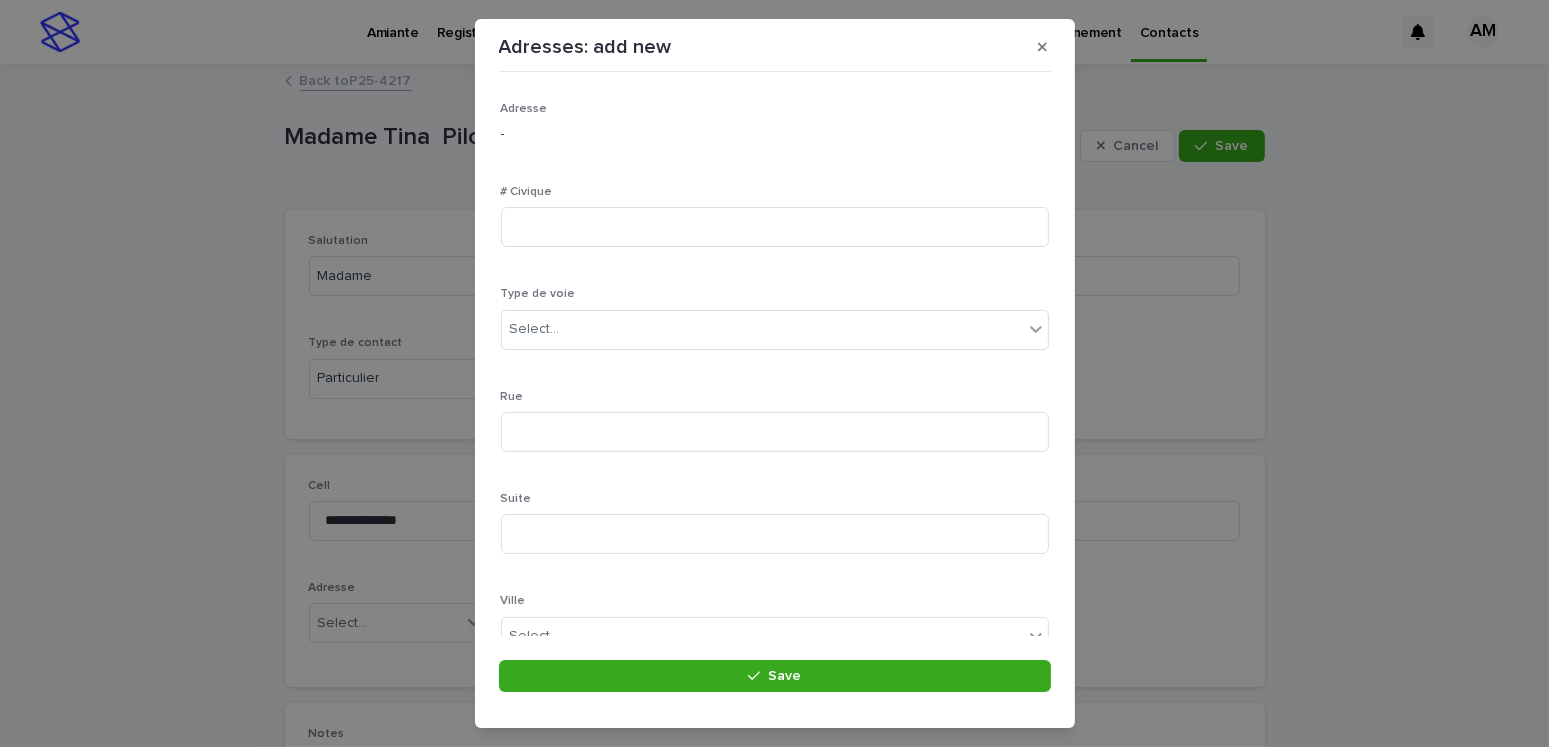 click on "Adresses: add new Loading... Saving… Loading... Saving… Loading... Saving… Adresse - # Civique Type de voie Select... Rue Suite Ville Select... Province Select... Arrondissement Select... Code postal Sorry, there was an error saving your record. Please try again. Please fill out the required fields above. Save" at bounding box center [774, 373] 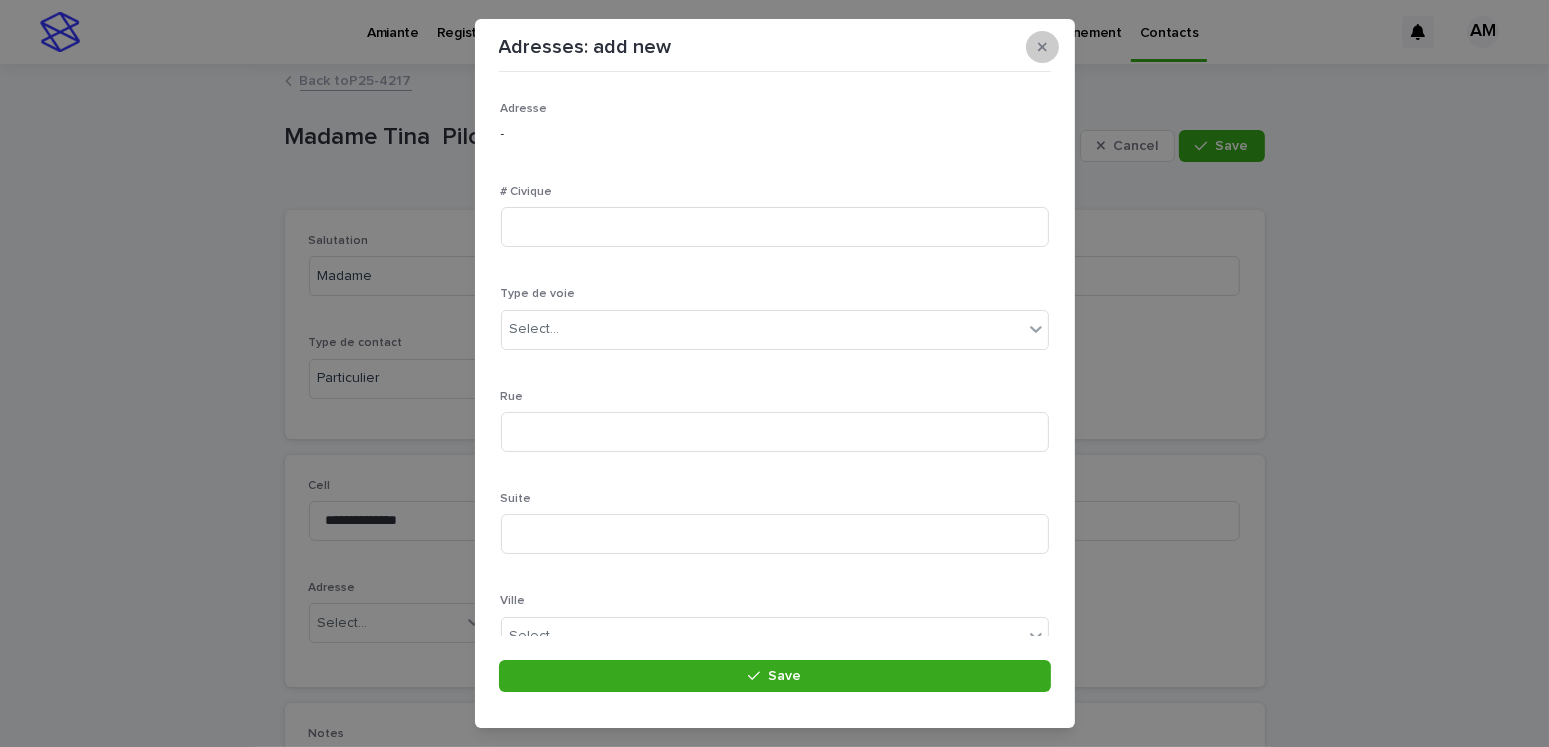 click at bounding box center [1042, 47] 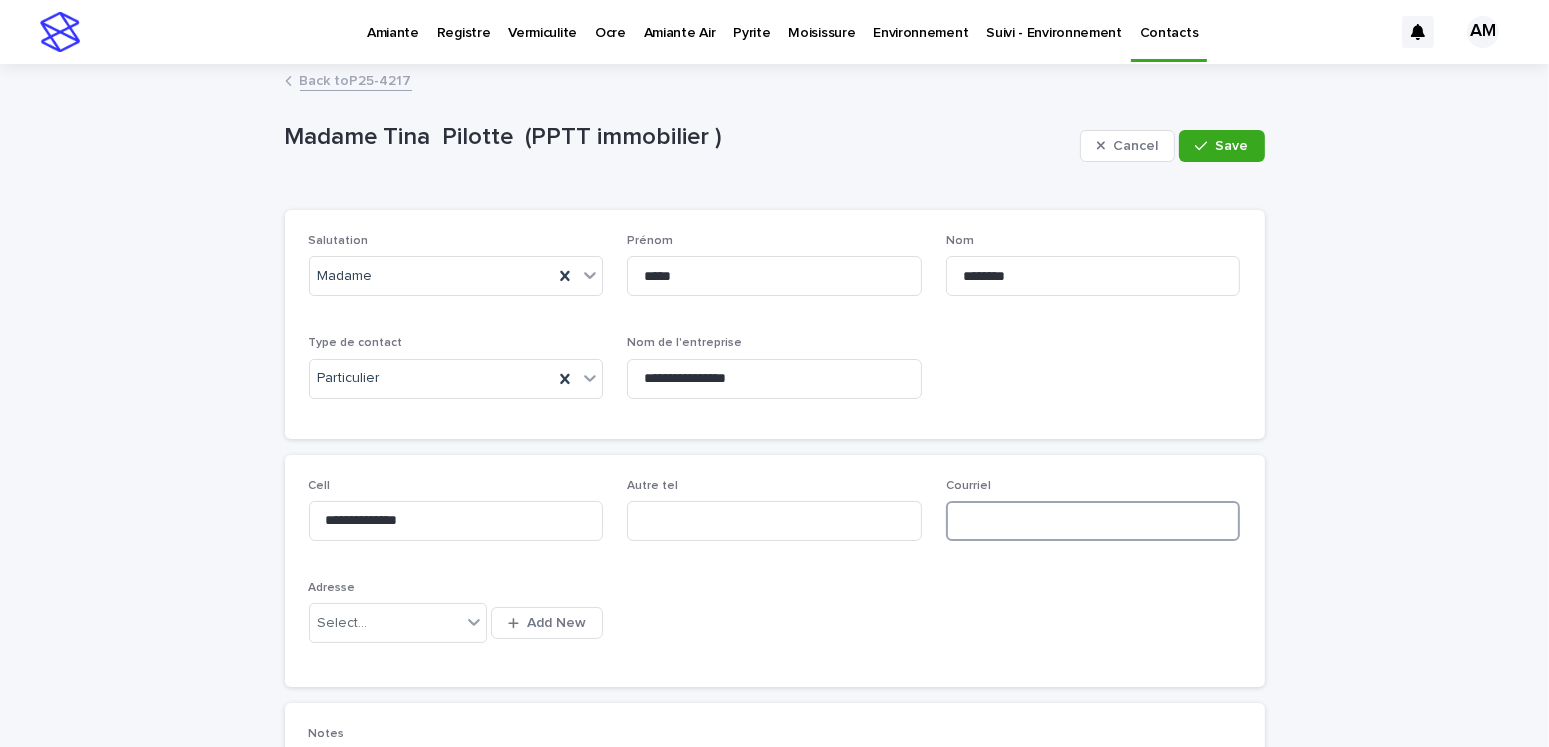 click at bounding box center [1093, 521] 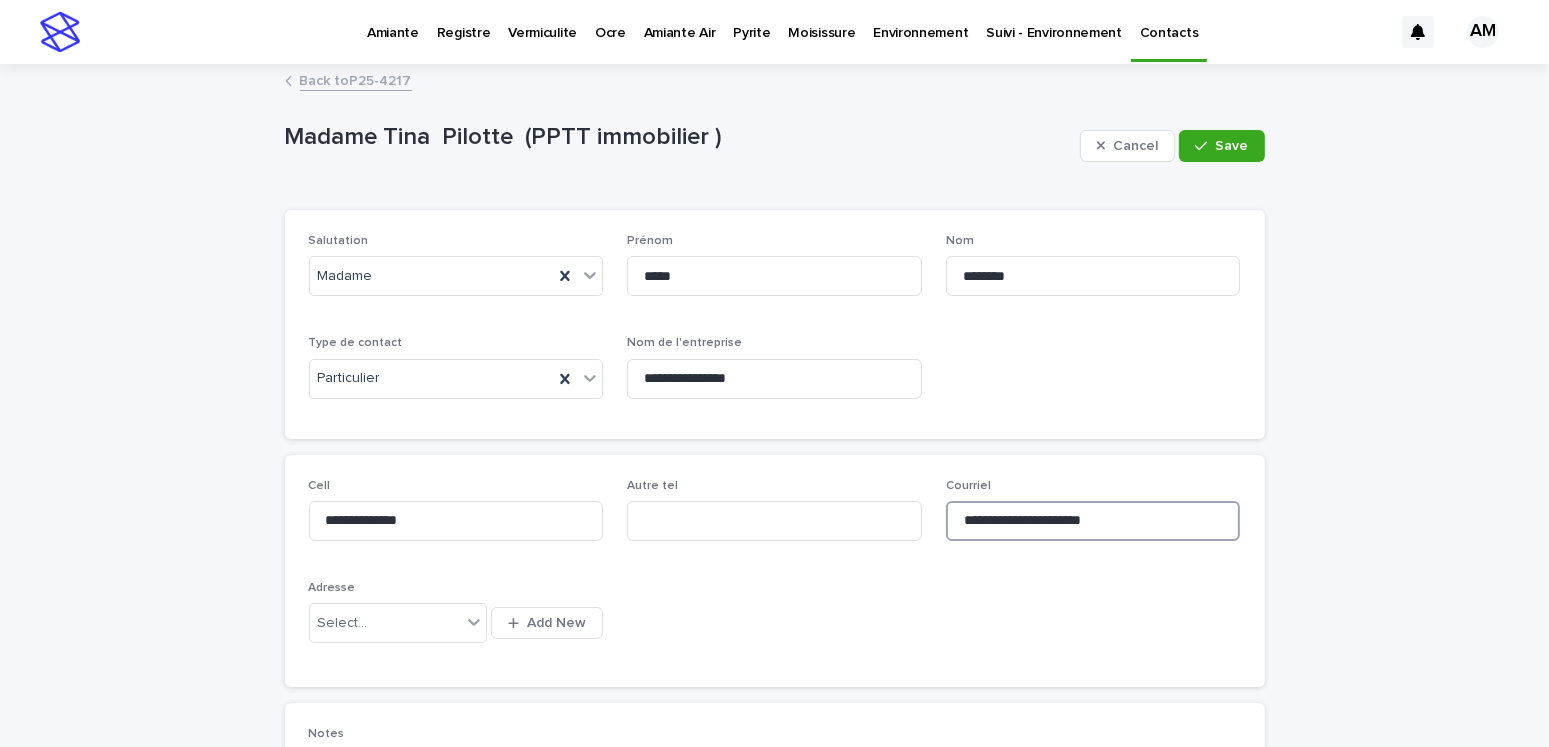 click on "**********" at bounding box center (1093, 521) 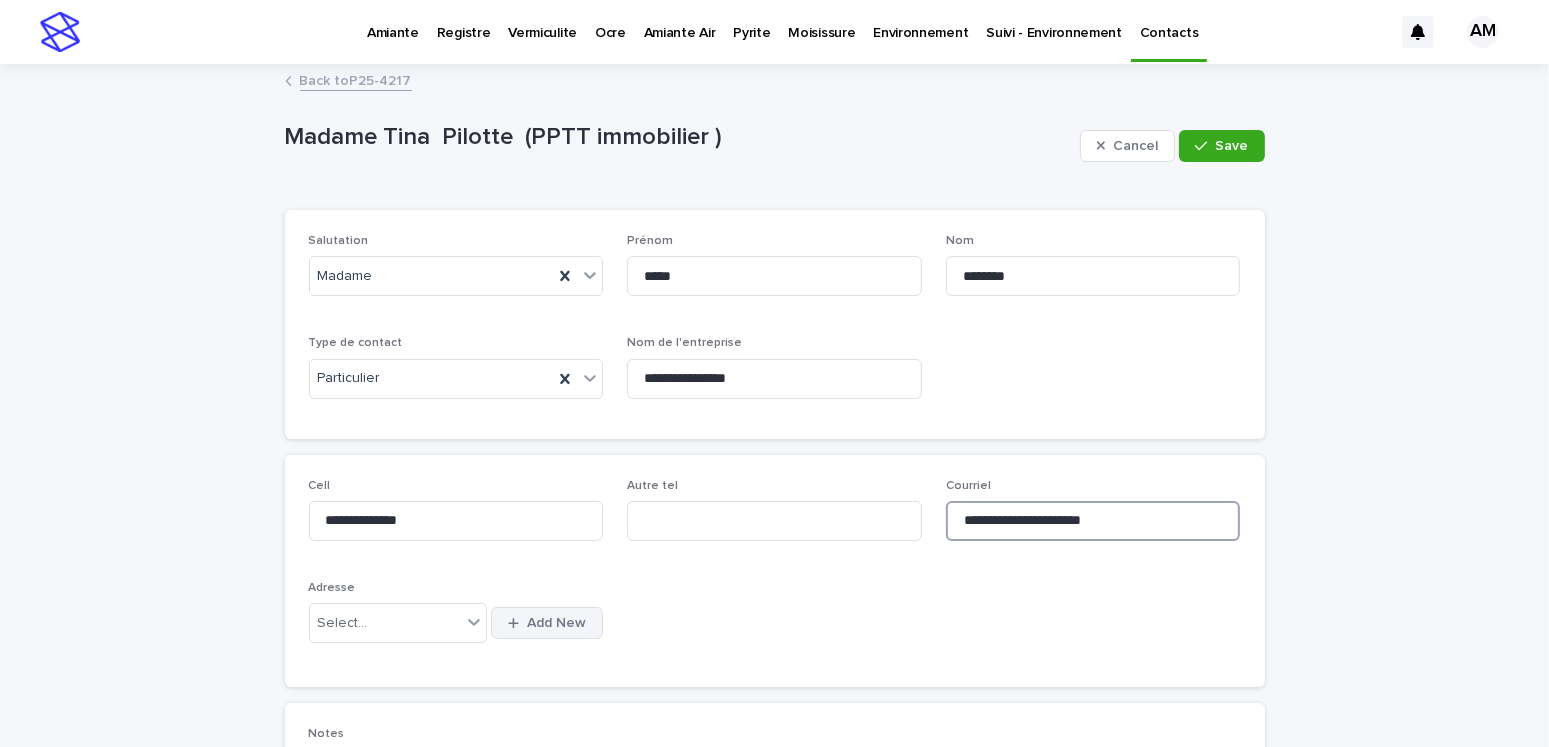 type on "**********" 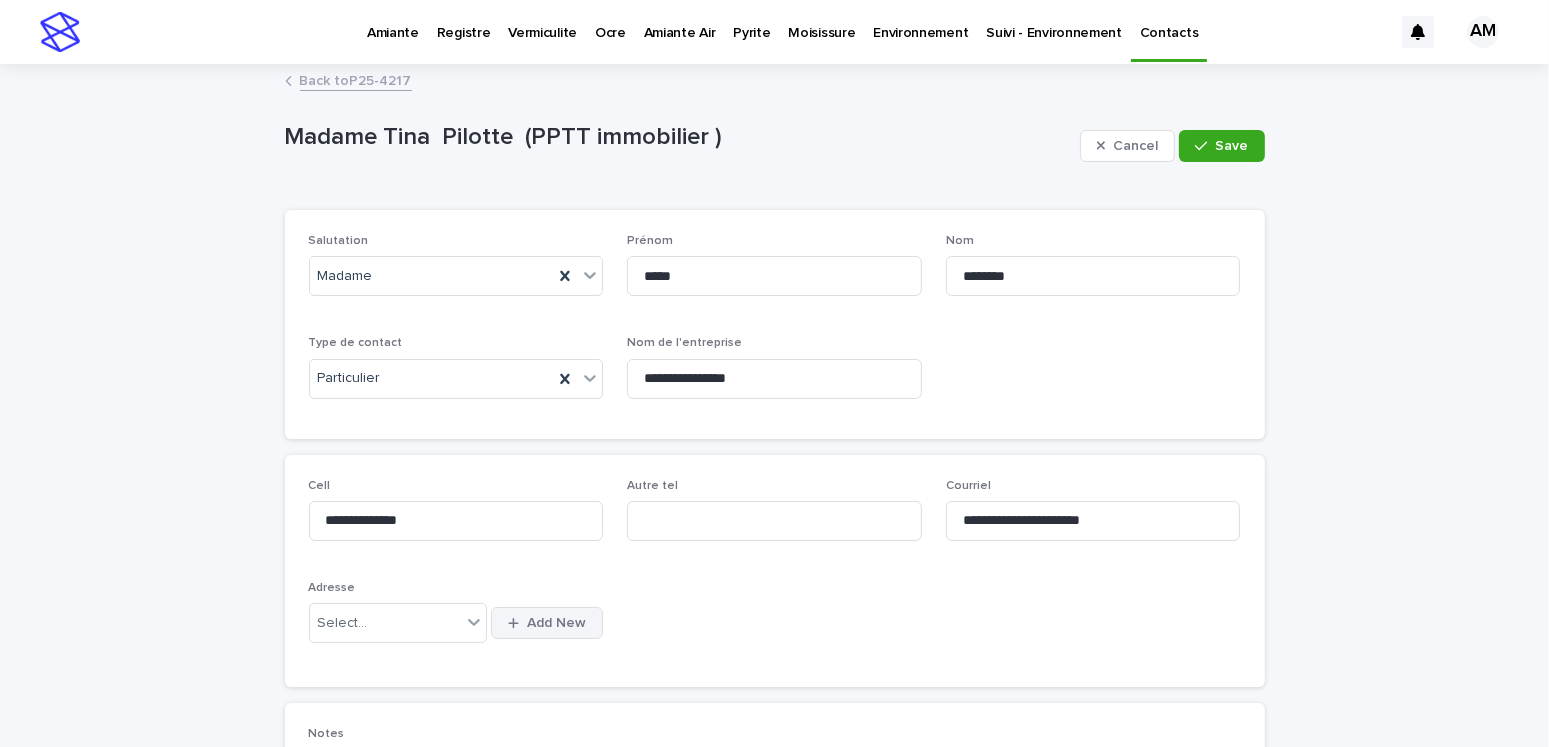 click on "Add New" at bounding box center (556, 623) 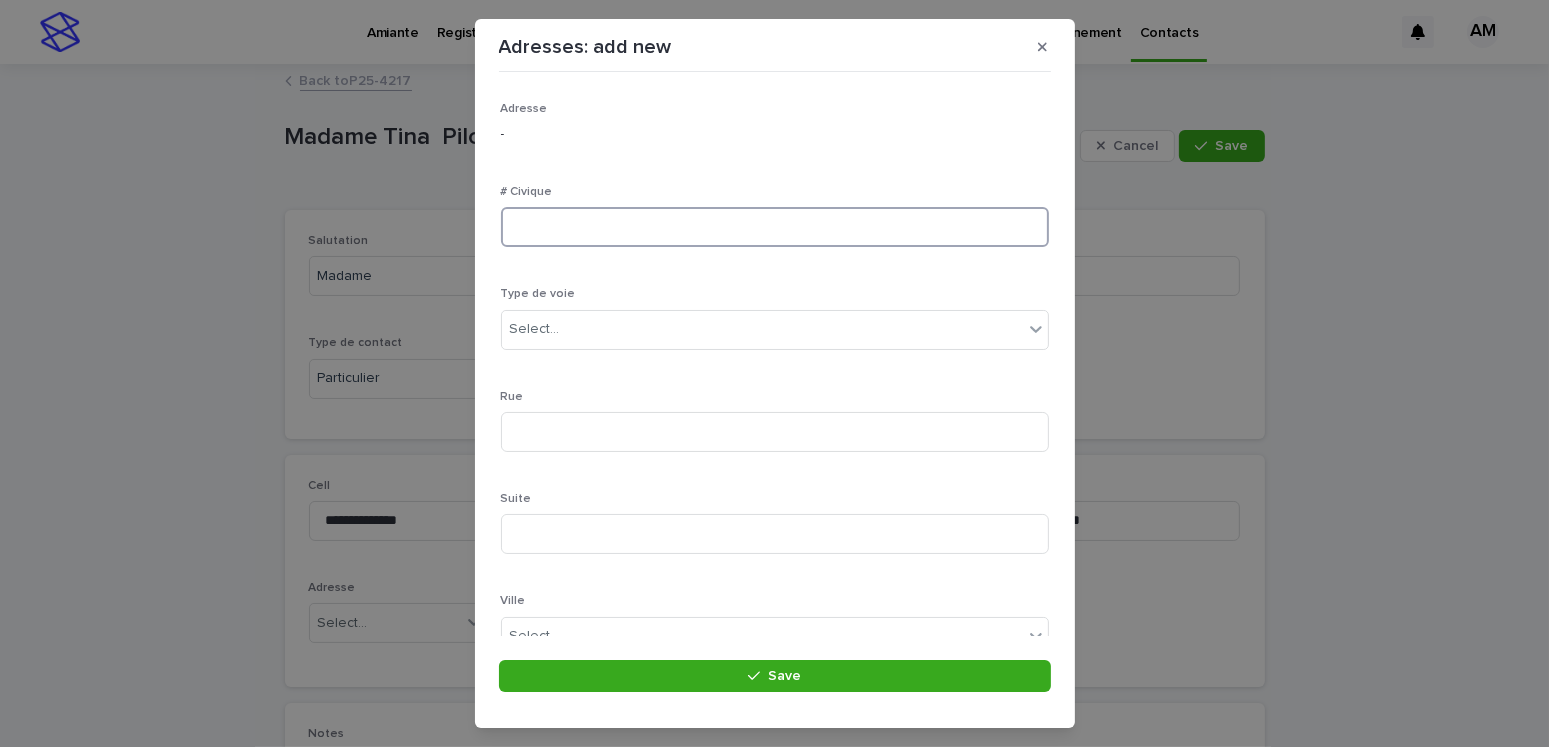 click at bounding box center [775, 227] 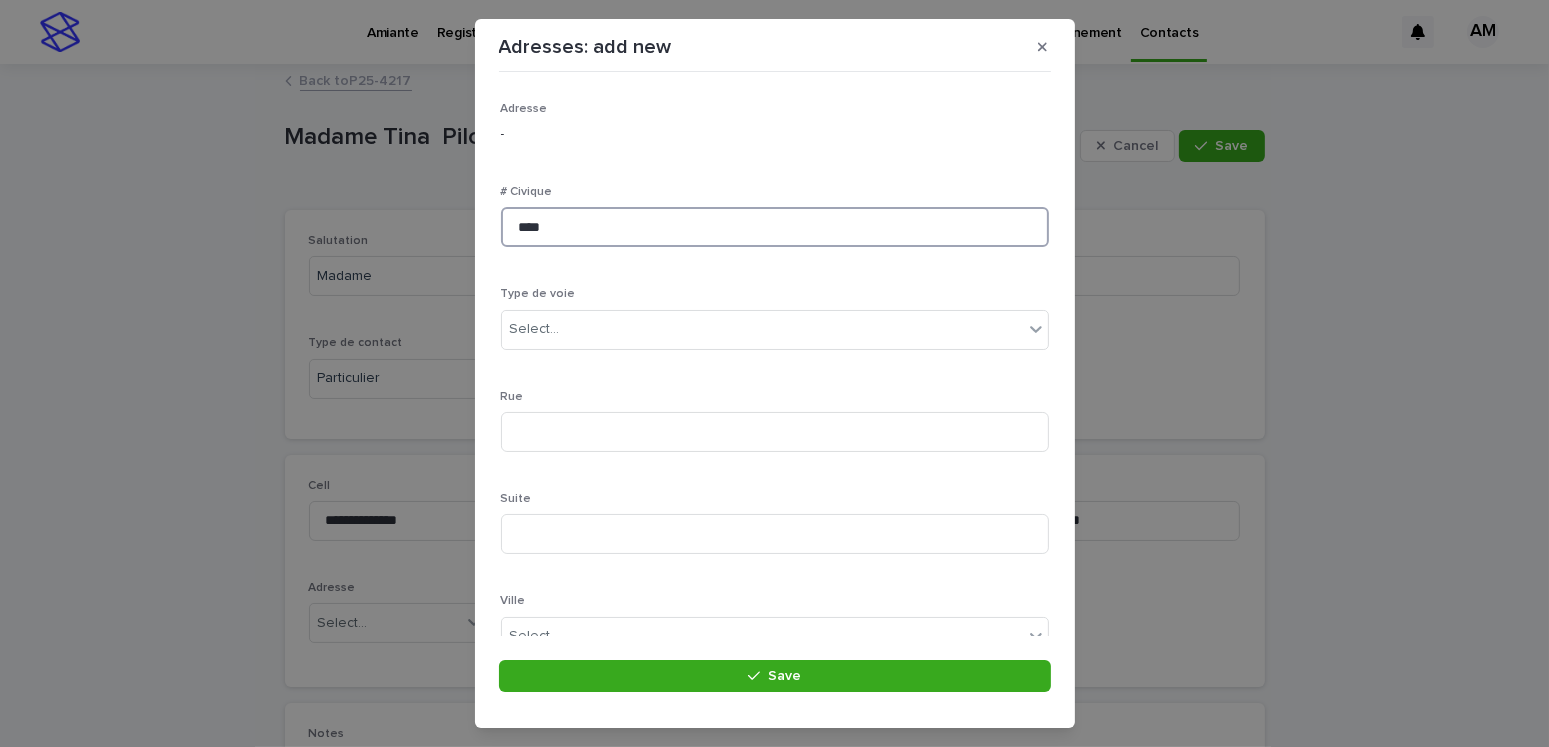 type on "****" 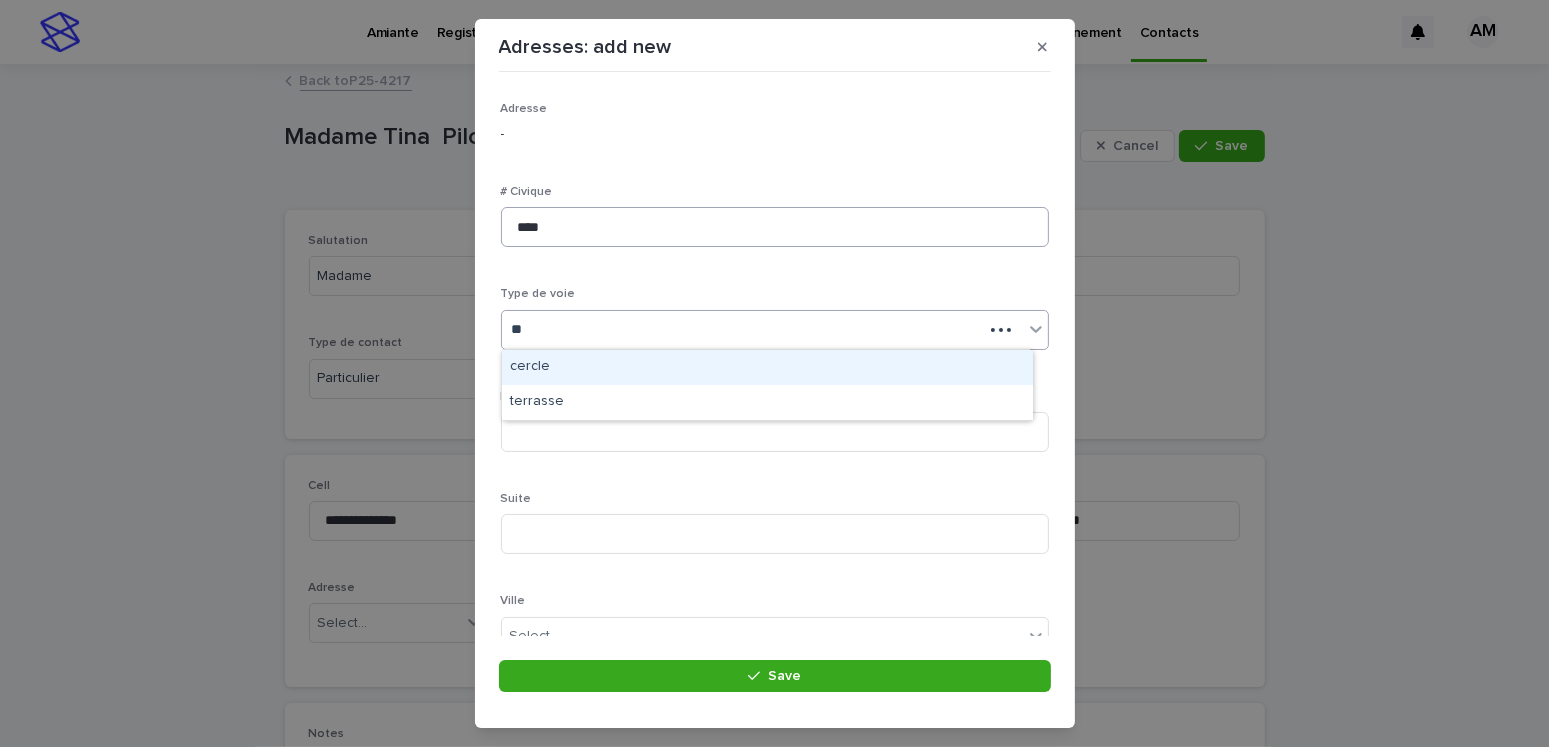 type on "*" 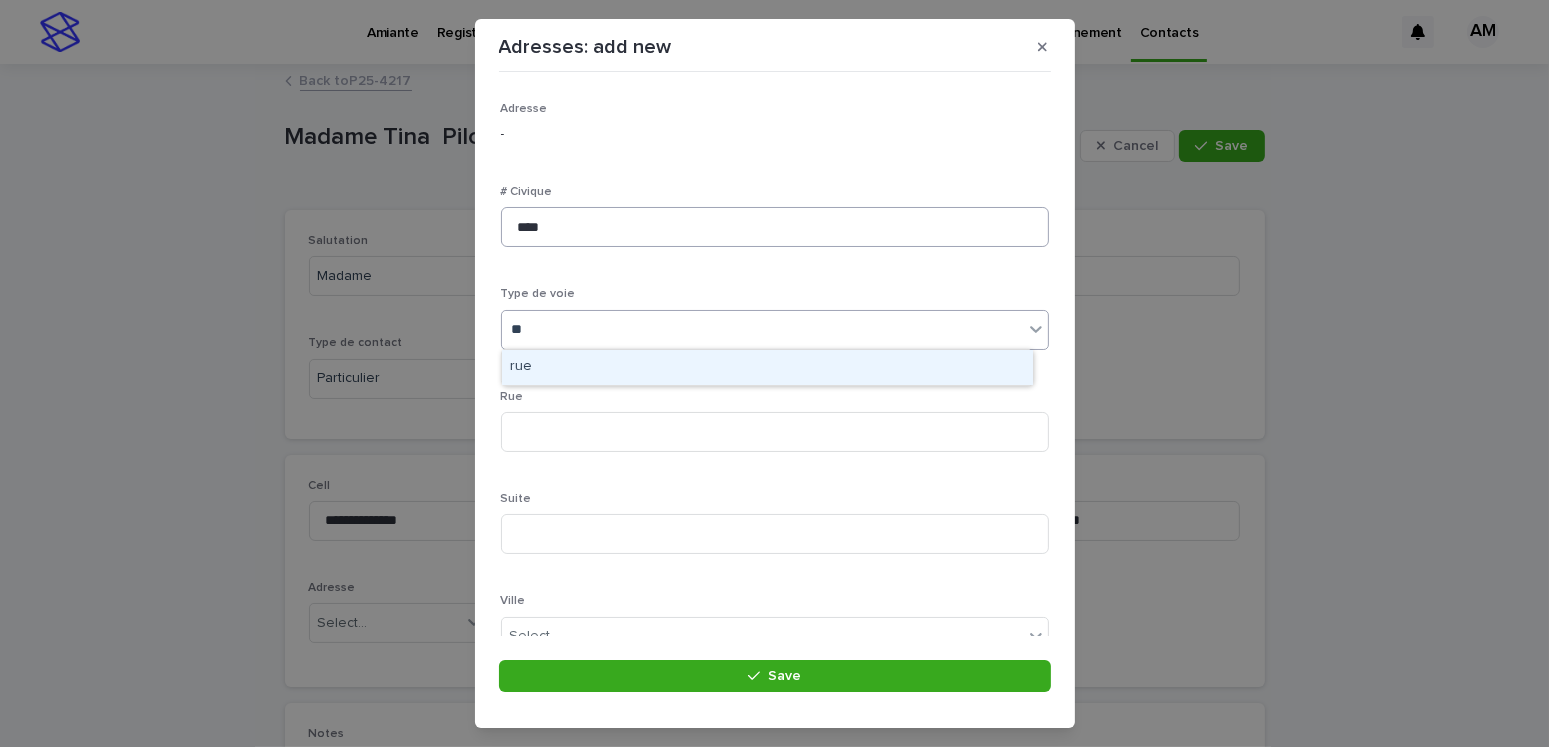type on "***" 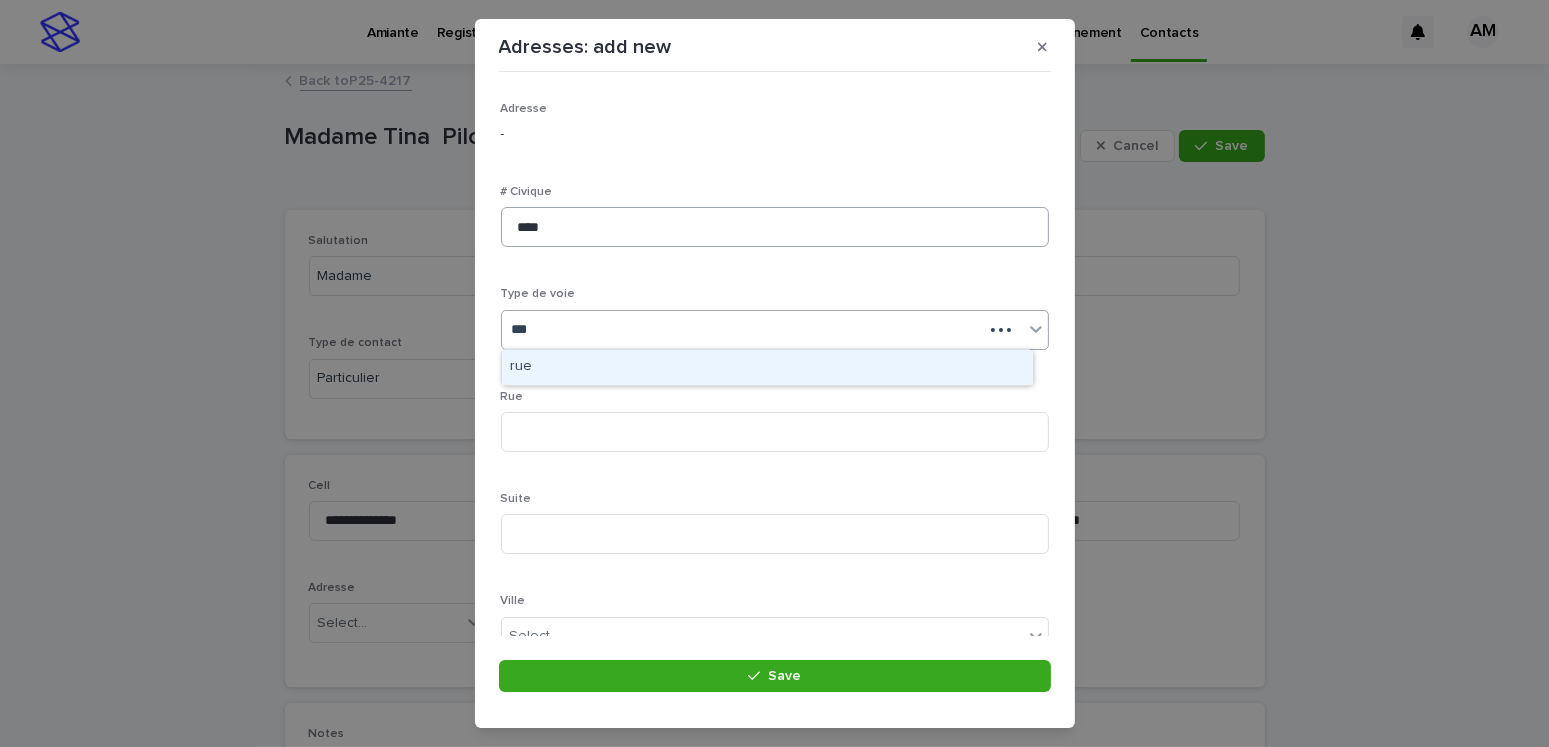 type 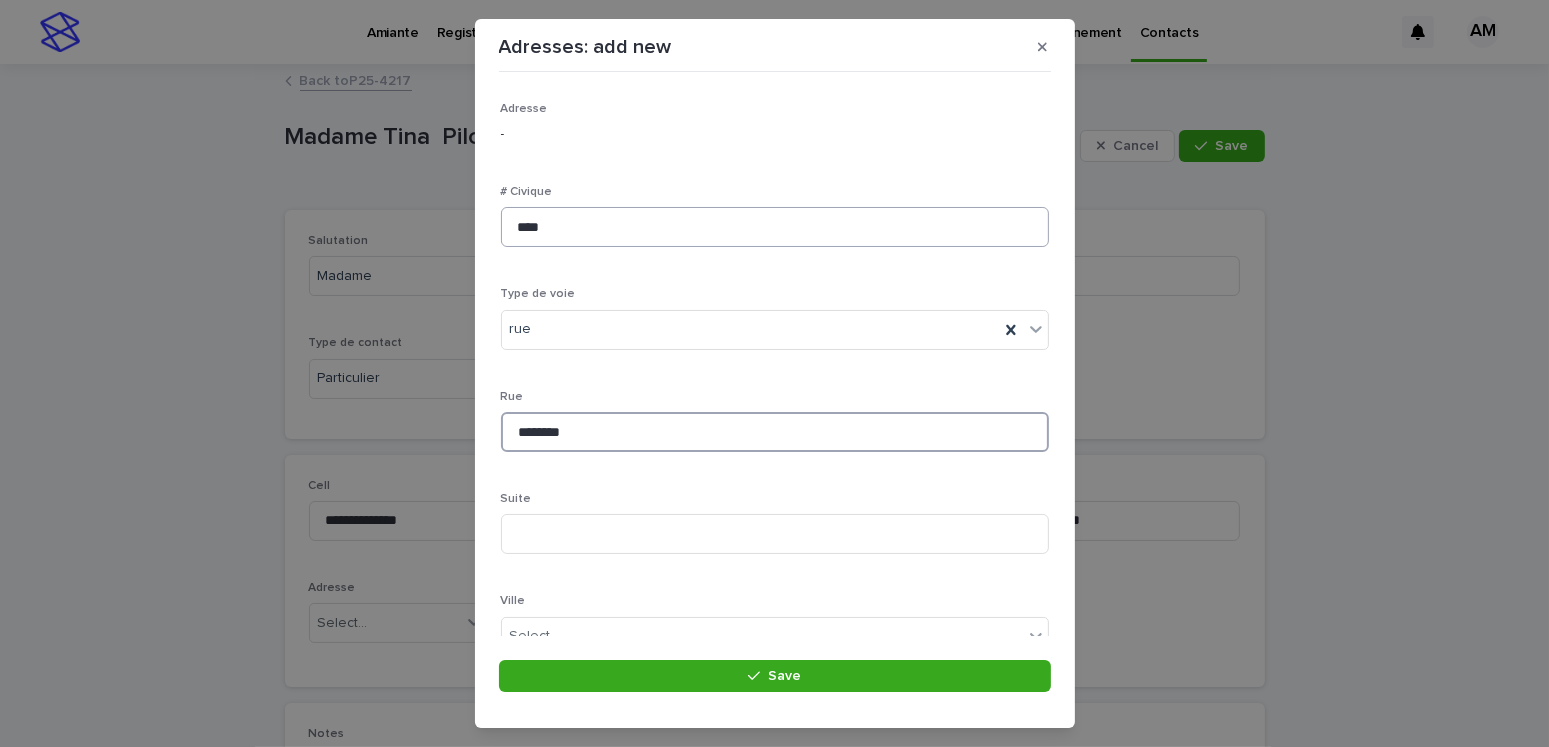 type on "********" 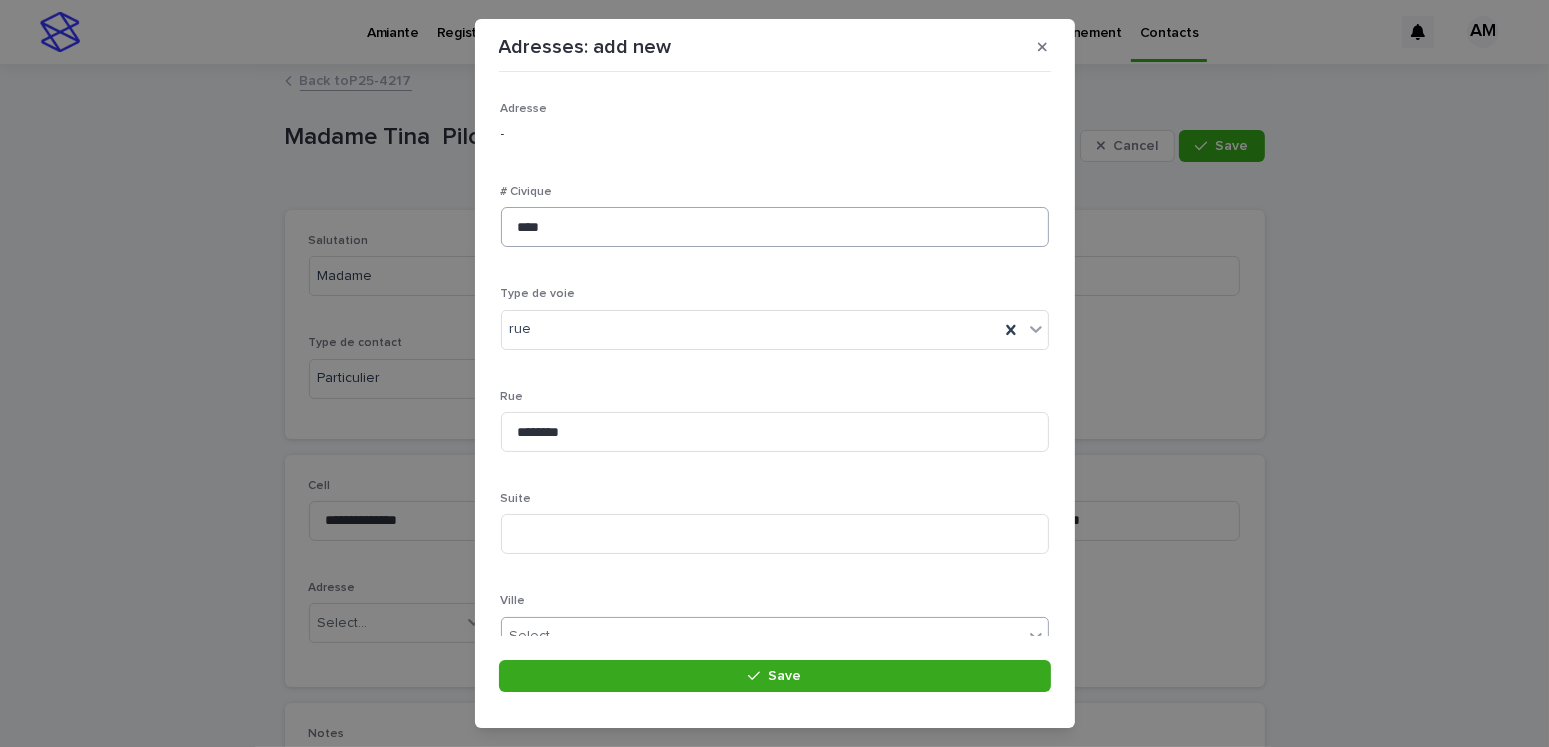 scroll, scrollTop: 8, scrollLeft: 0, axis: vertical 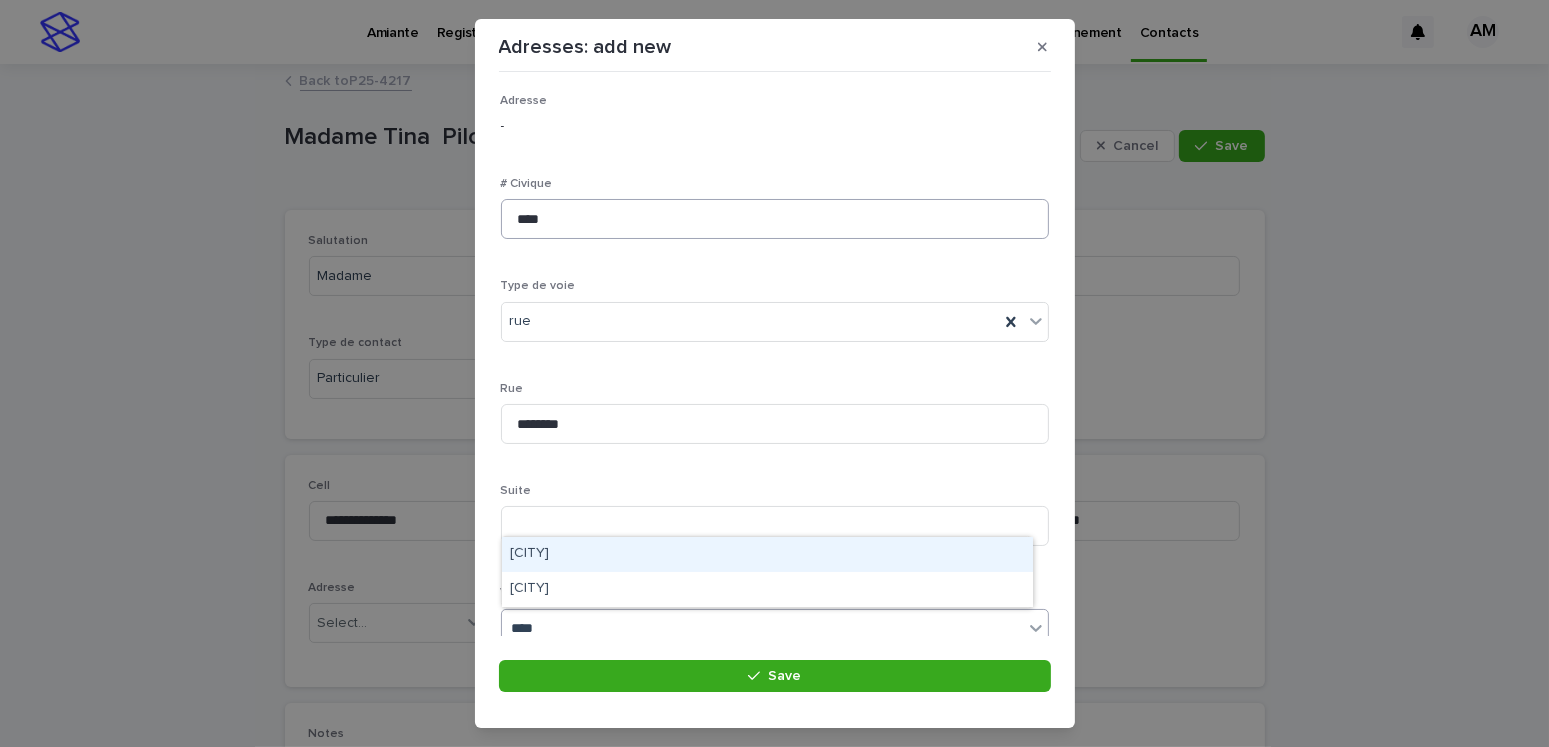 type on "*****" 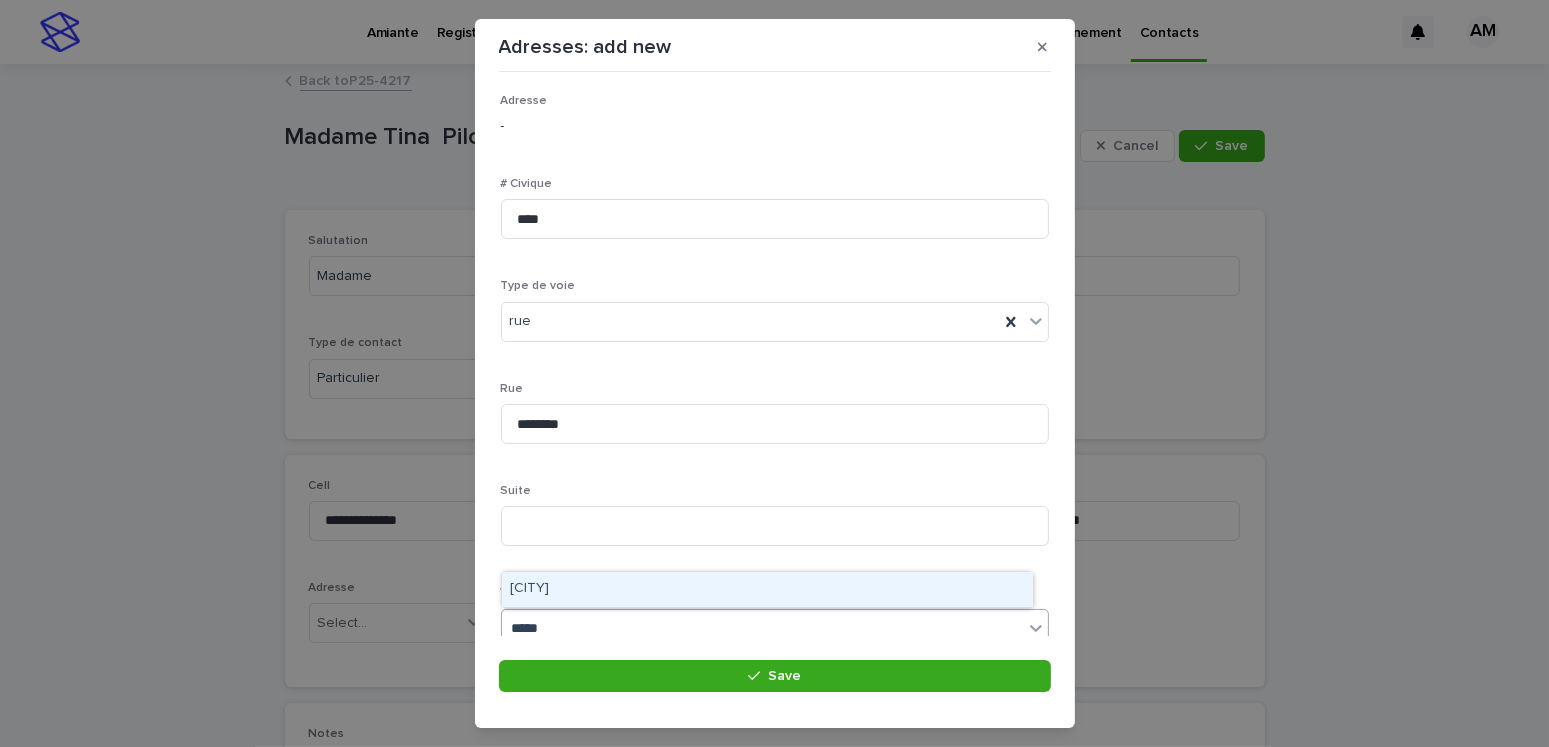 click on "[CITY]" at bounding box center (767, 589) 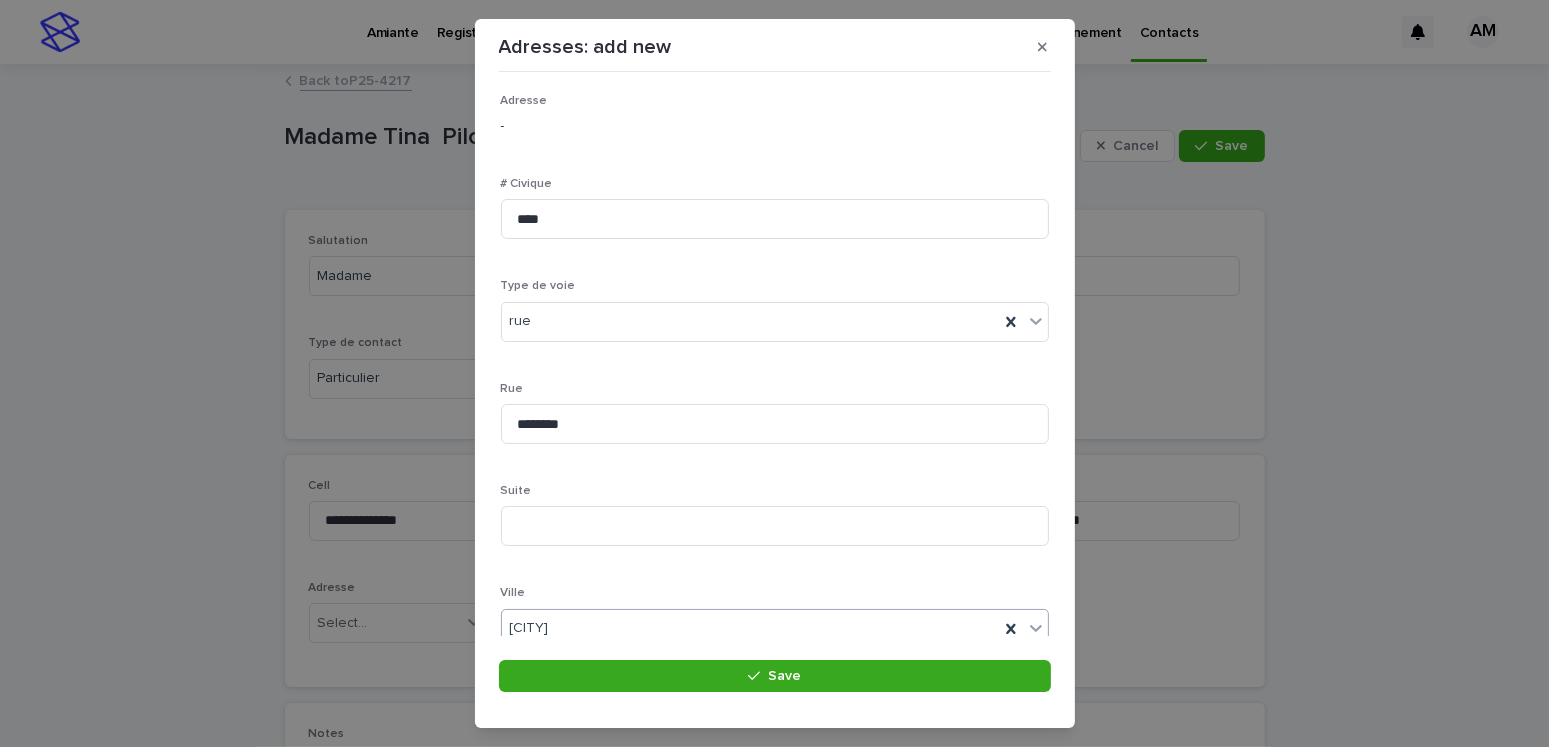 scroll, scrollTop: 387, scrollLeft: 0, axis: vertical 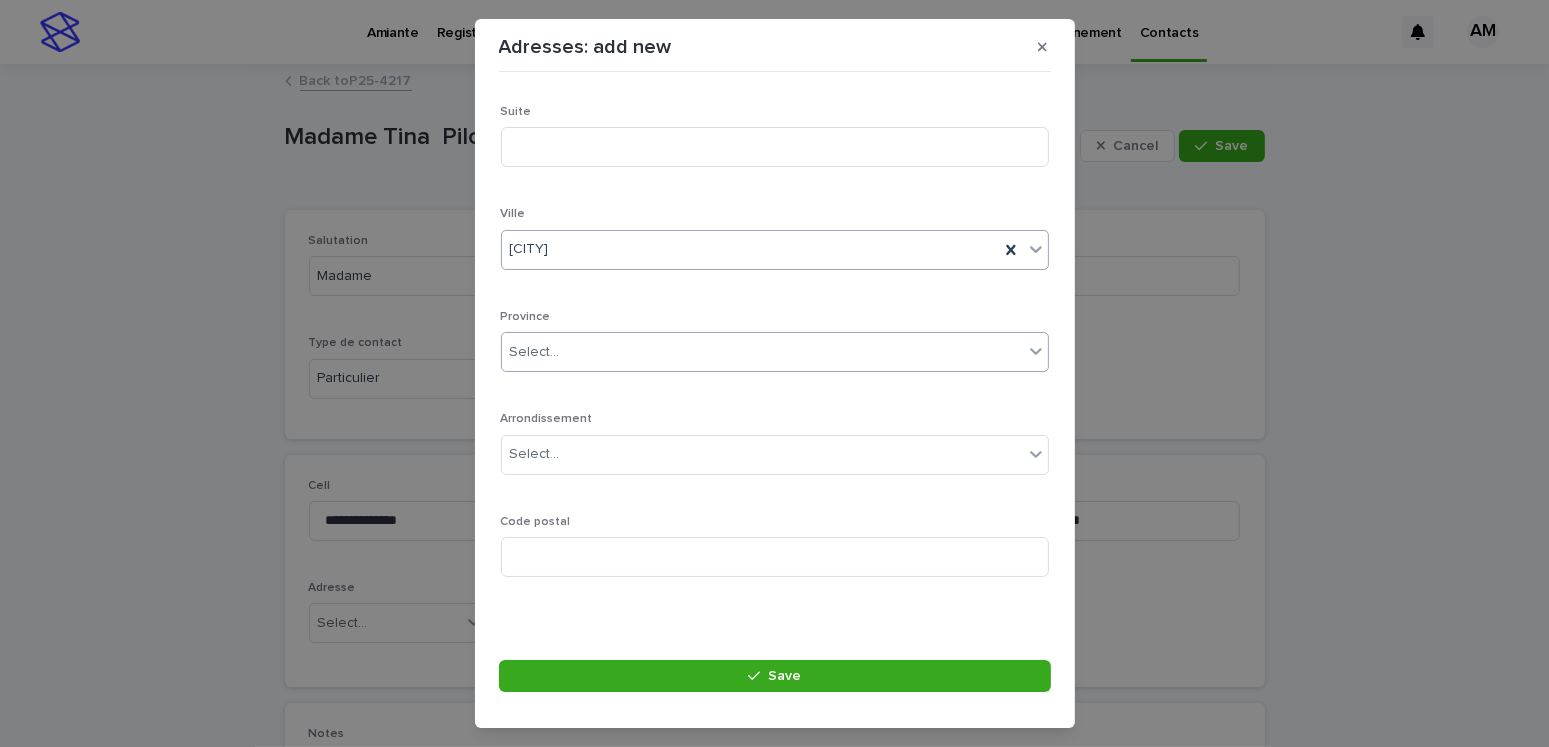 click on "Select..." at bounding box center [535, 352] 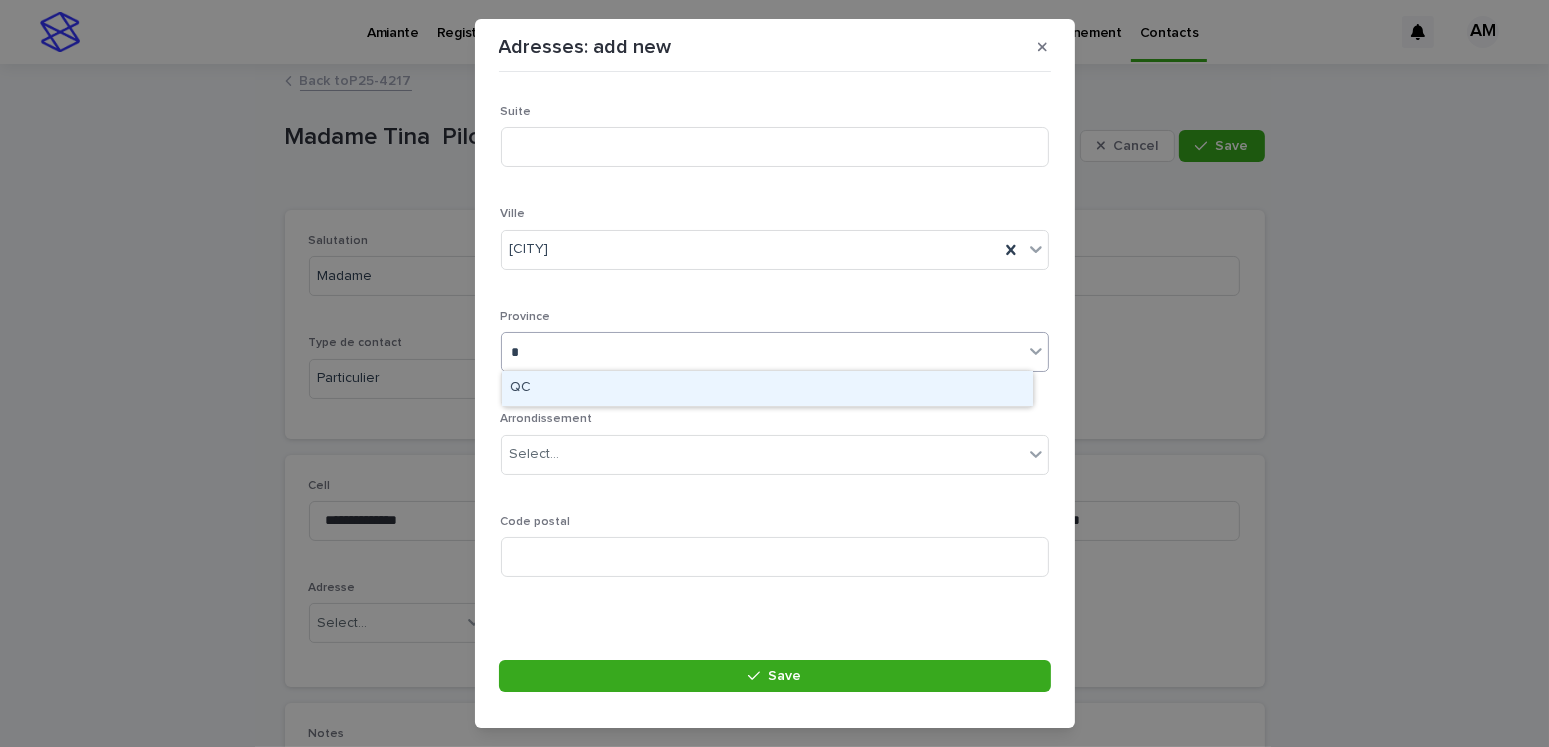 type on "**" 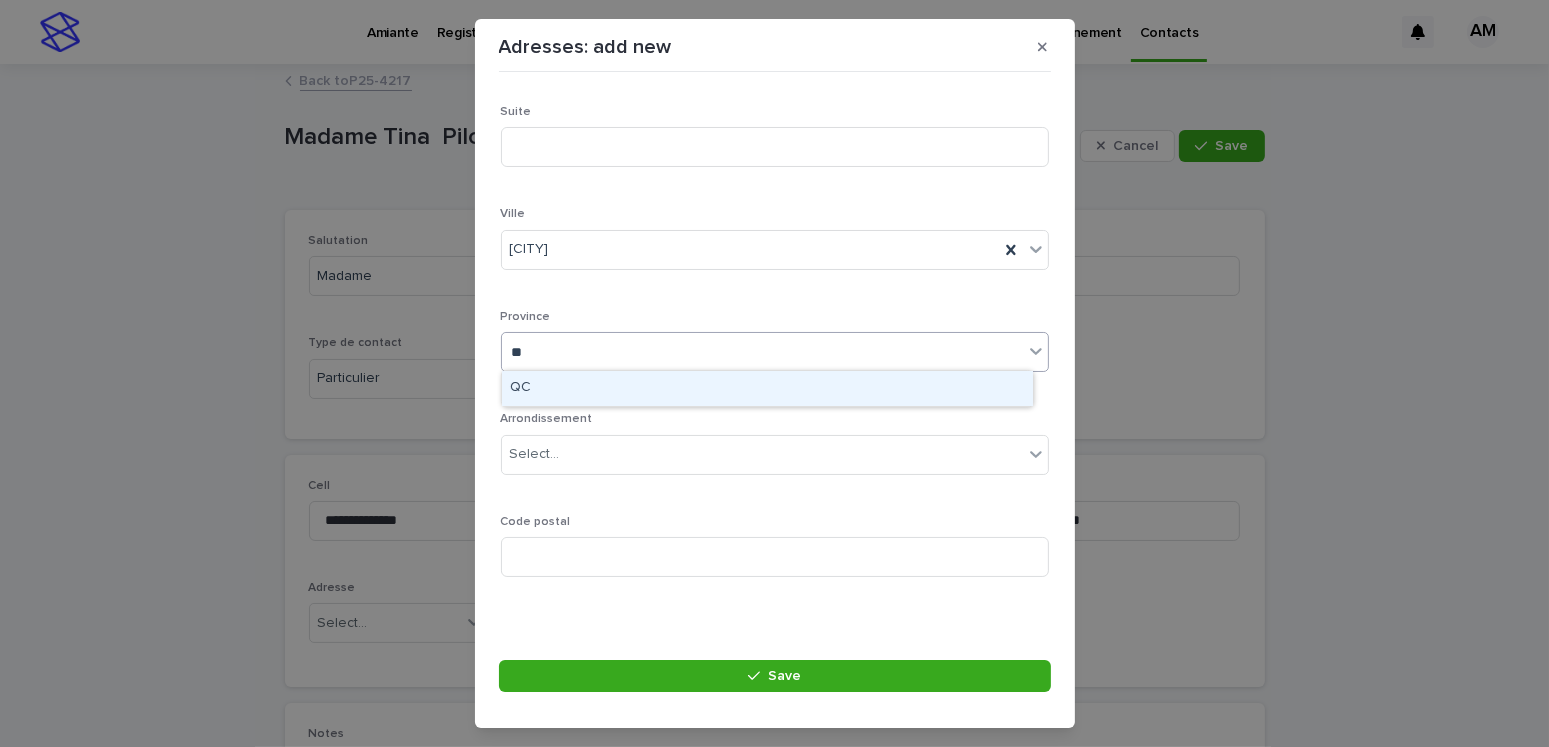 click on "QC" at bounding box center [767, 388] 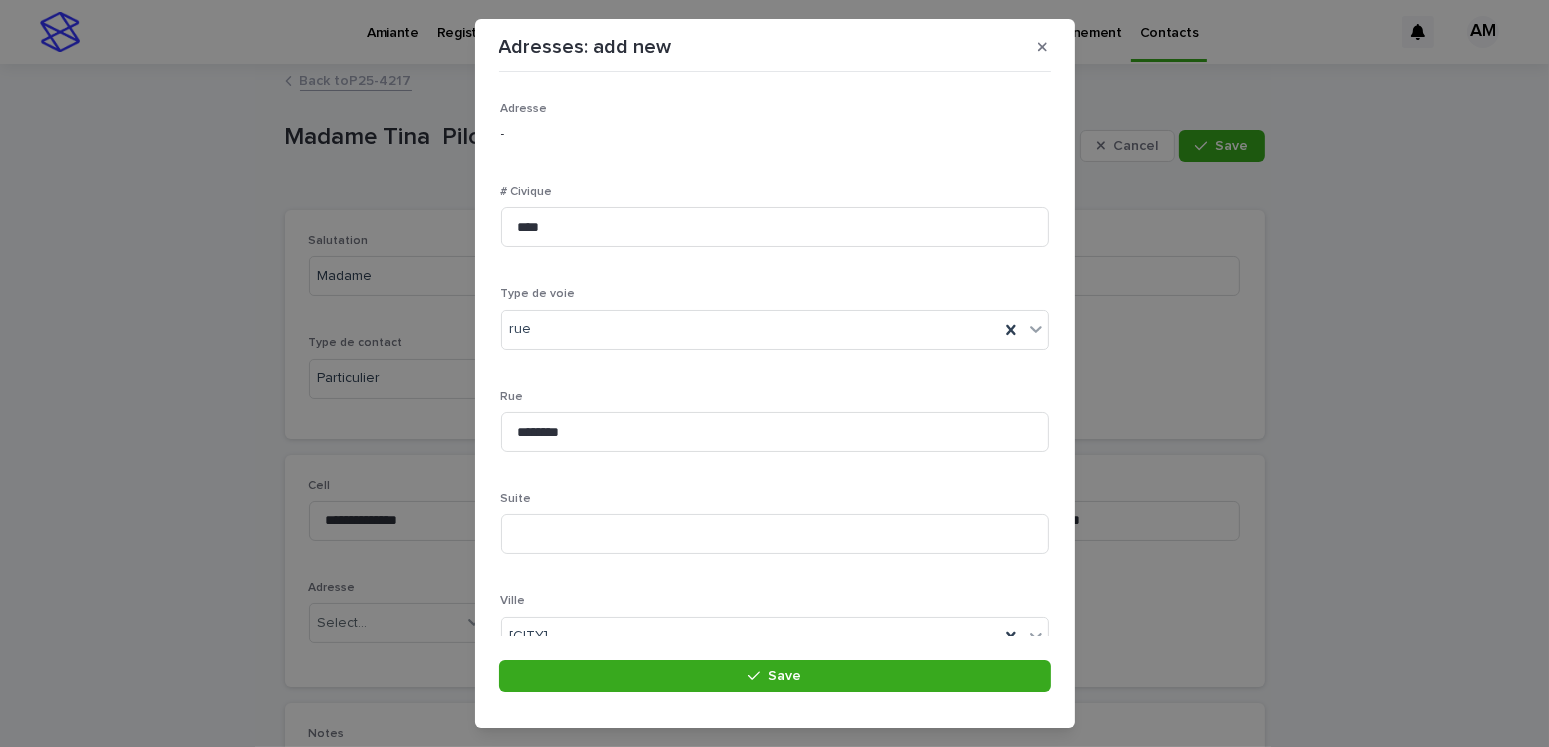 scroll, scrollTop: 387, scrollLeft: 0, axis: vertical 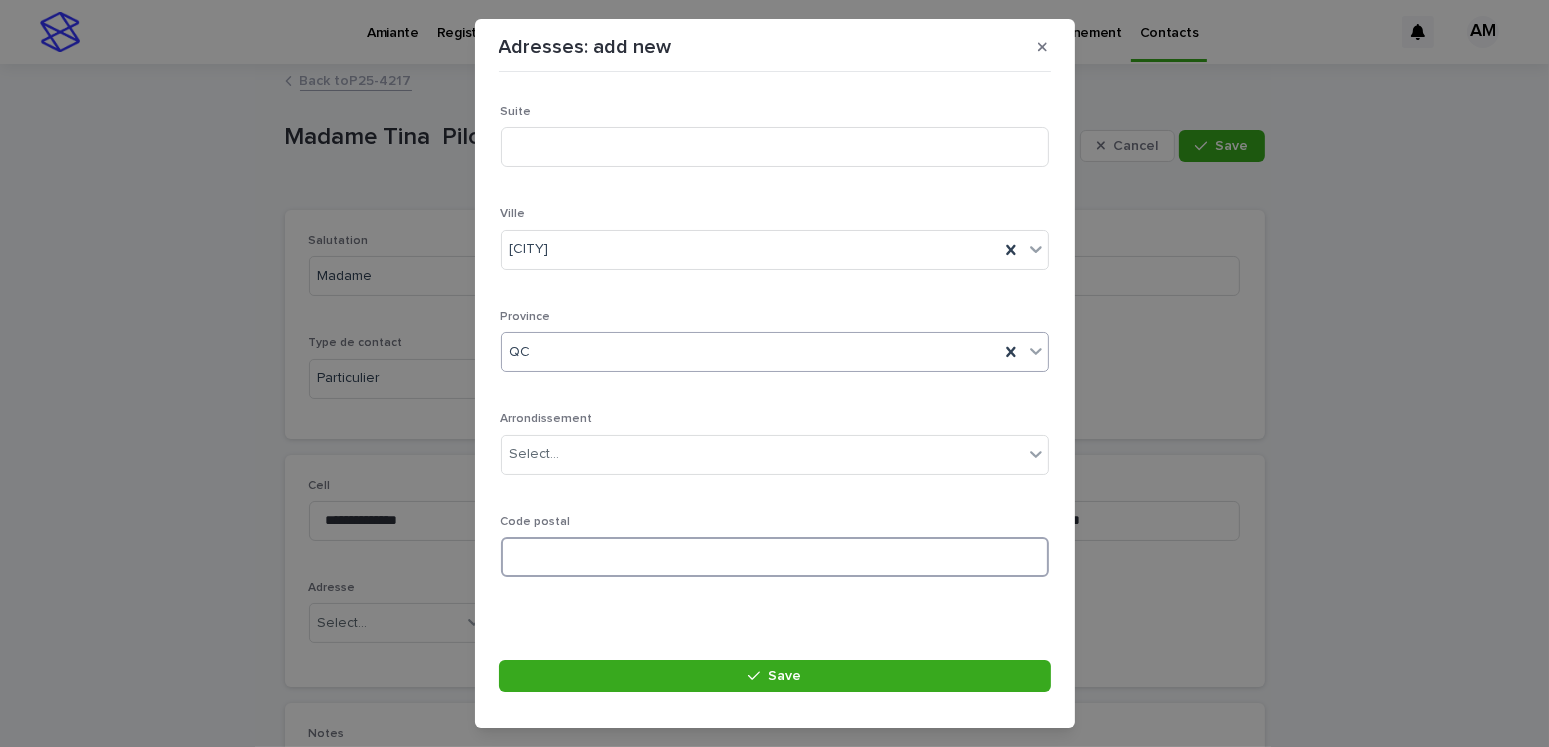click at bounding box center [775, 557] 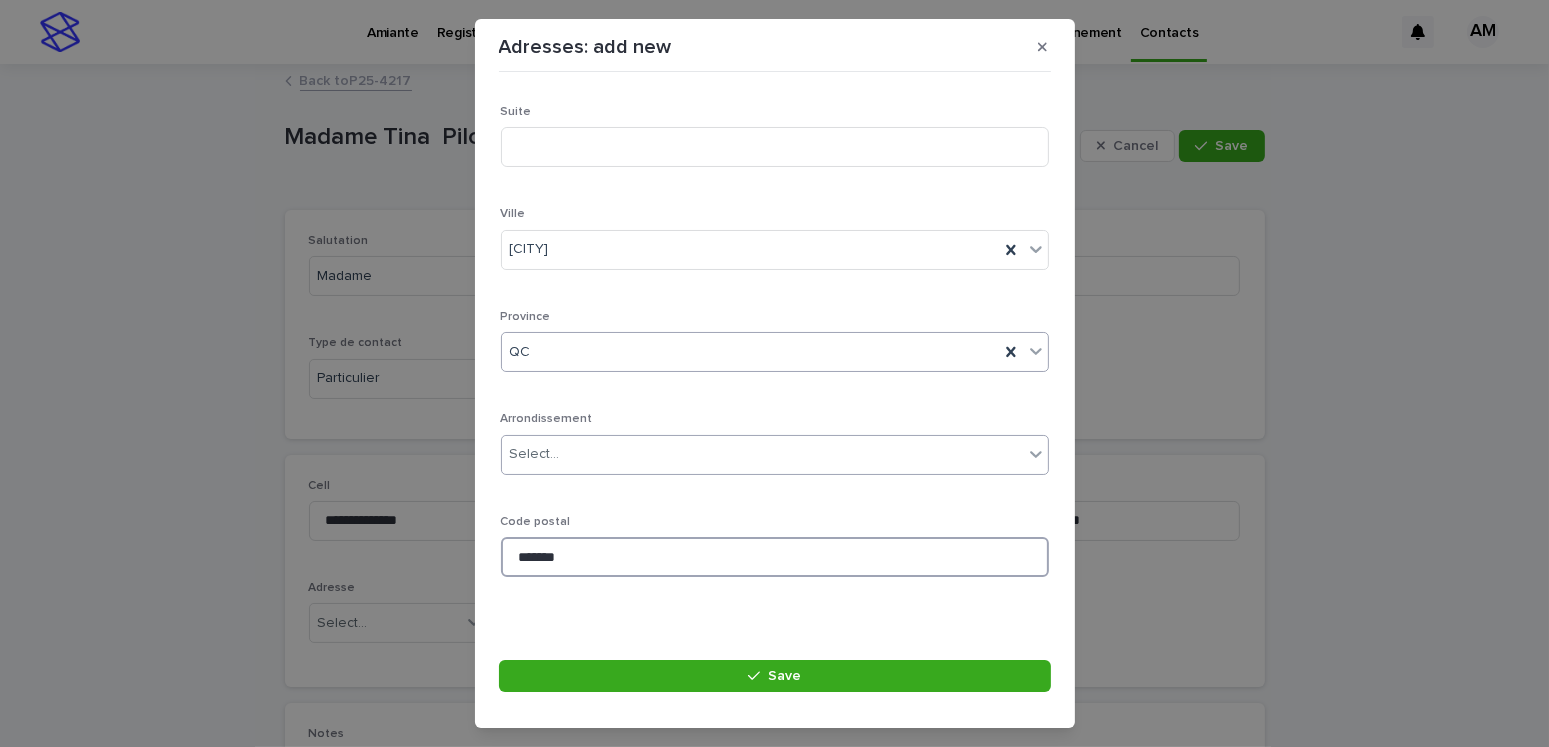 type on "*******" 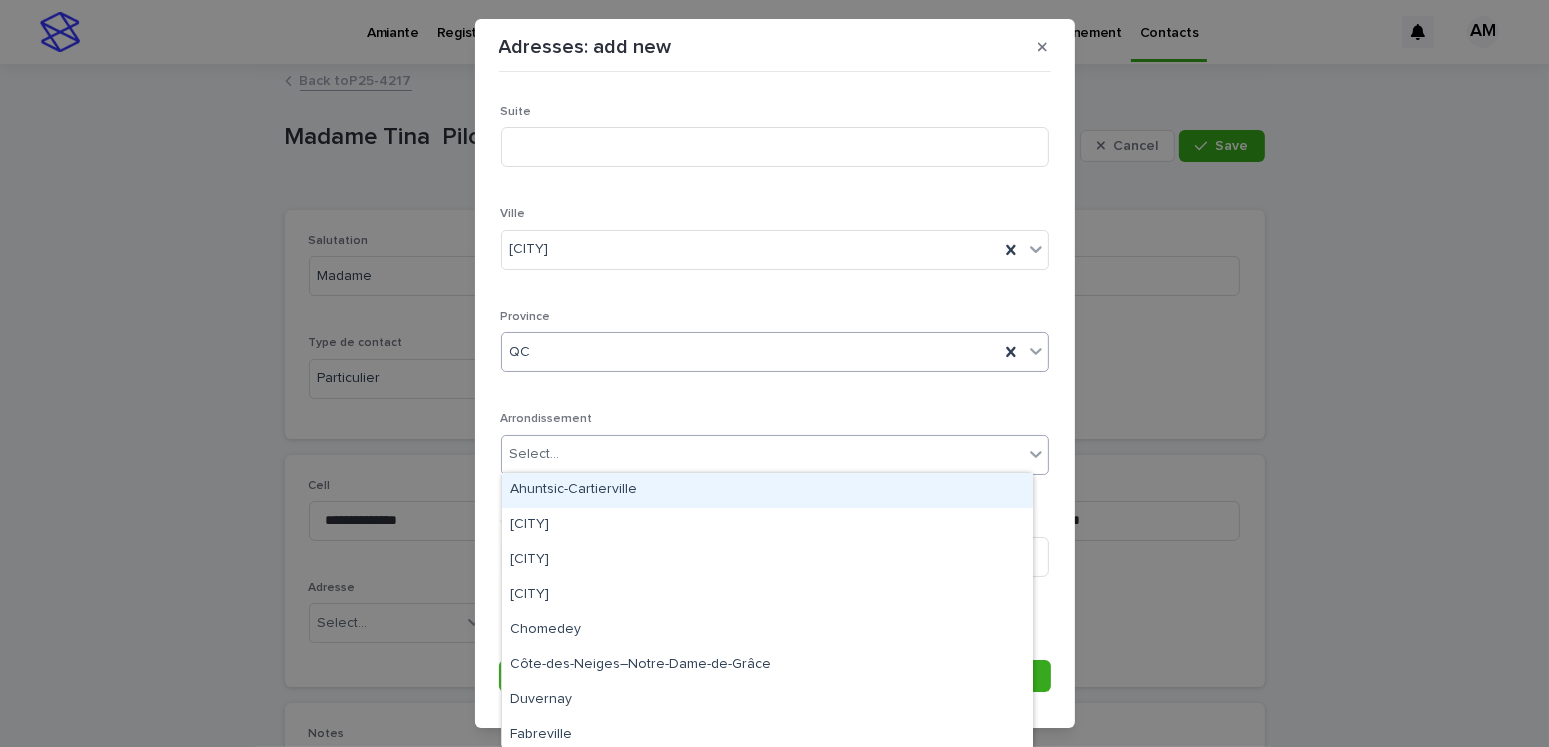 click on "Select..." at bounding box center [762, 454] 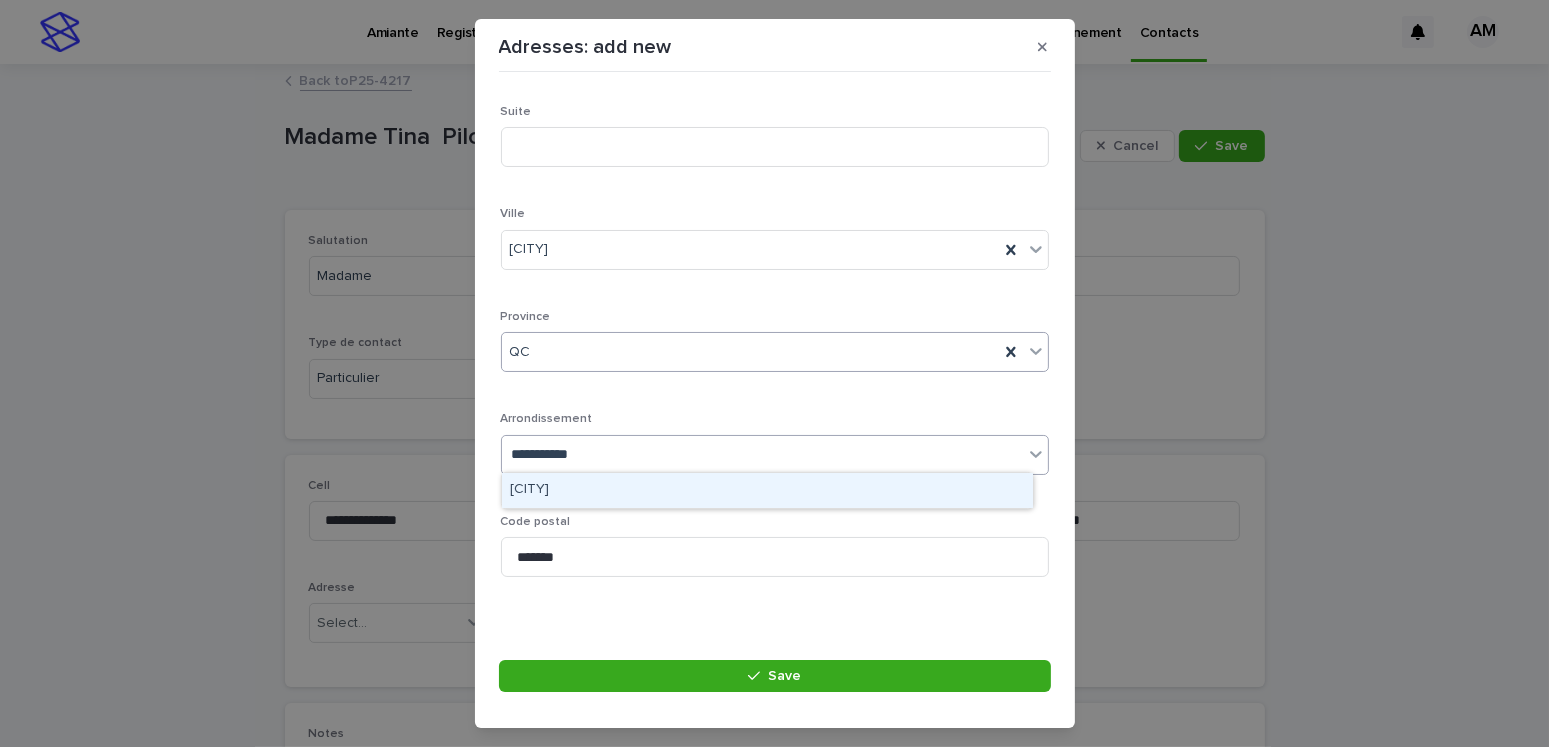 type on "**********" 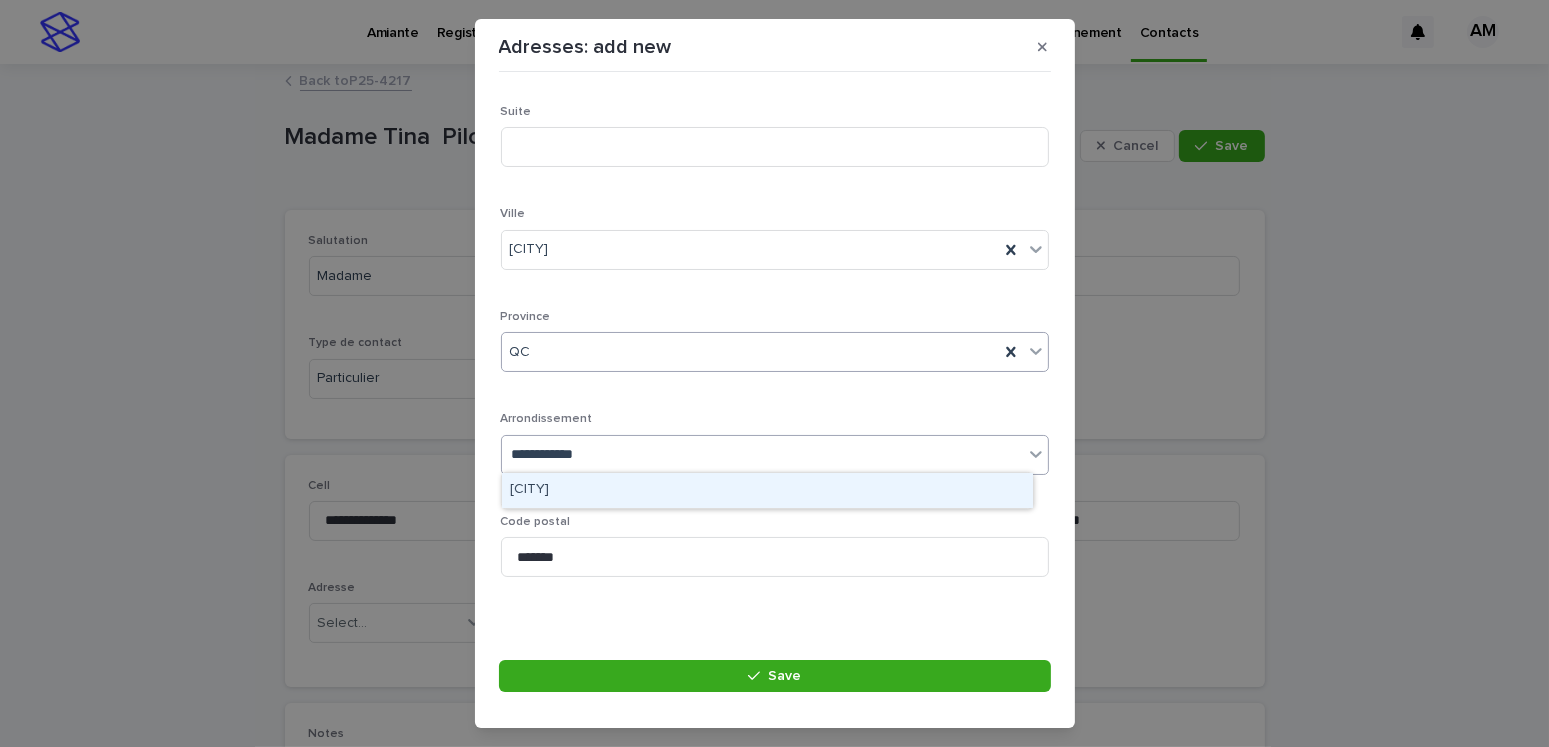 click on "[CITY]" at bounding box center [767, 490] 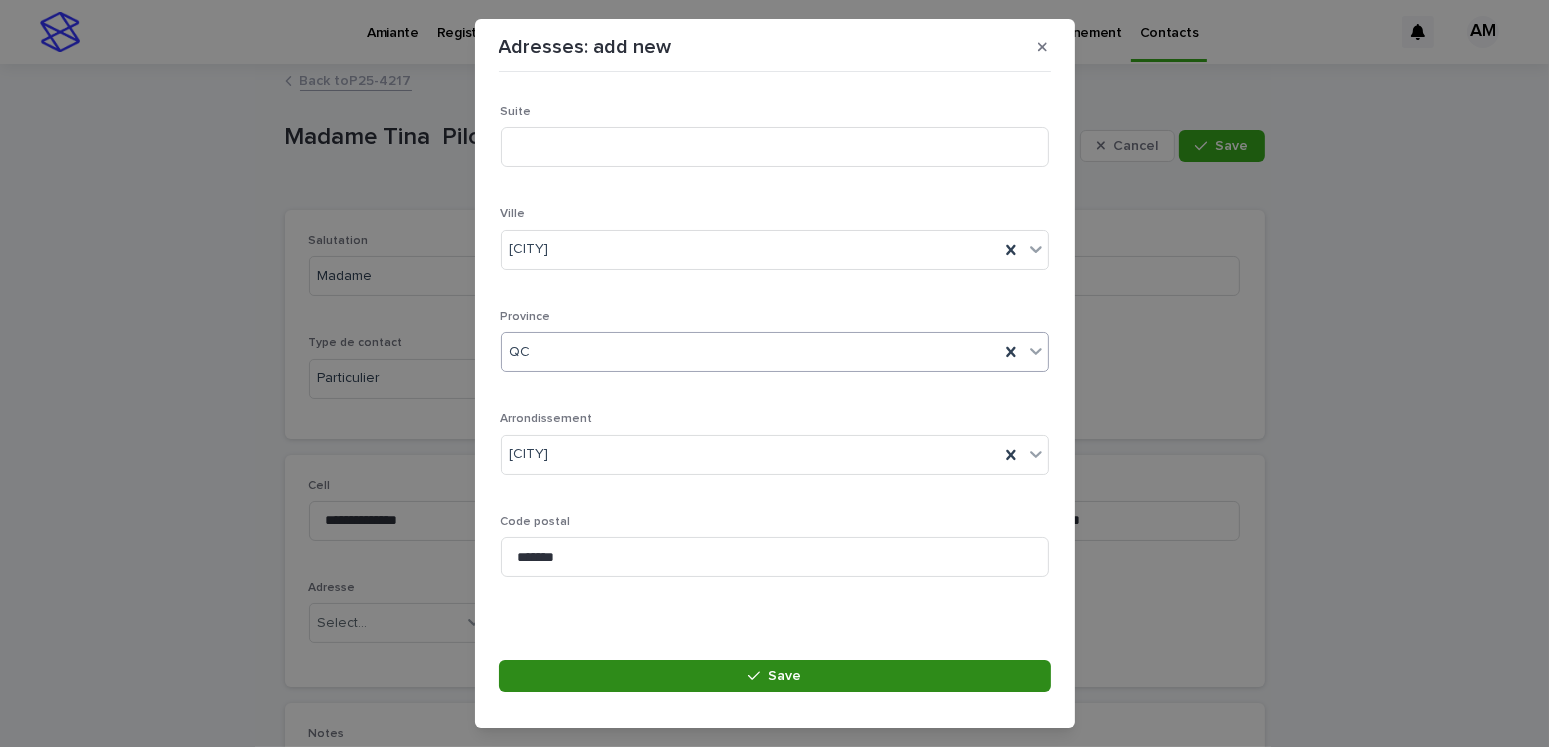 click on "Save" at bounding box center [775, 676] 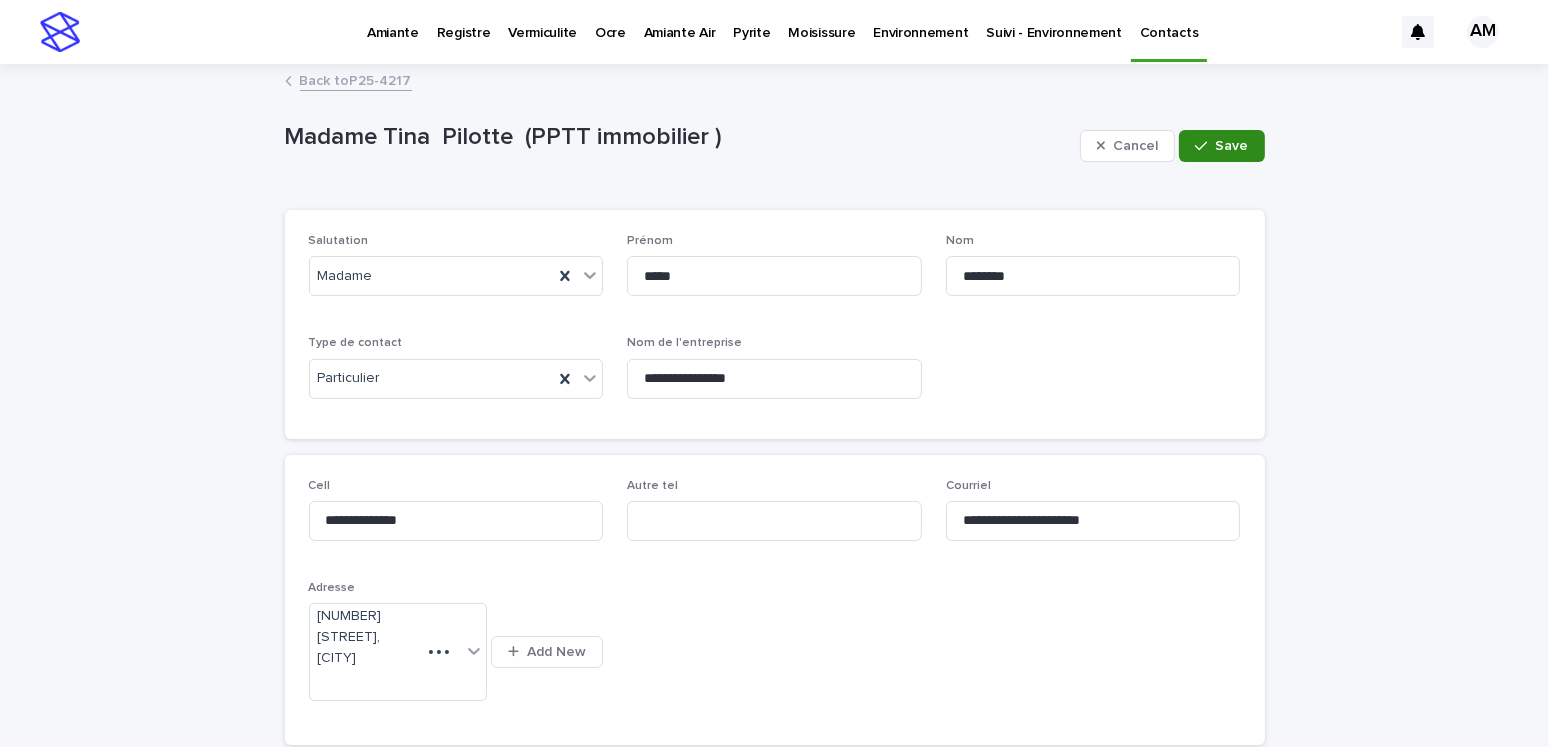 click on "Save" at bounding box center (1232, 146) 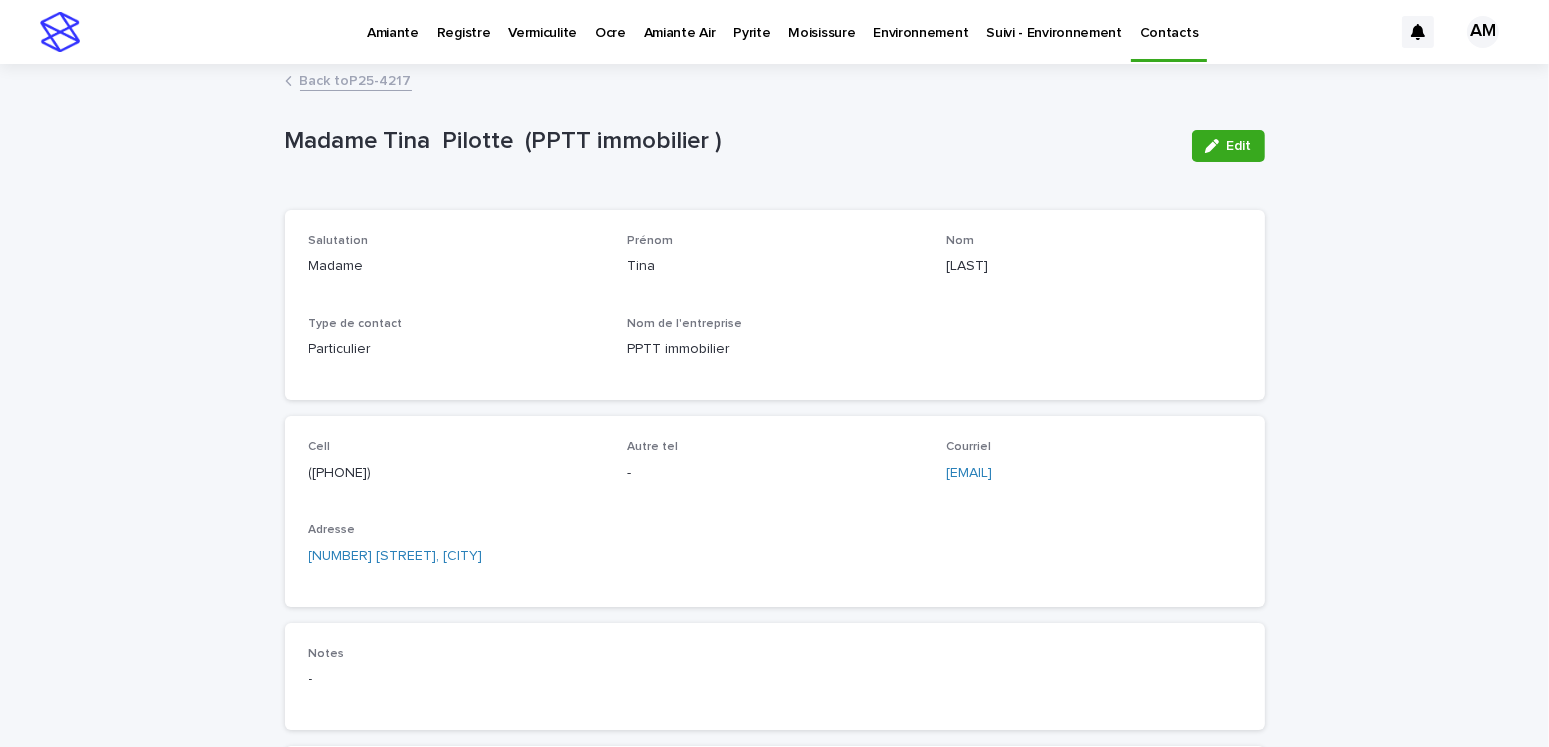 click on "Back to P25-4217" at bounding box center [356, 79] 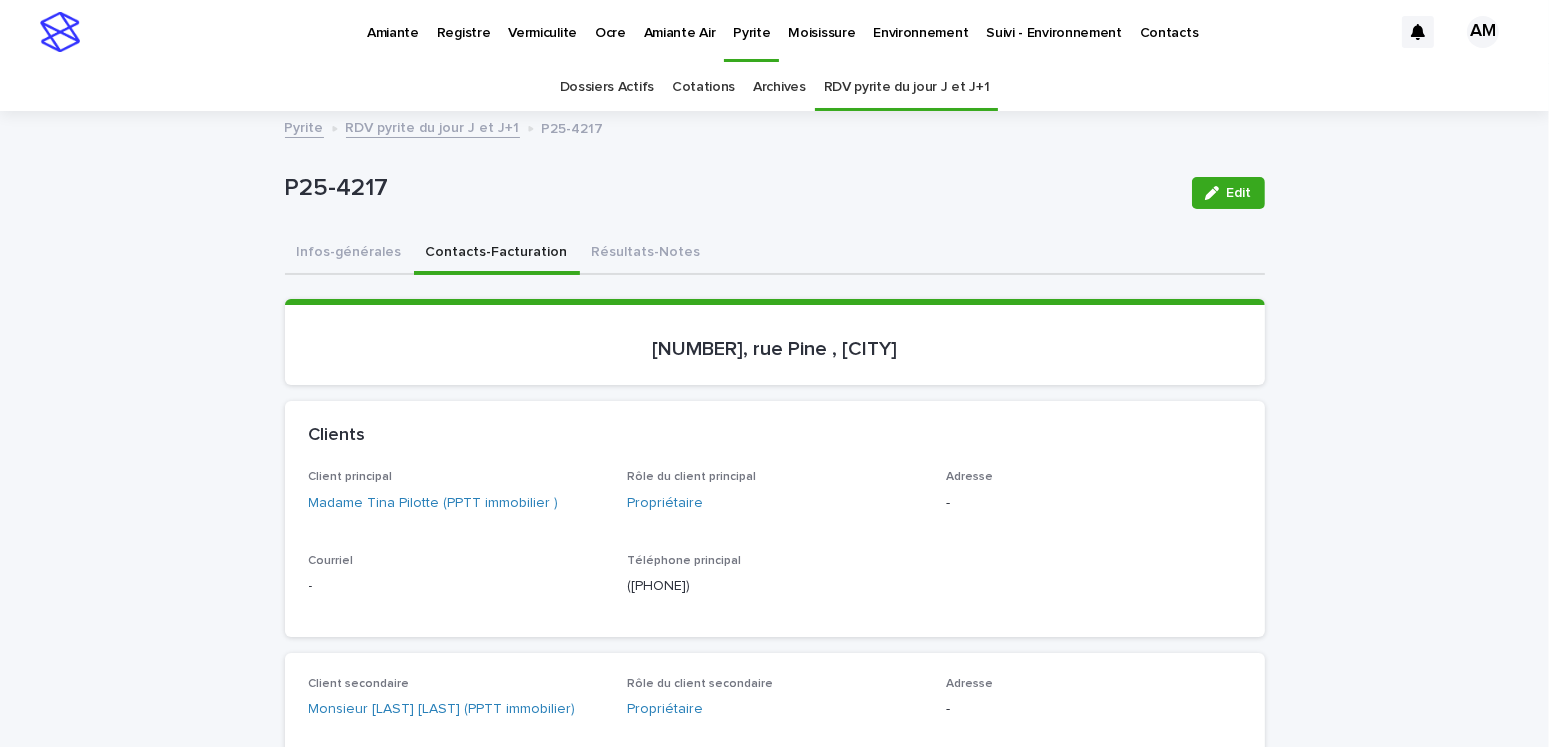 scroll, scrollTop: 63, scrollLeft: 0, axis: vertical 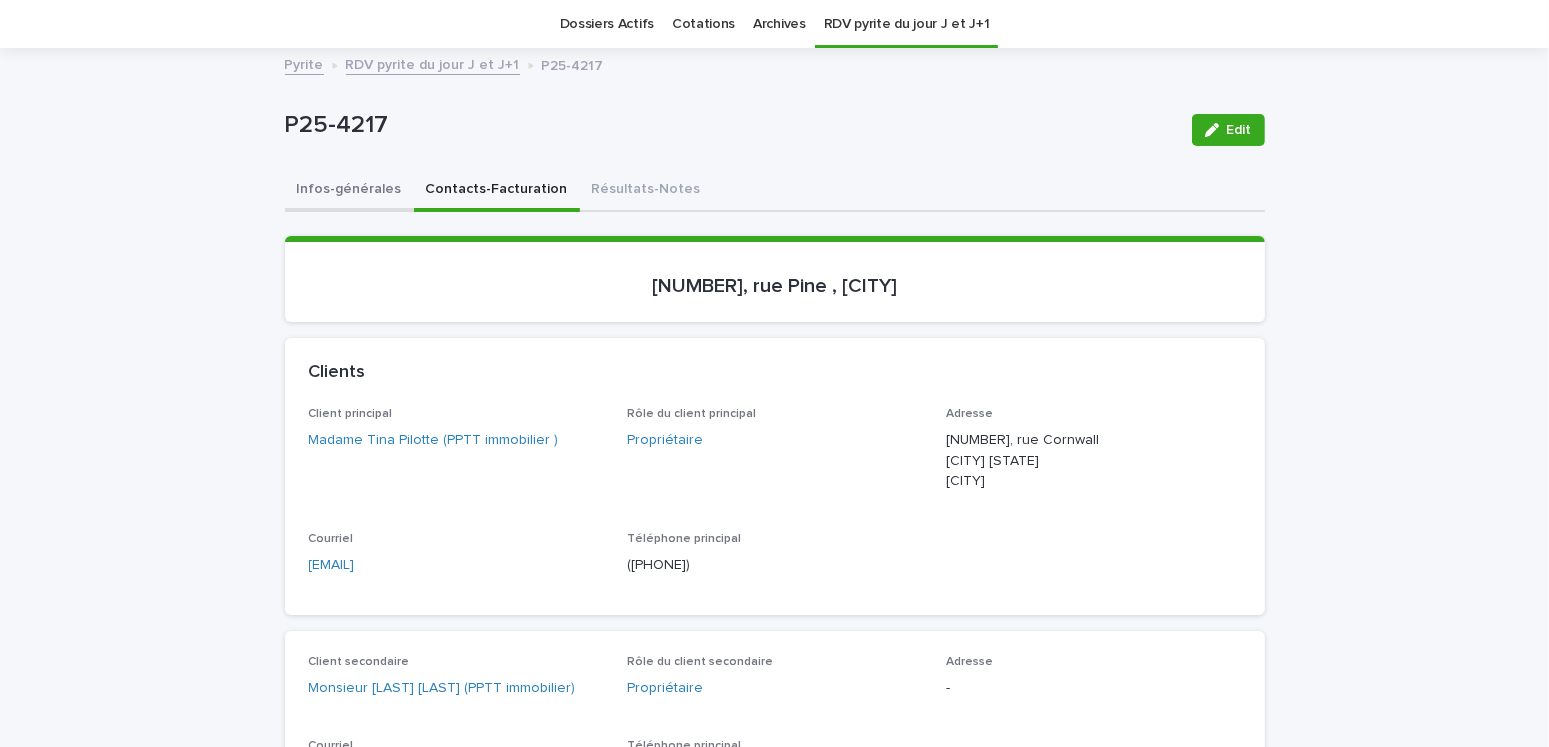 click on "Infos-générales" at bounding box center (349, 191) 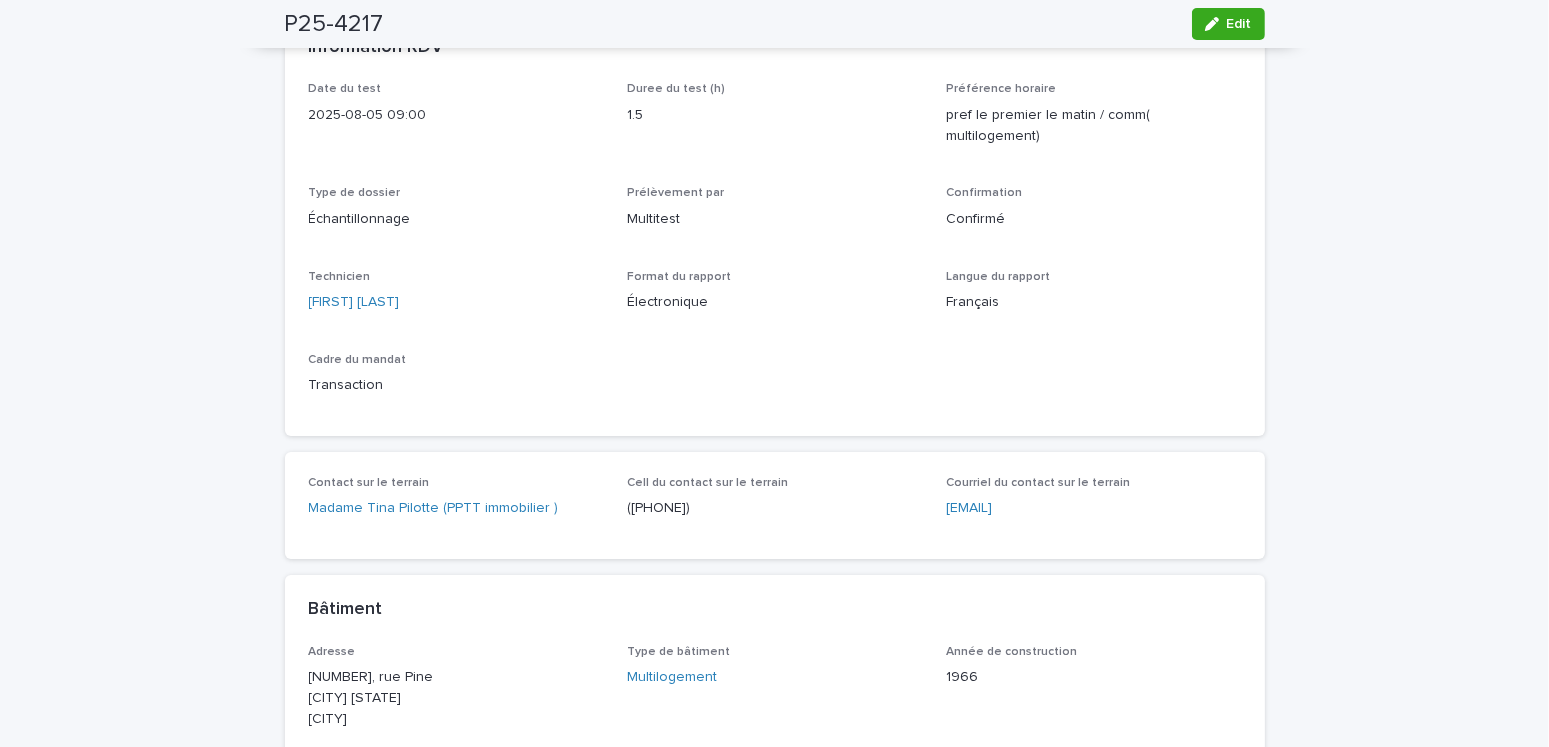 scroll, scrollTop: 0, scrollLeft: 0, axis: both 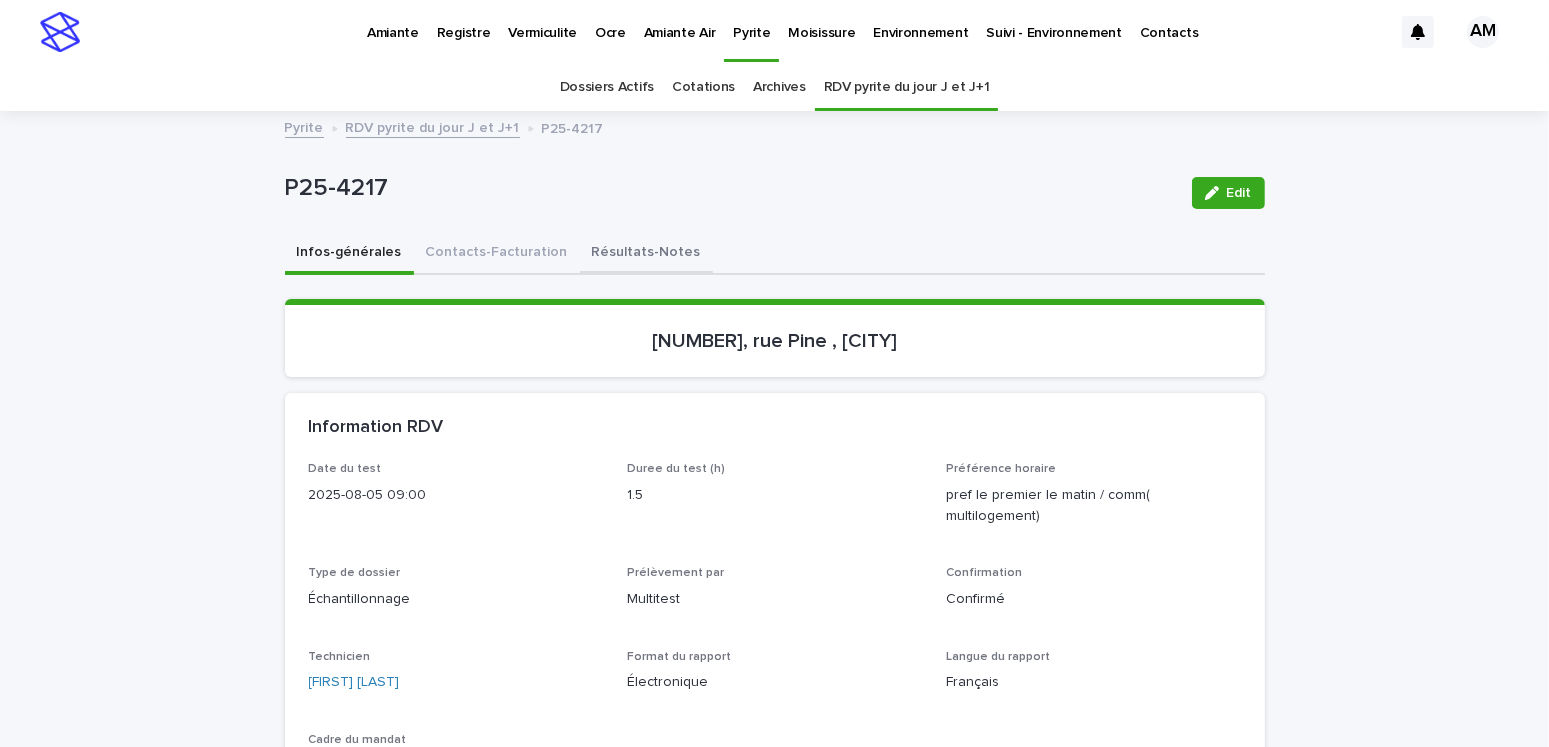 drag, startPoint x: 447, startPoint y: 249, endPoint x: 558, endPoint y: 250, distance: 111.0045 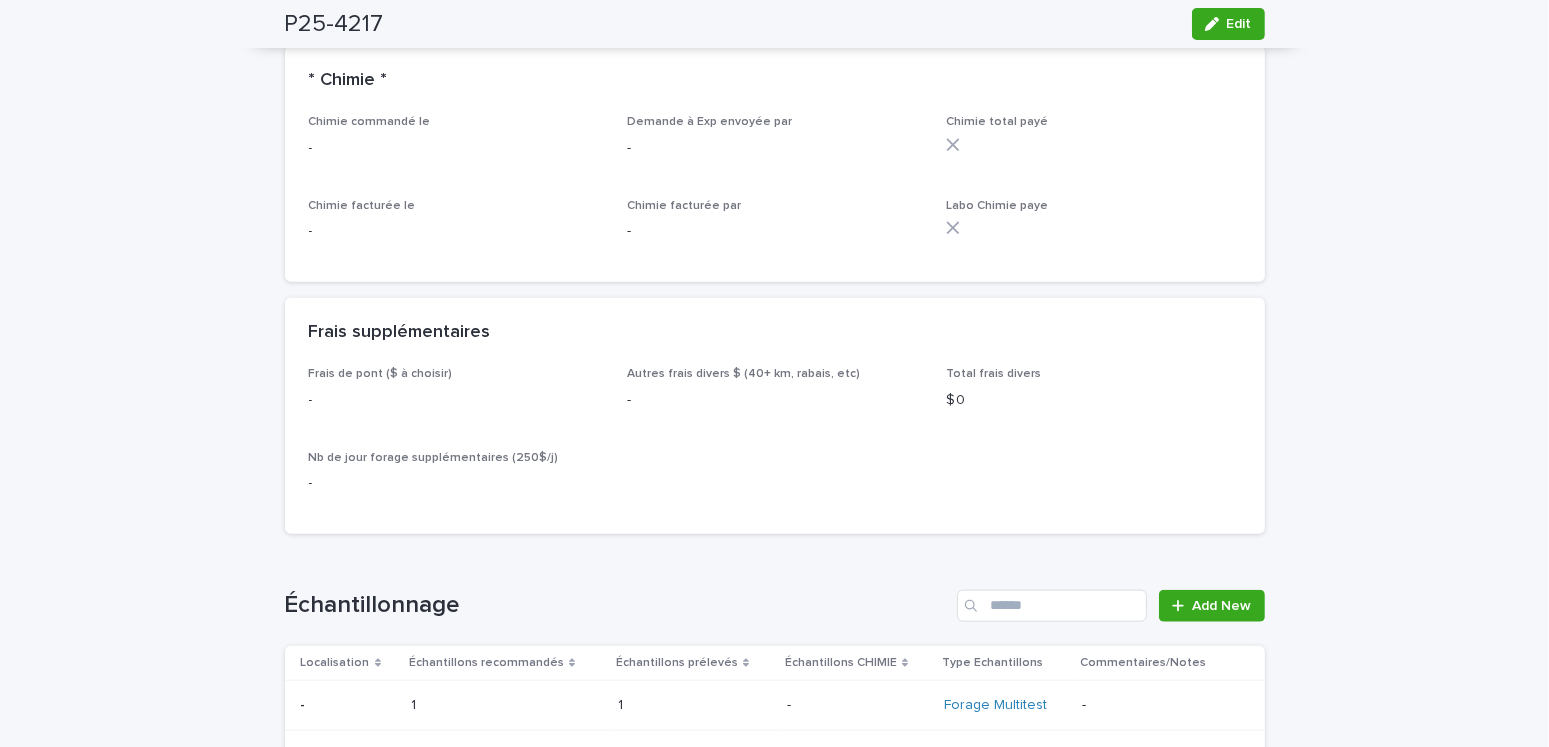 scroll, scrollTop: 2600, scrollLeft: 0, axis: vertical 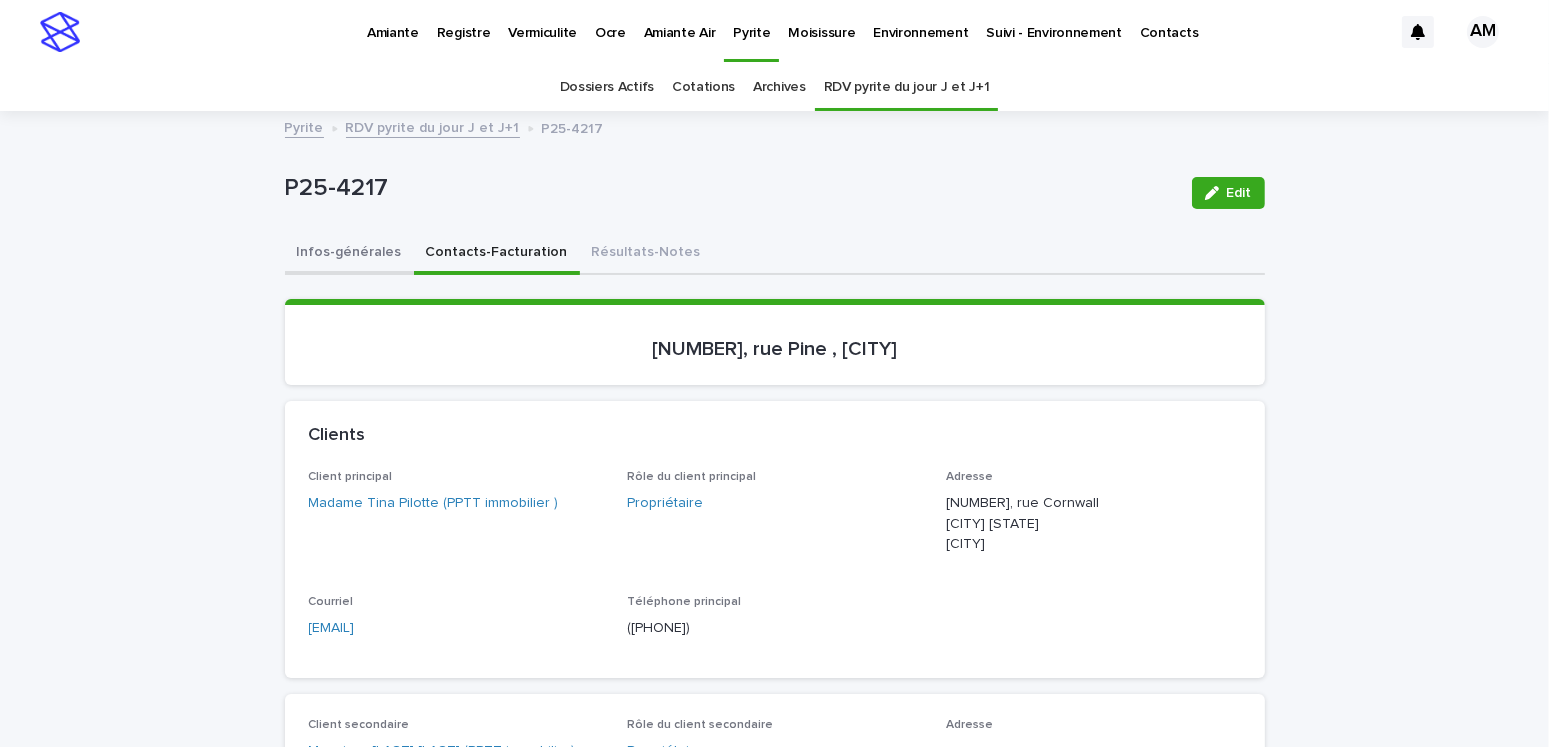 click on "Infos-générales" at bounding box center [349, 254] 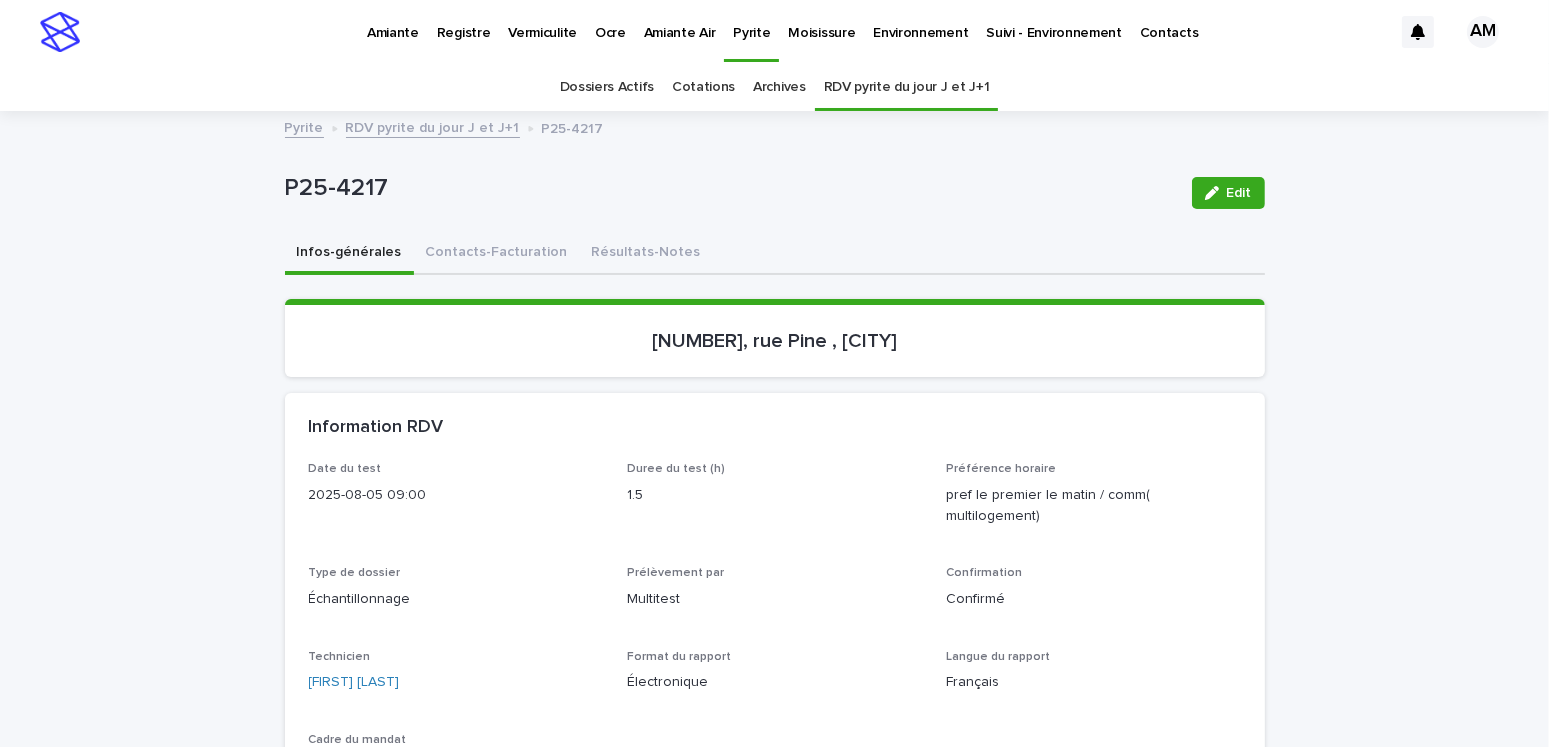 click on "RDV pyrite du jour J et J+1" at bounding box center [433, 126] 